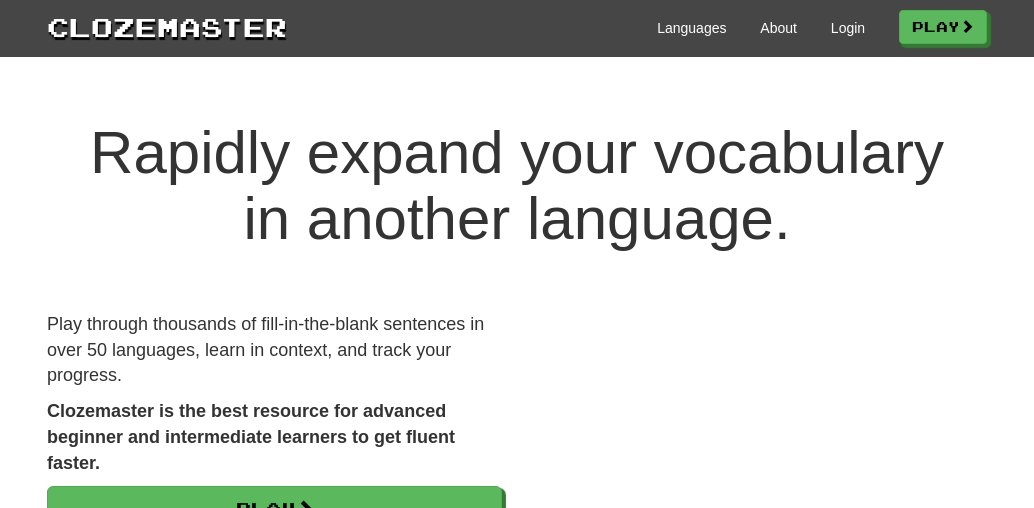 scroll, scrollTop: 0, scrollLeft: 0, axis: both 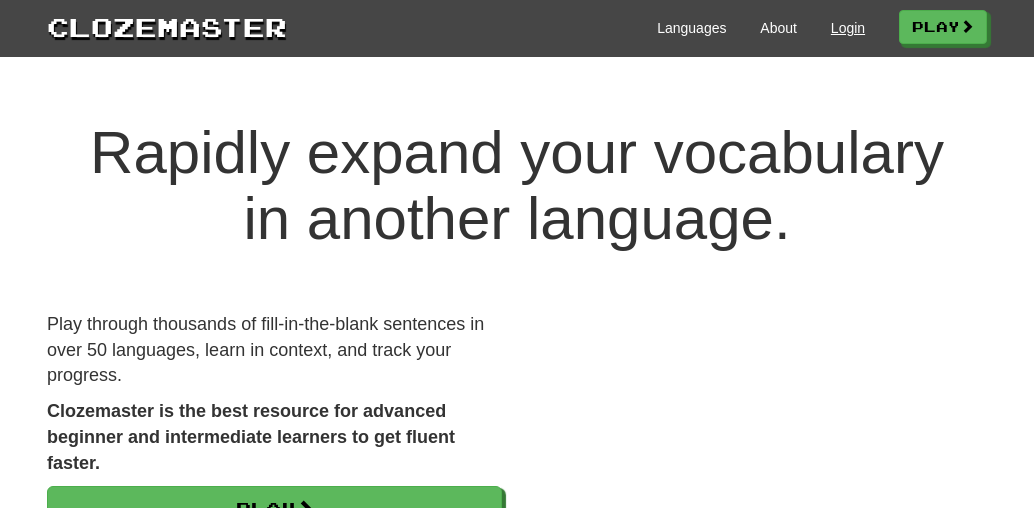 click on "Login" at bounding box center [848, 28] 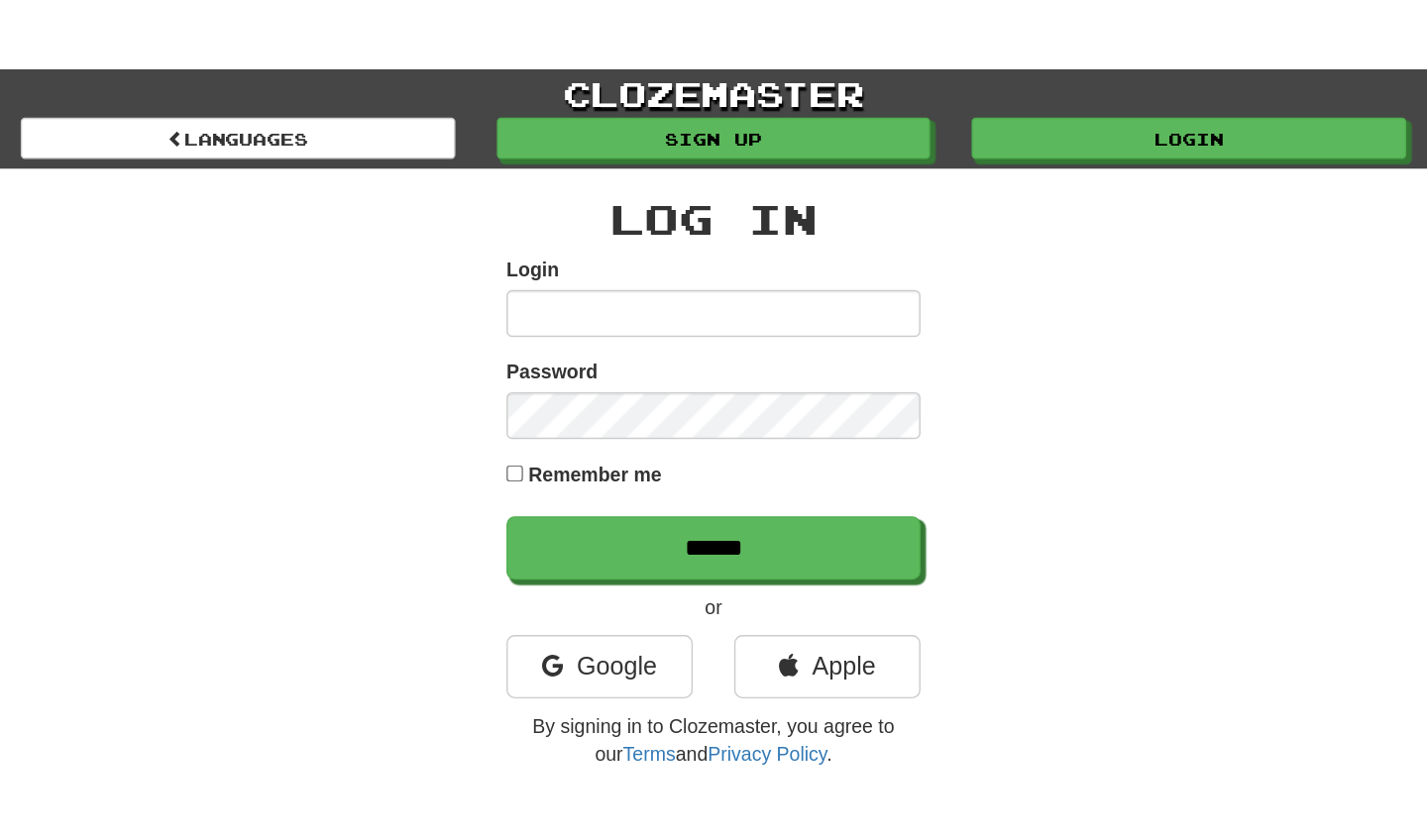 scroll, scrollTop: 0, scrollLeft: 0, axis: both 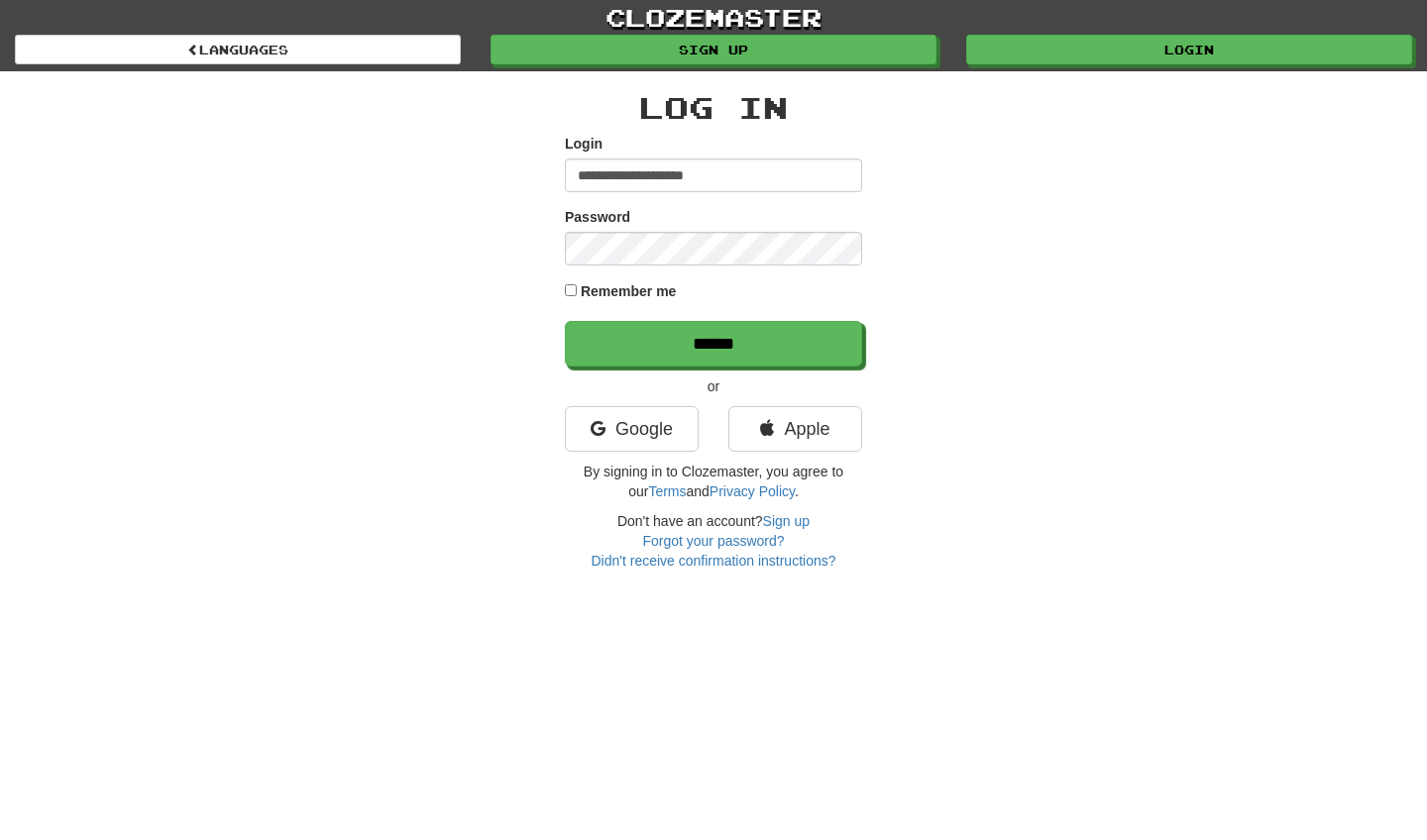type on "**********" 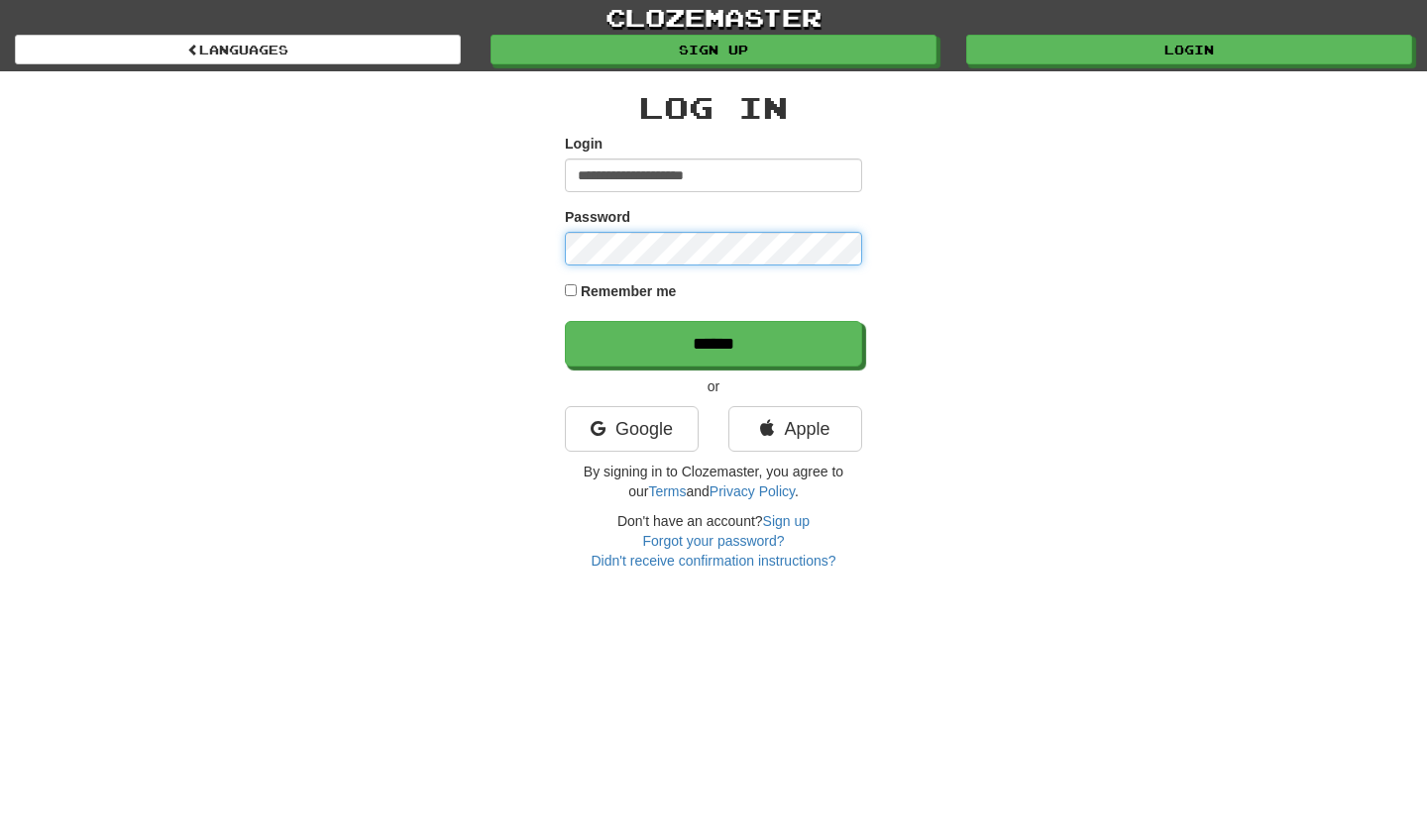 click on "******" at bounding box center (714, 344) 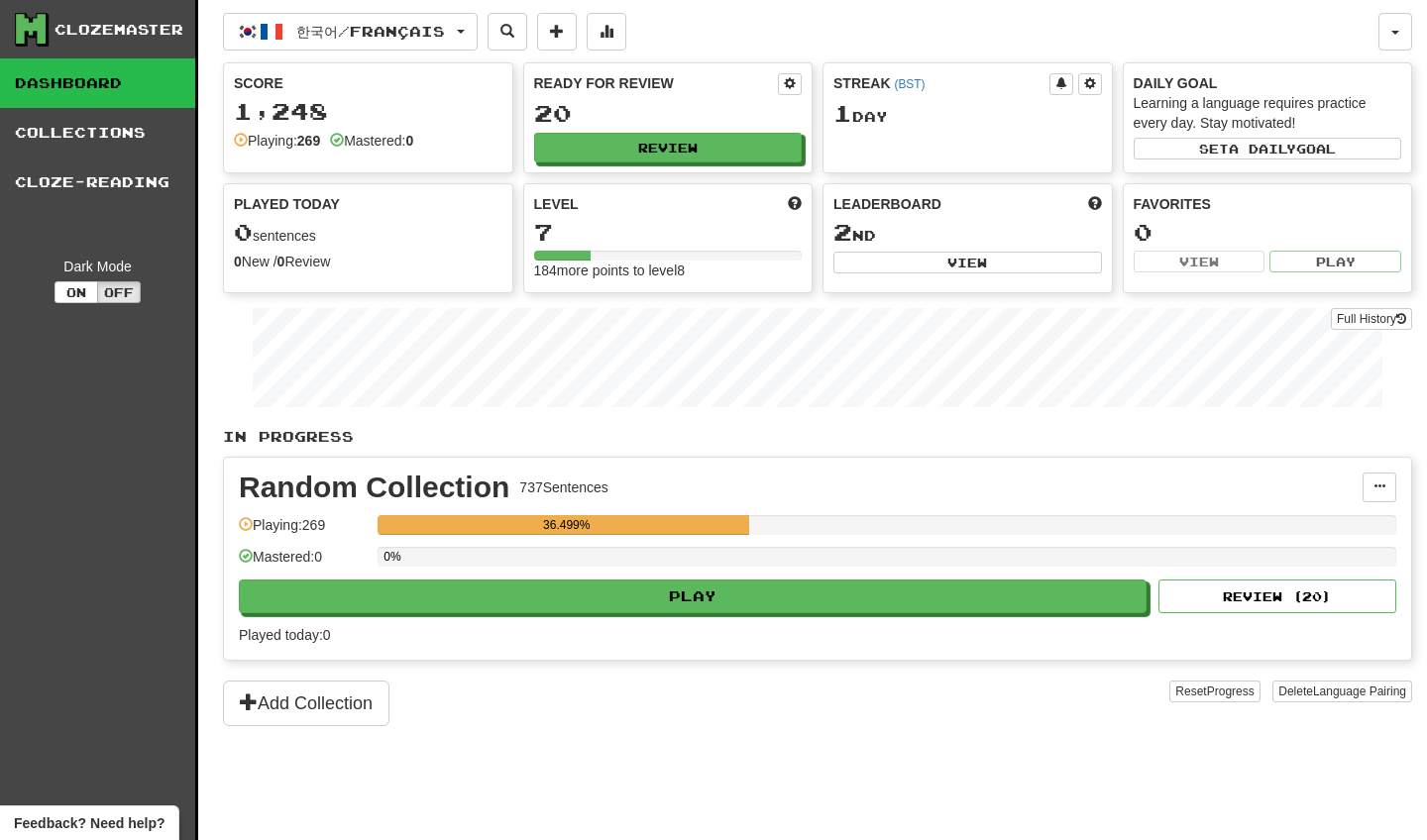 scroll, scrollTop: 0, scrollLeft: 0, axis: both 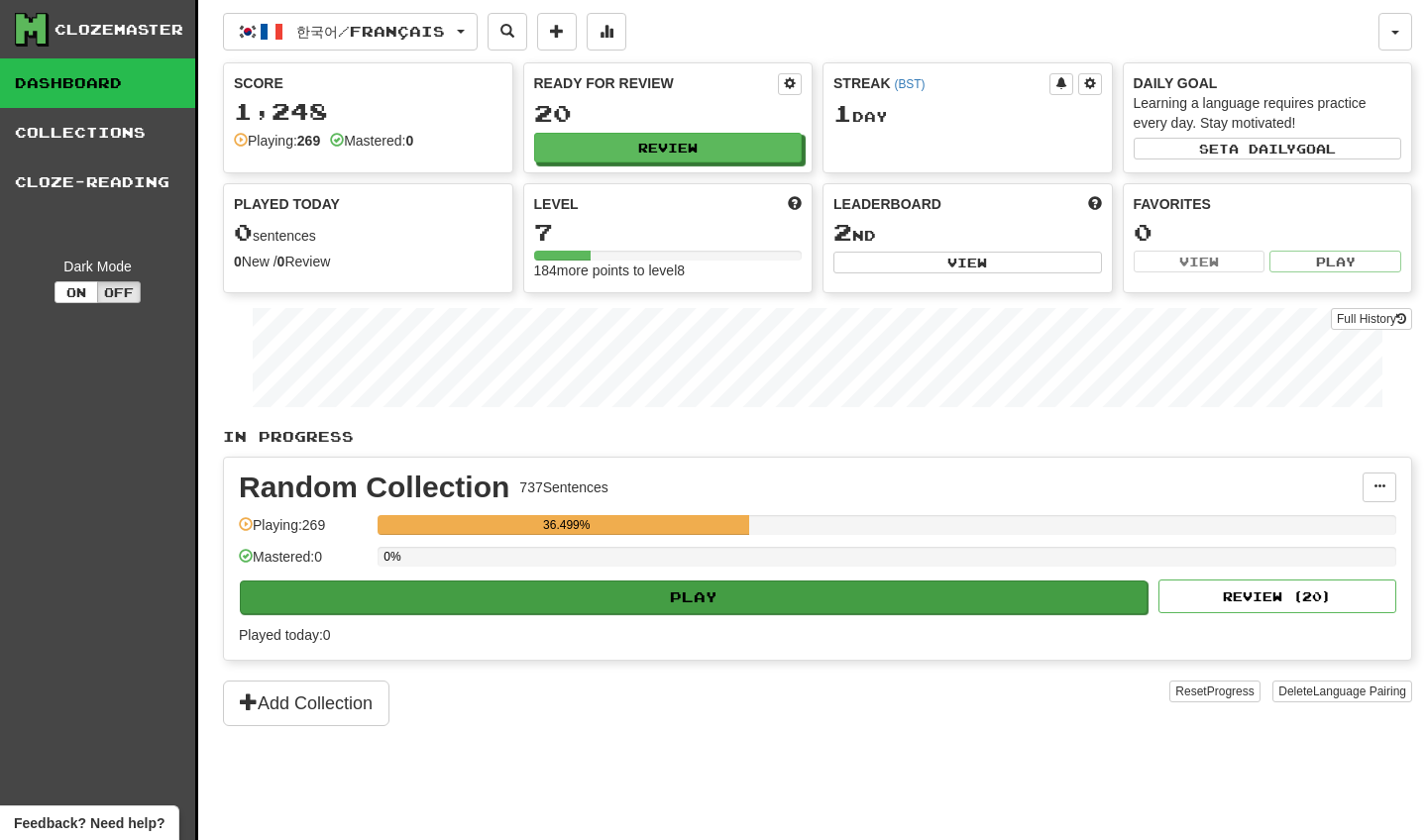 click on "Play" at bounding box center [694, 597] 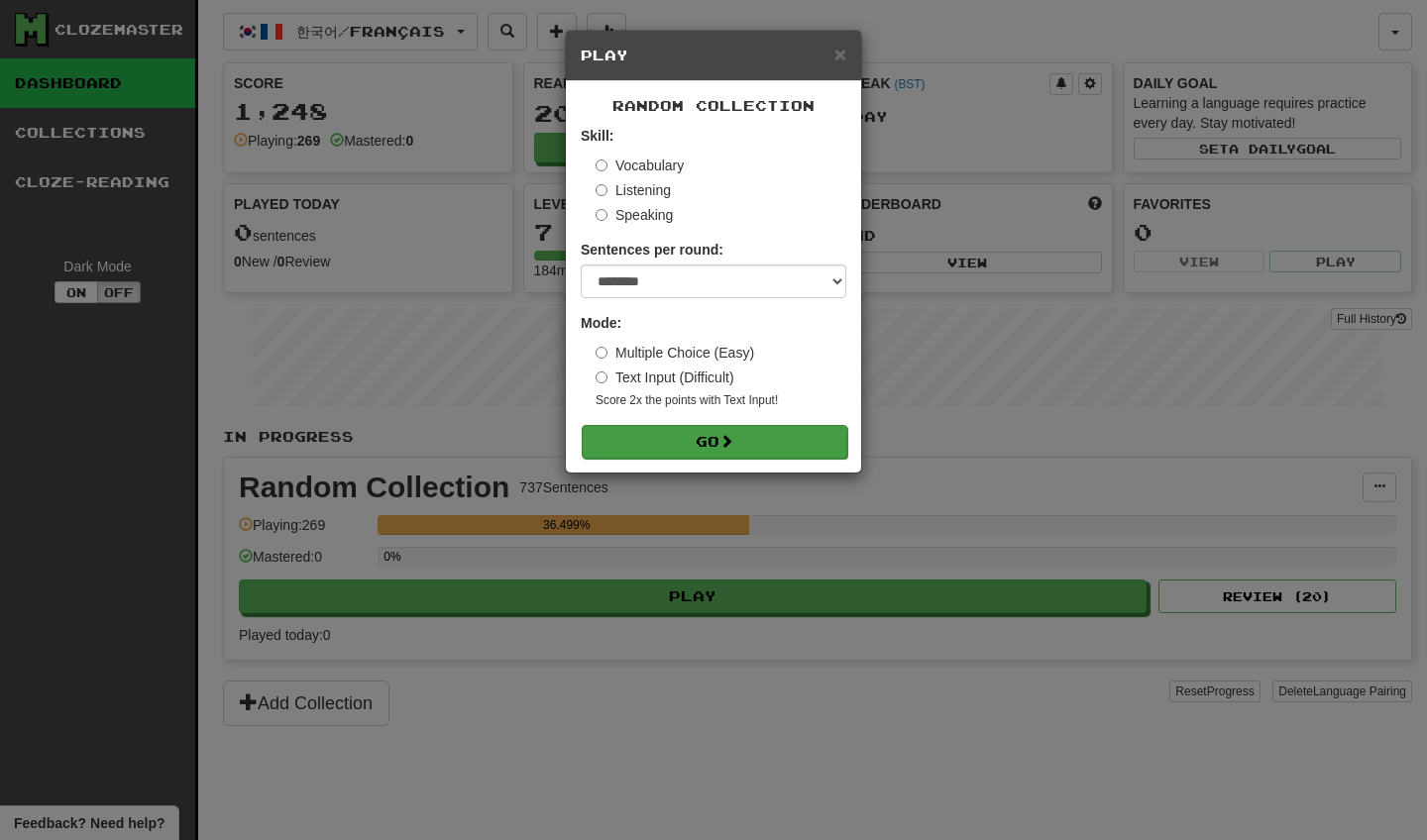 click on "Go" at bounding box center (714, 442) 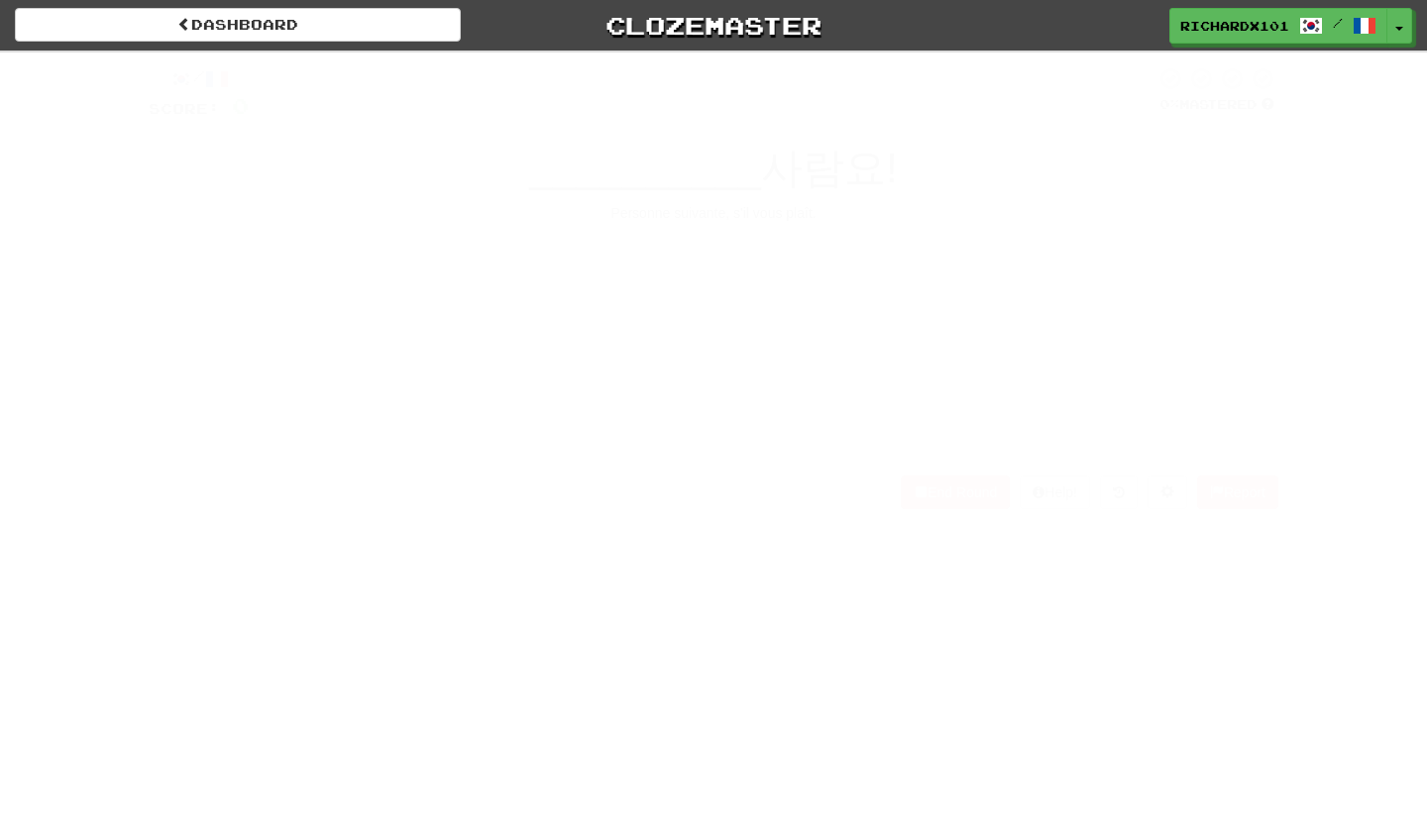 scroll, scrollTop: 0, scrollLeft: 0, axis: both 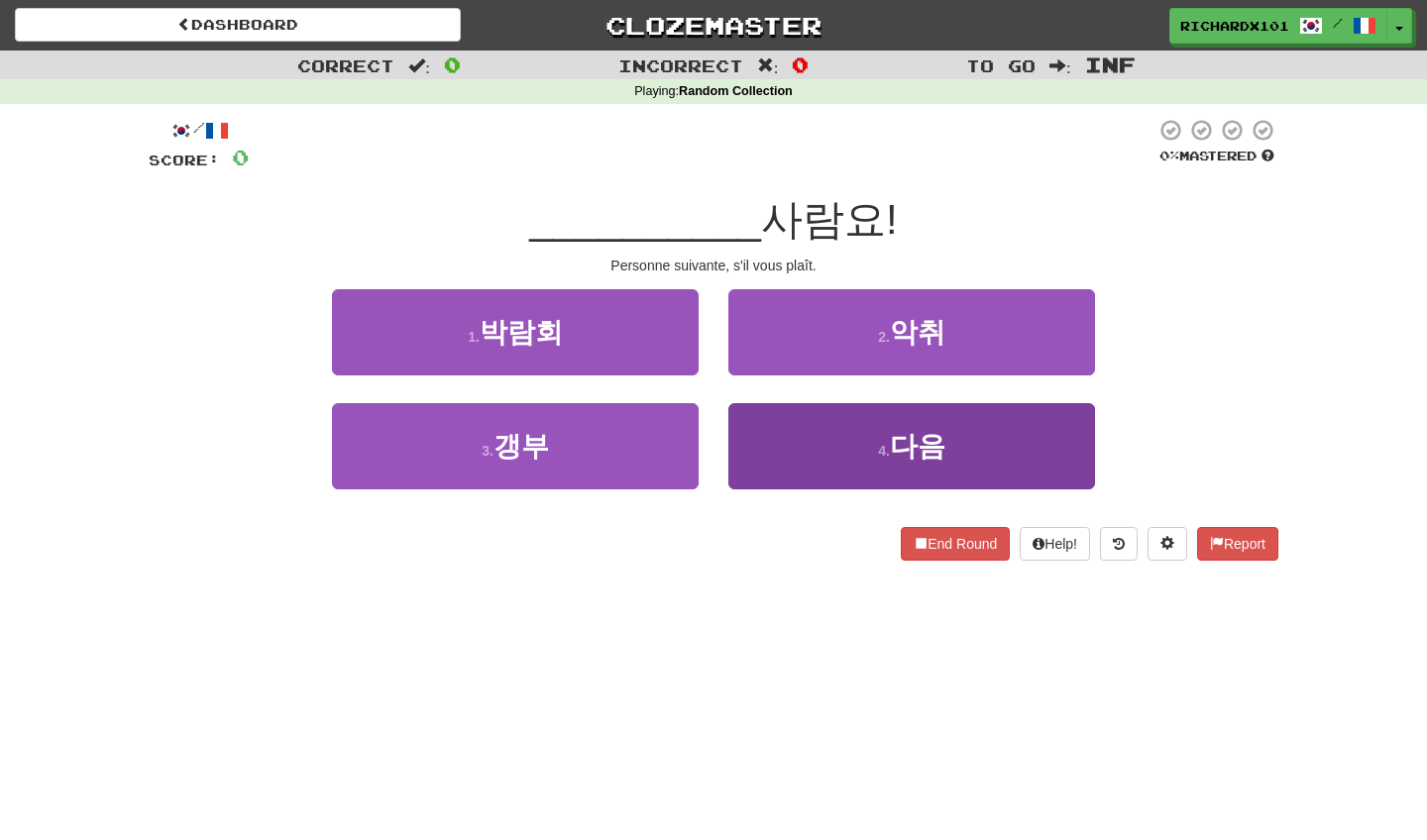 click on "4 .  다음" at bounding box center [912, 446] 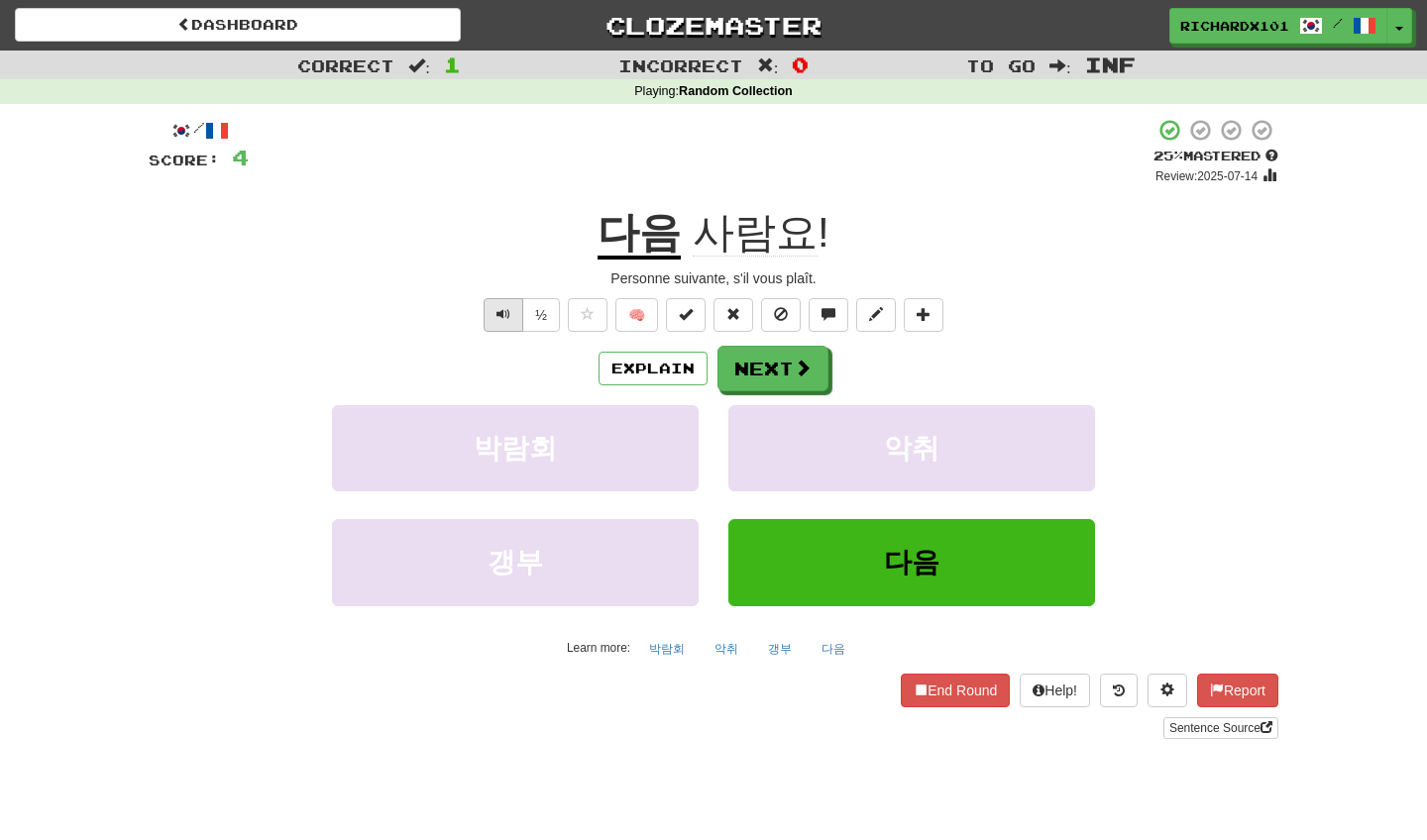 click at bounding box center (503, 314) 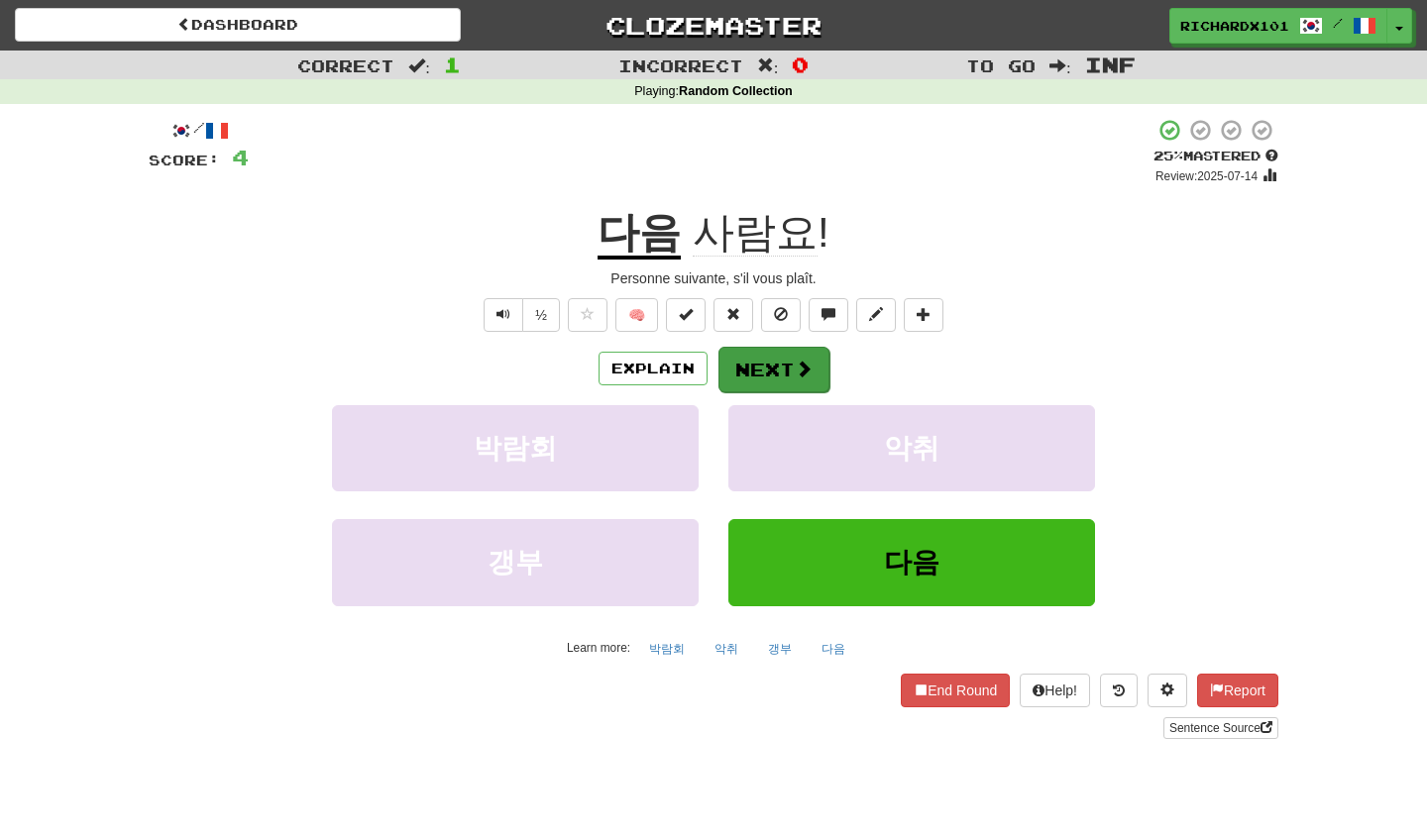 click on "Next" at bounding box center (774, 369) 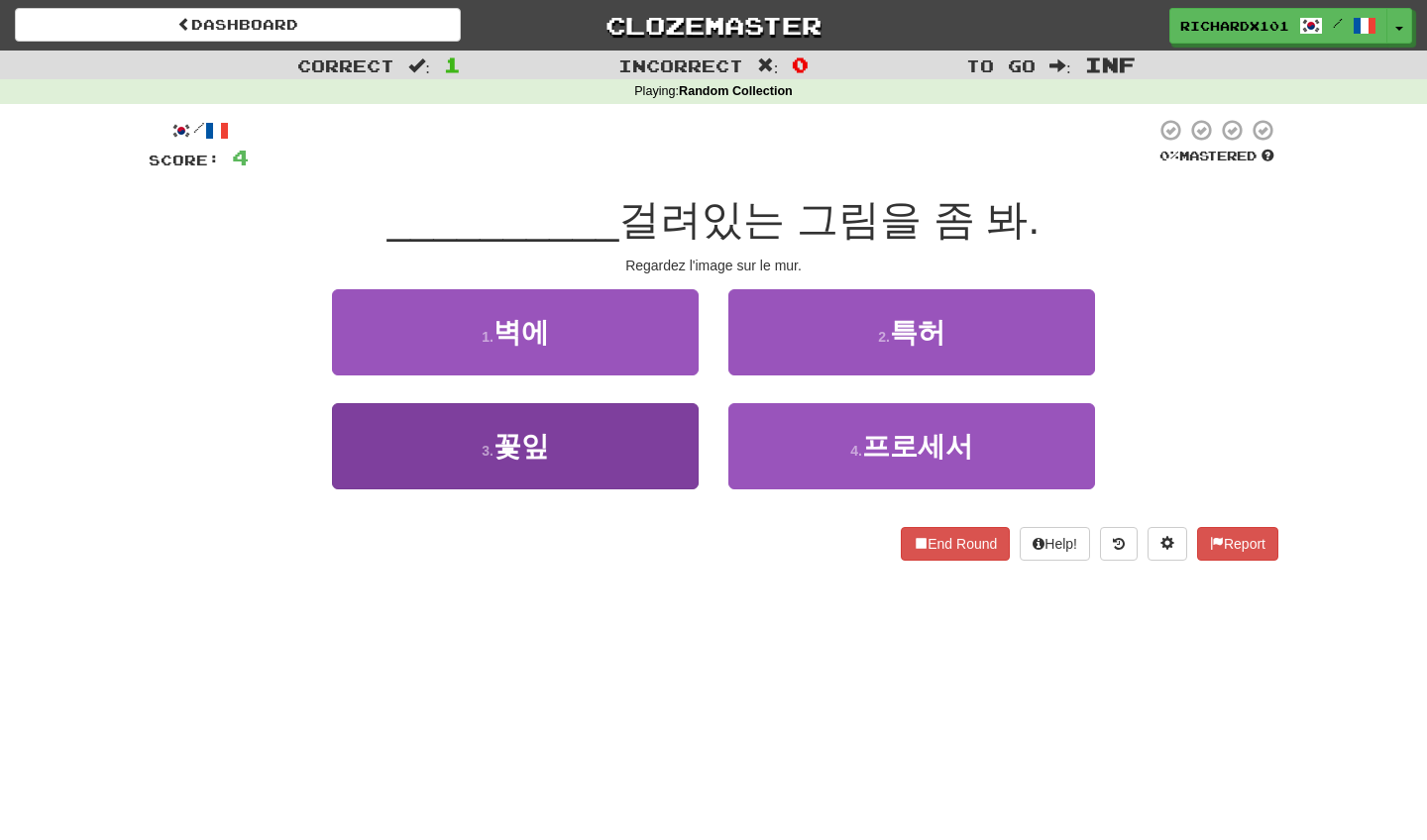 click on "3 .  꽃잎" at bounding box center [515, 446] 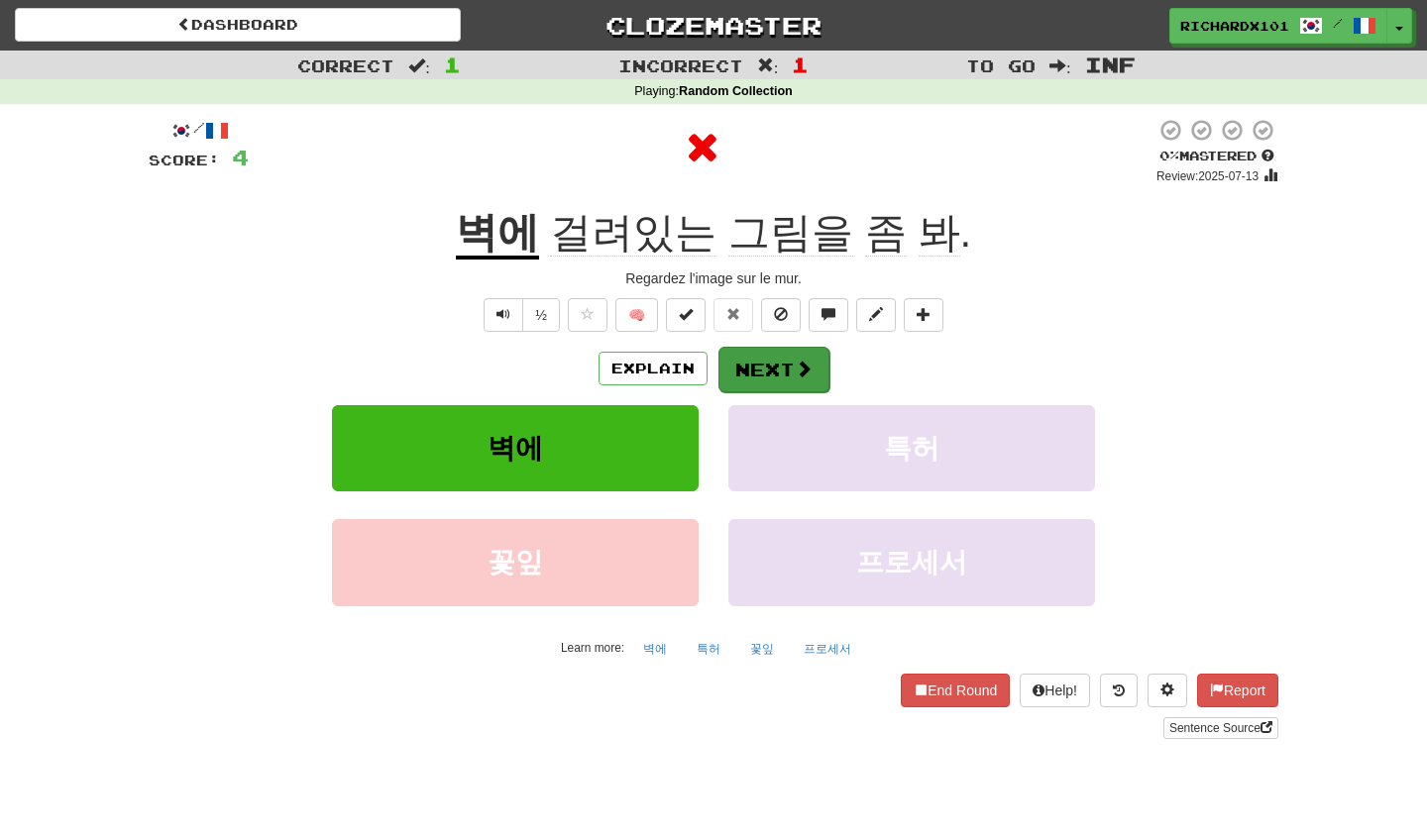 click on "Next" at bounding box center (774, 369) 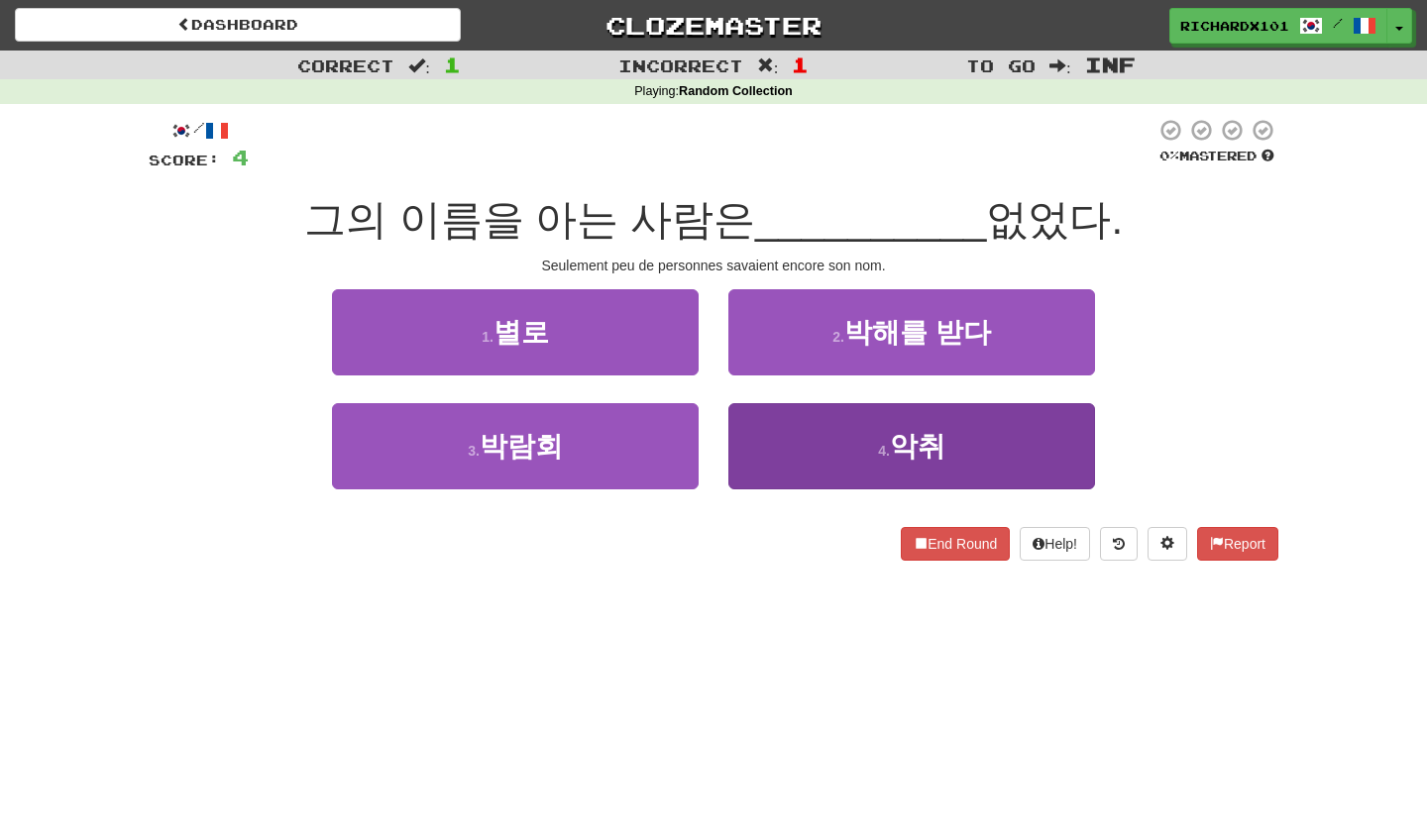 click on "4 .  악취" at bounding box center (912, 446) 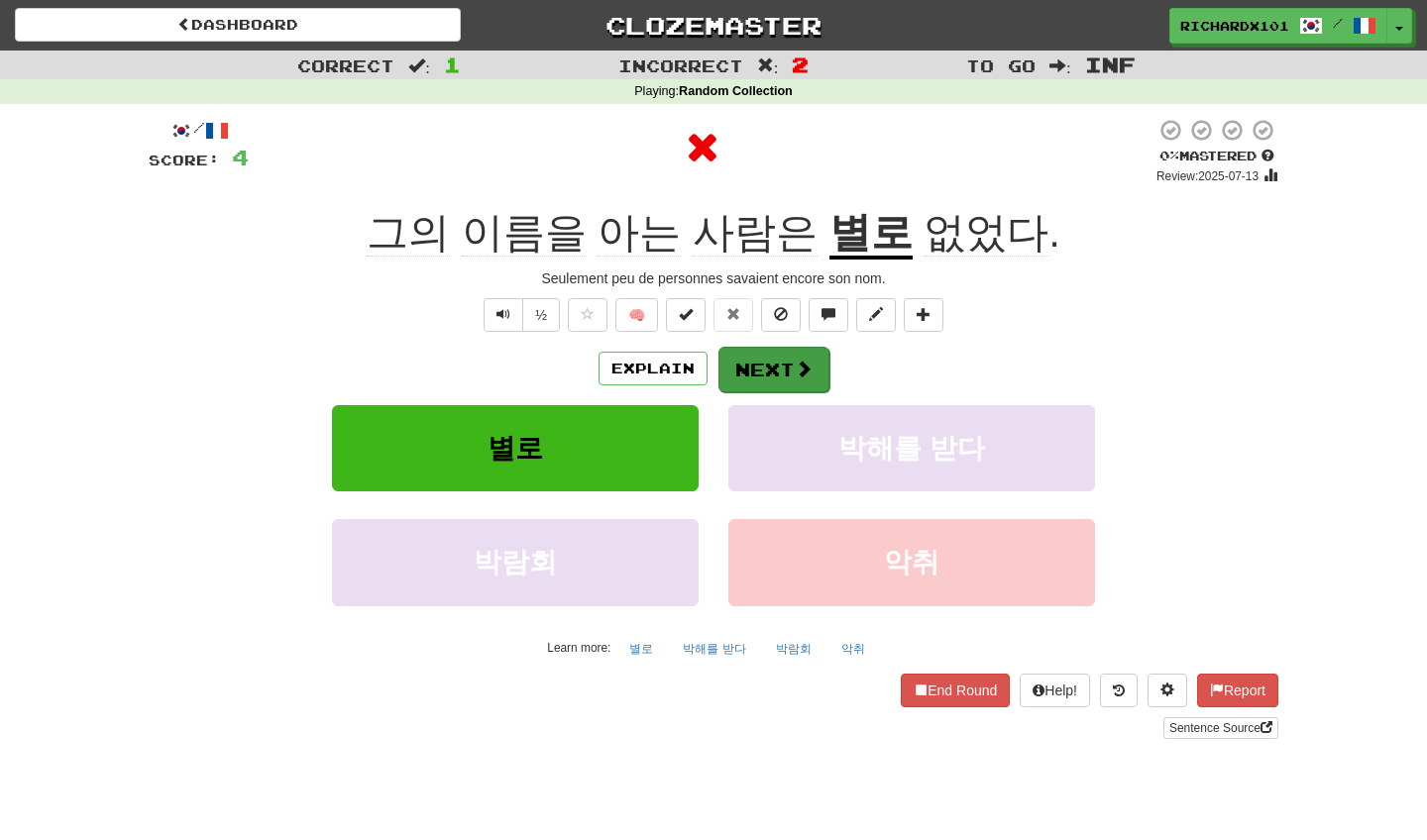 click on "Next" at bounding box center (774, 369) 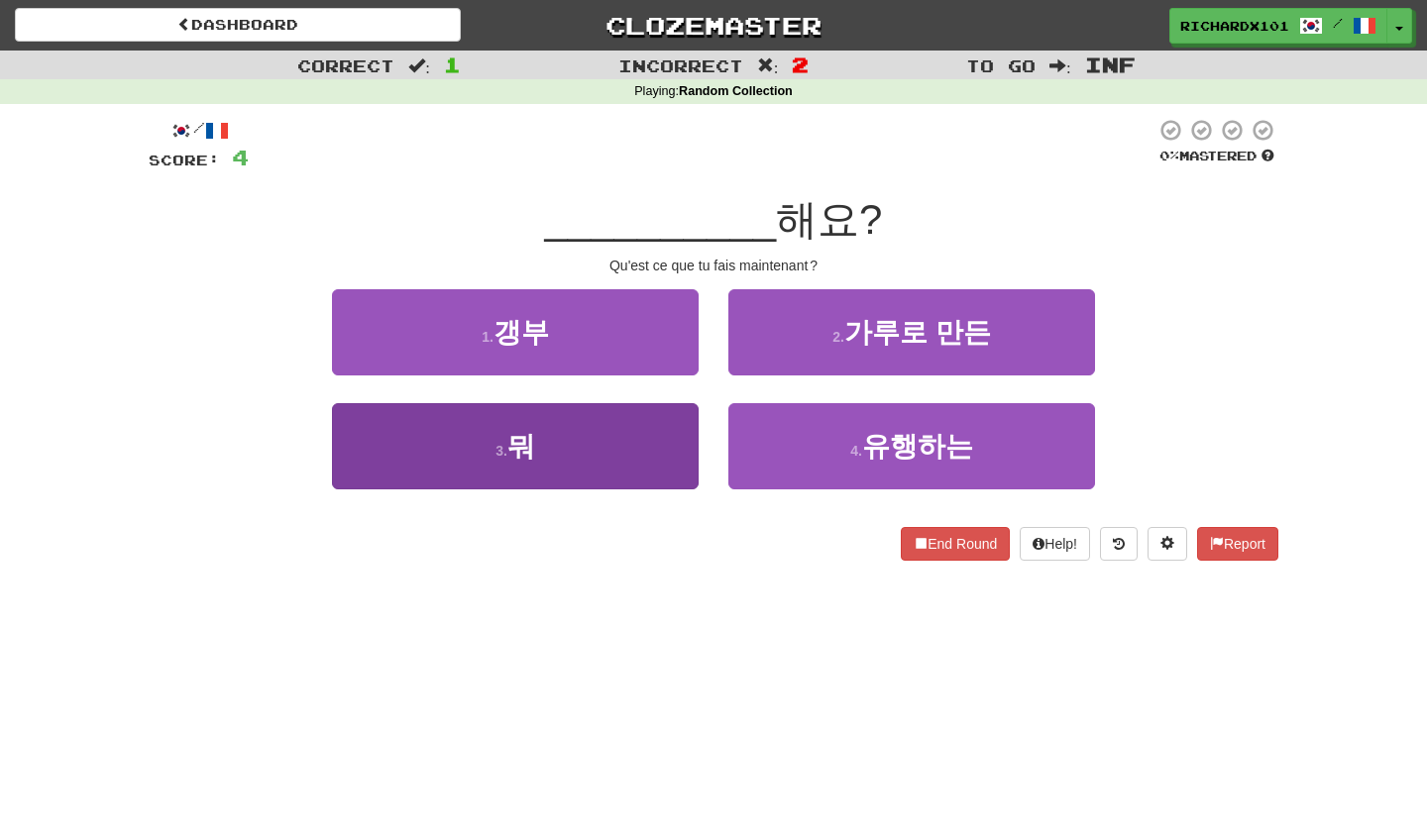 click on "3 .  뭐" at bounding box center (515, 446) 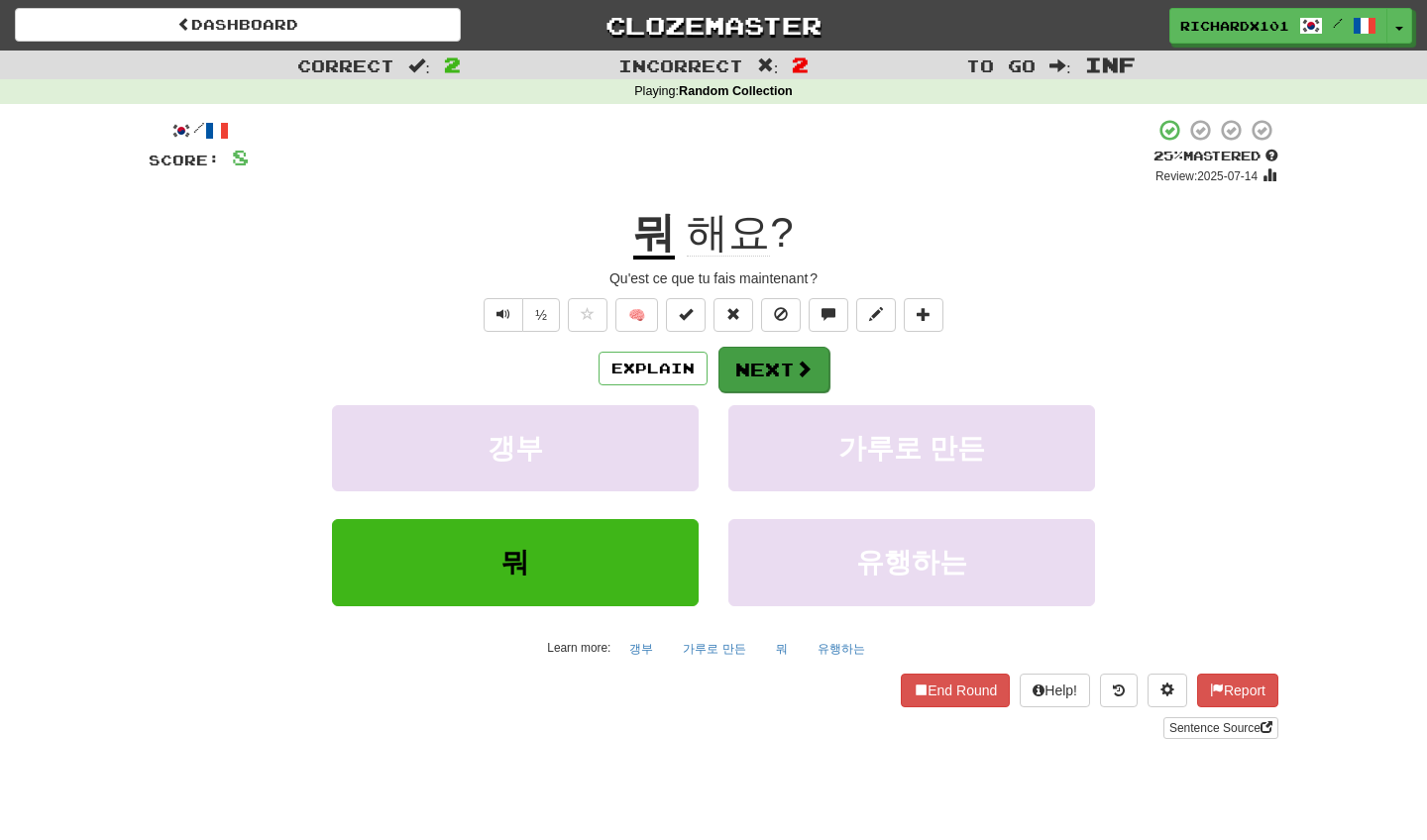 click on "Next" at bounding box center [774, 369] 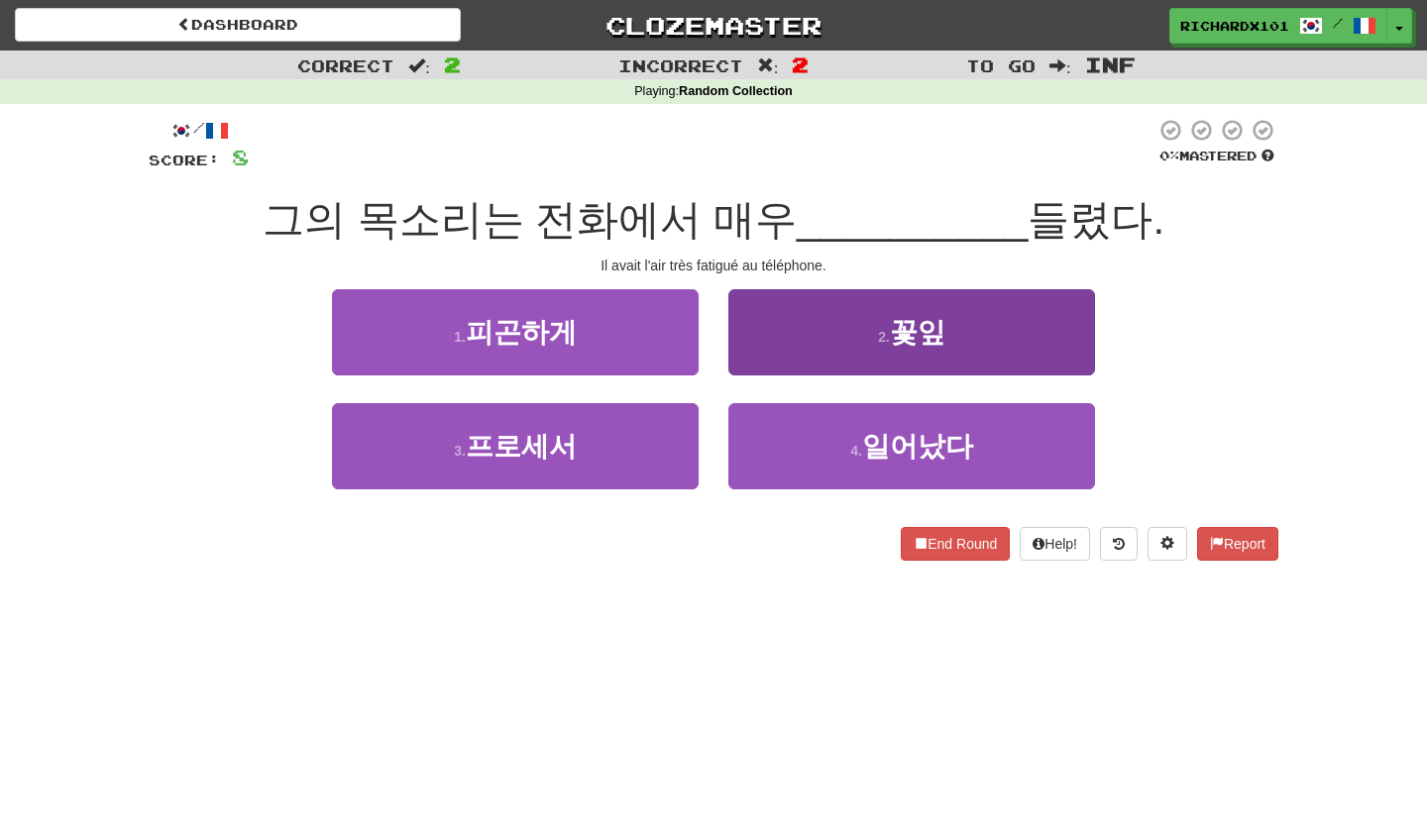 click on "2 .  꽃잎" at bounding box center [912, 332] 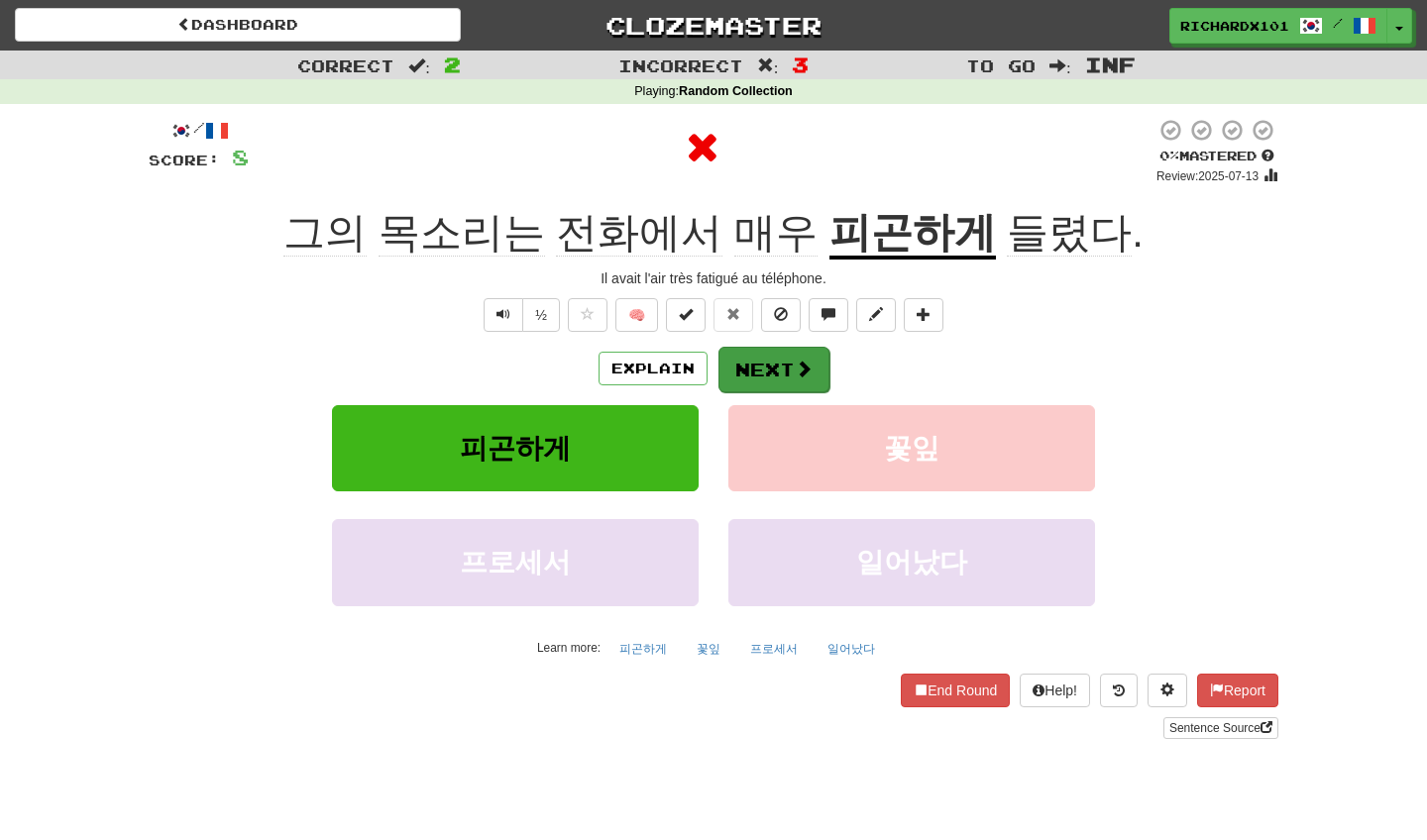 click on "Next" at bounding box center [774, 369] 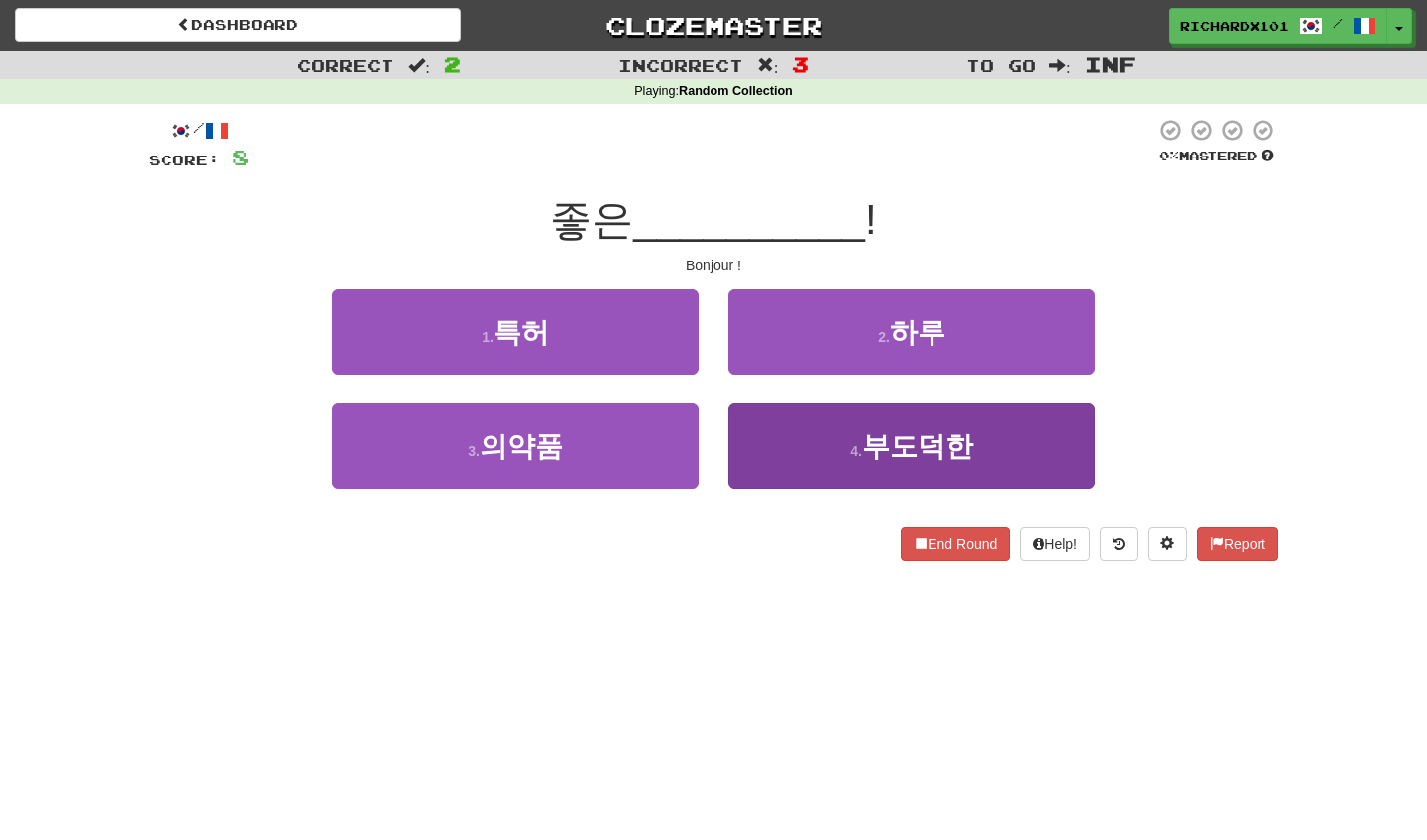 click on "4 .  부도덕한" at bounding box center (912, 446) 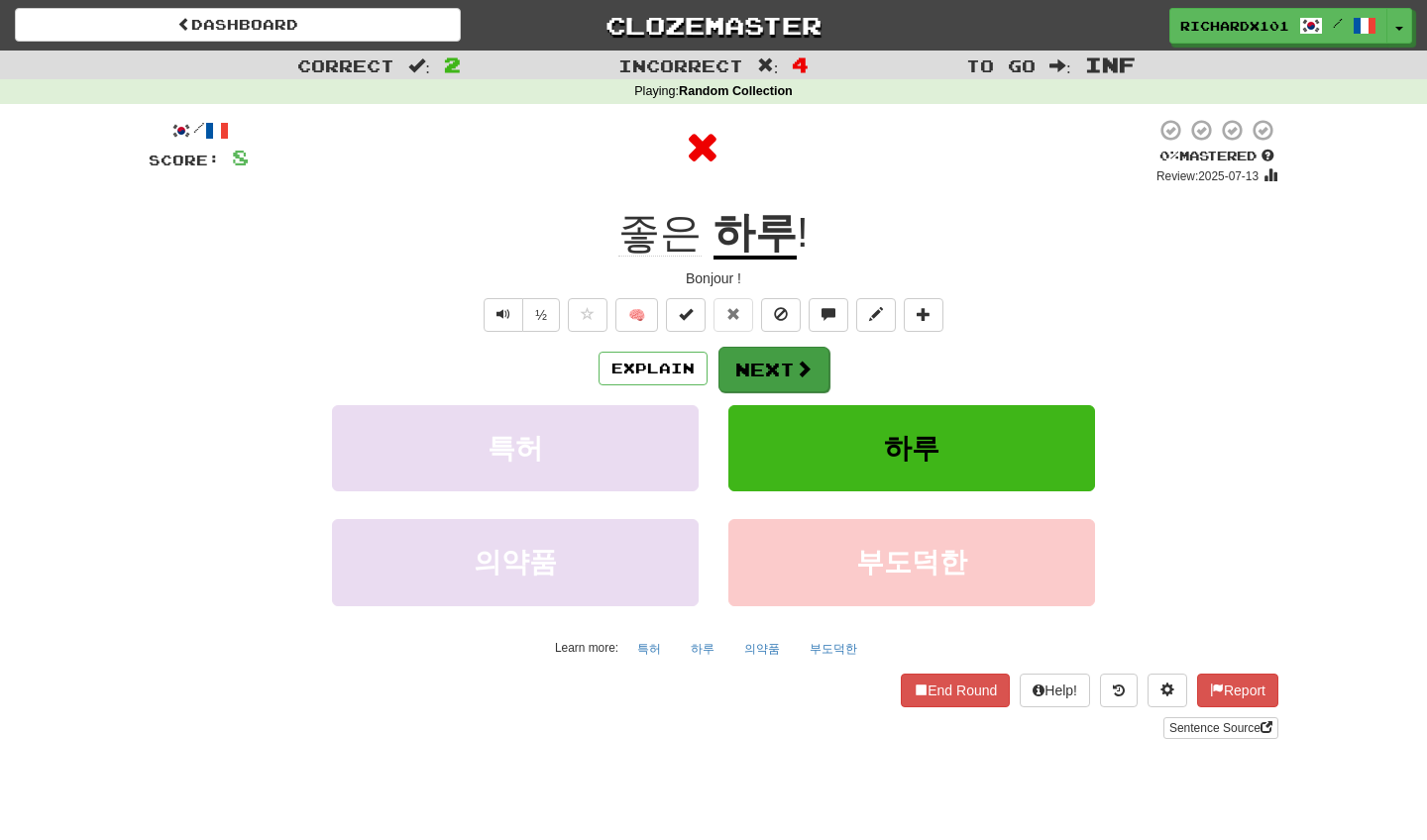 click on "Next" at bounding box center [774, 369] 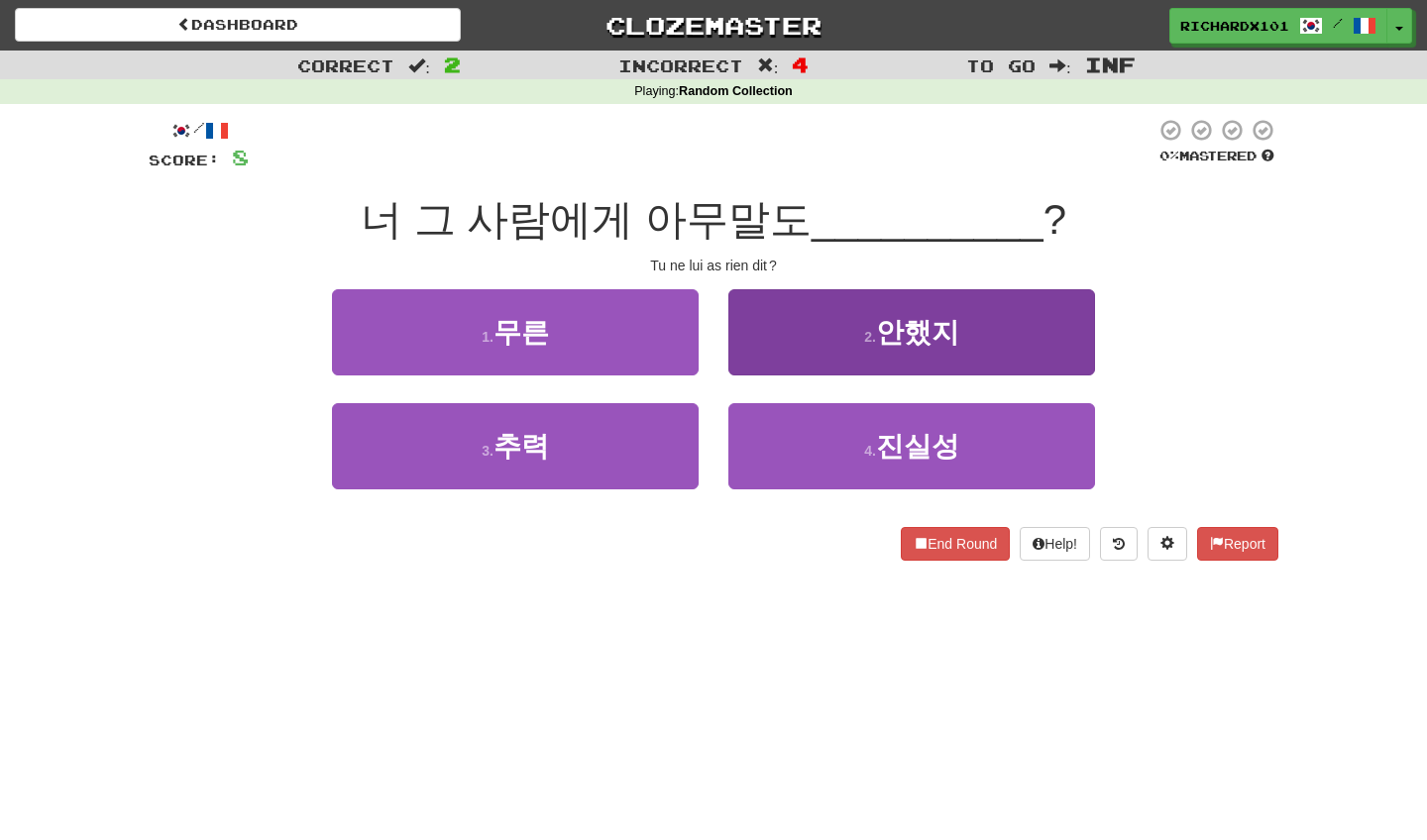 click on "2 .  안했지" at bounding box center [912, 332] 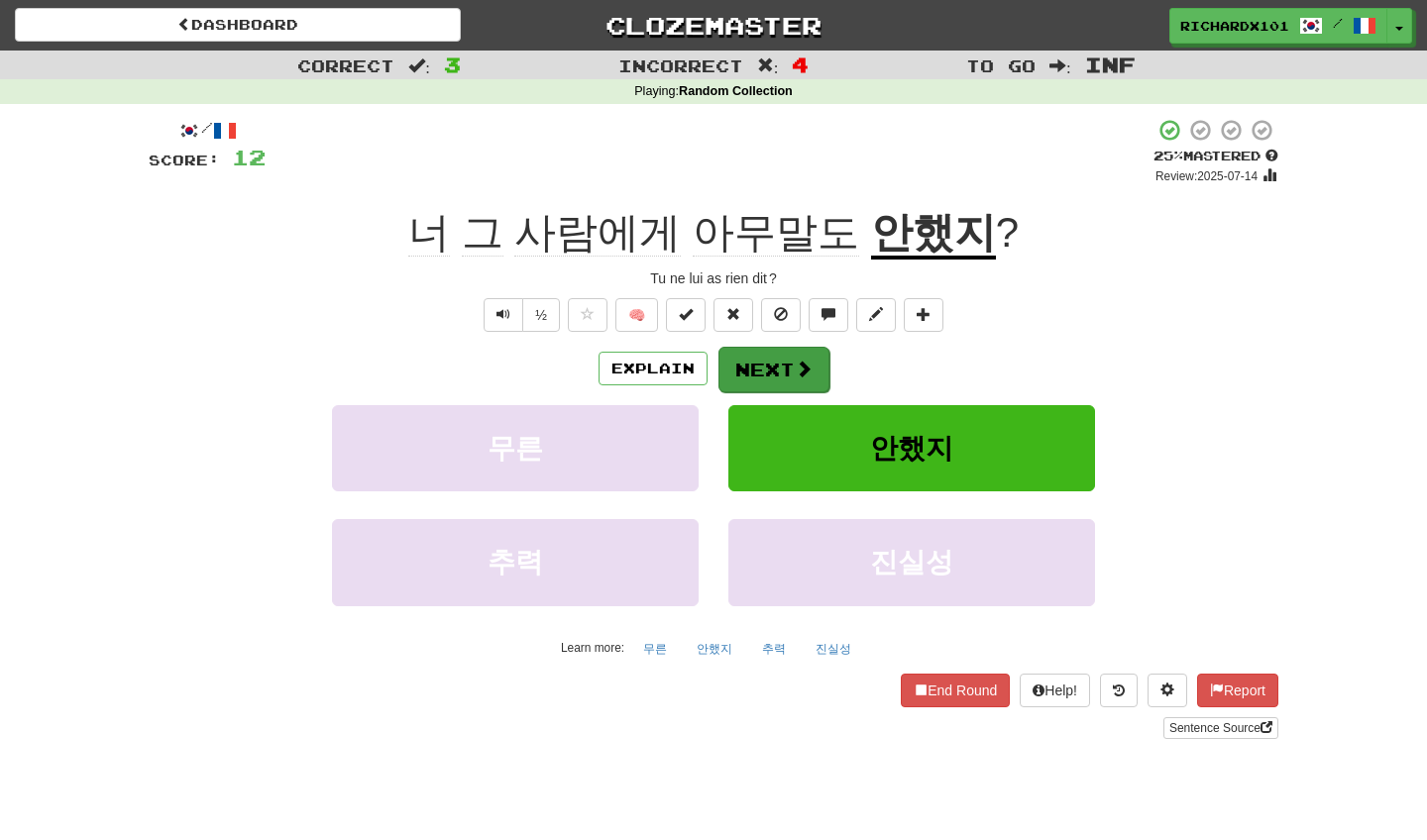 click on "Next" at bounding box center (774, 369) 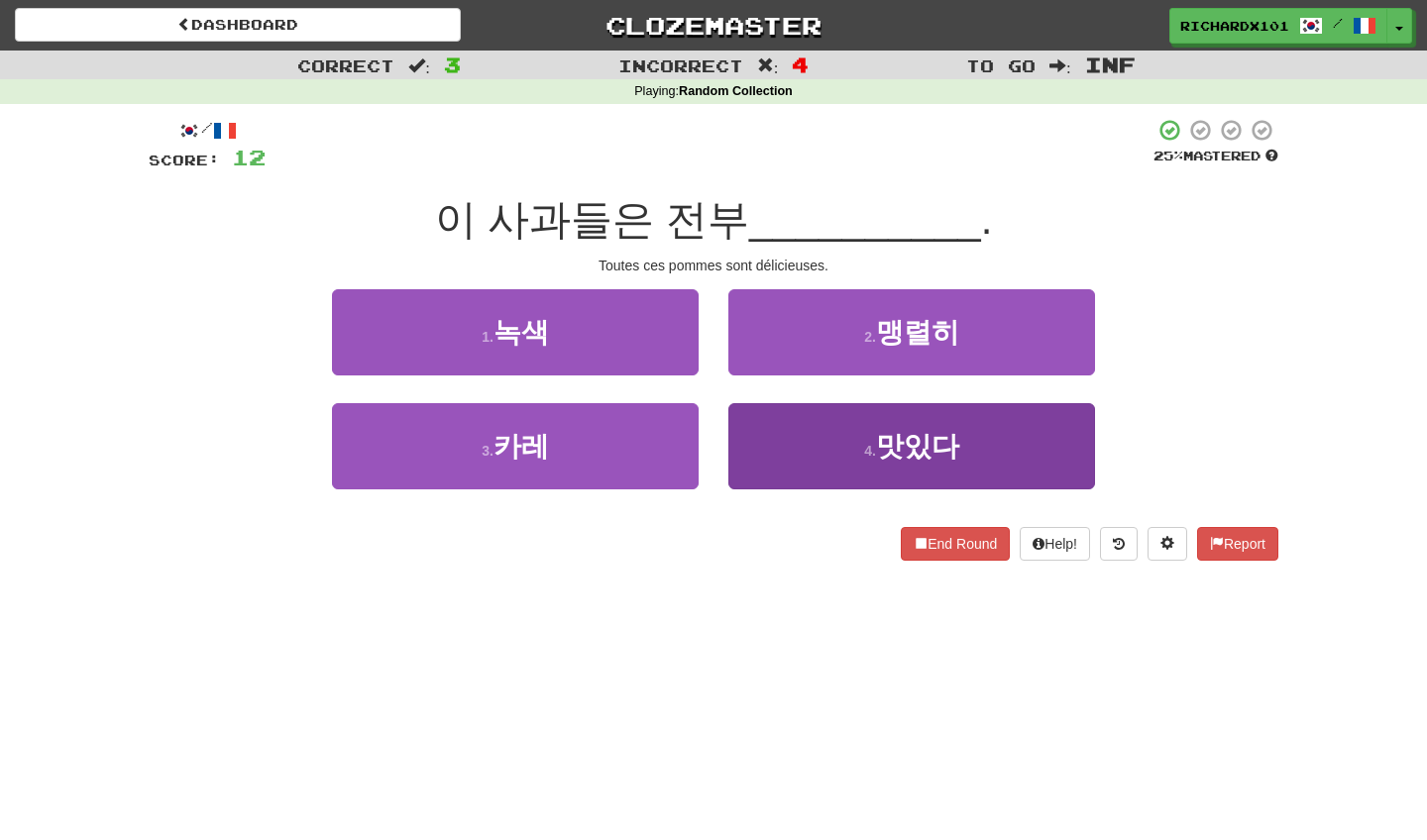 click on "4 .  맛있다" at bounding box center [912, 446] 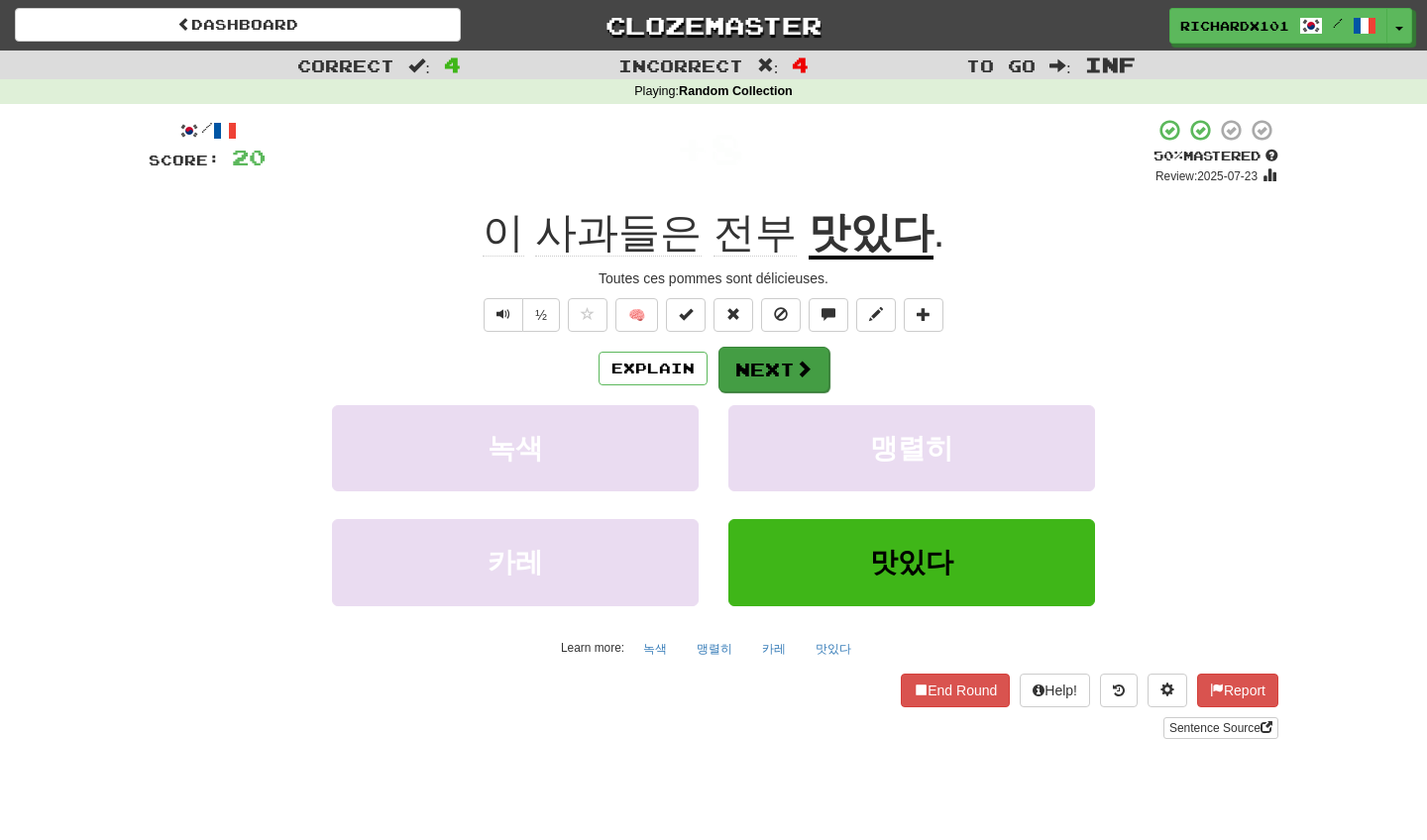 click on "Next" at bounding box center (774, 369) 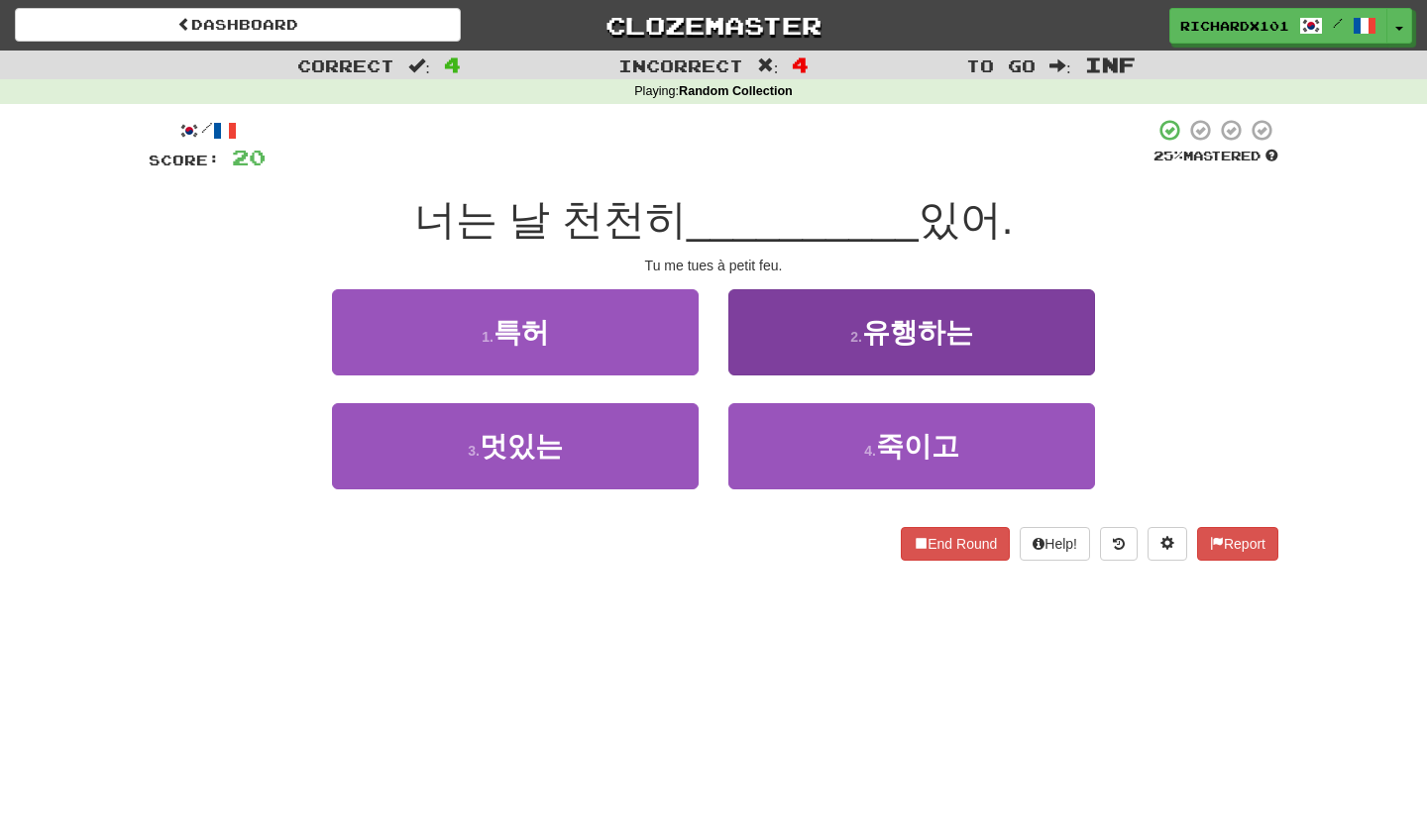 click on "2 .  유행하는" at bounding box center (912, 332) 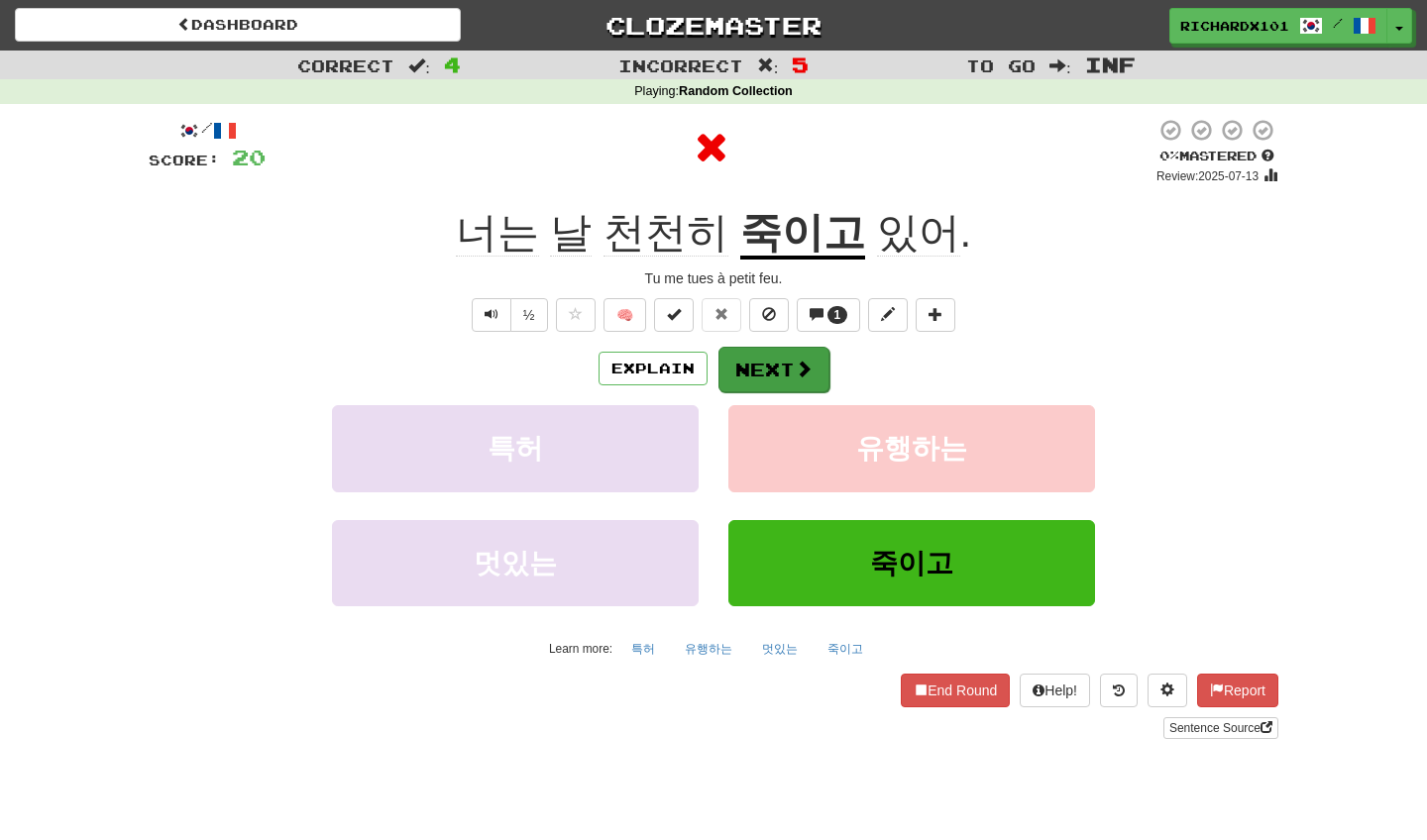 click on "Next" at bounding box center [774, 369] 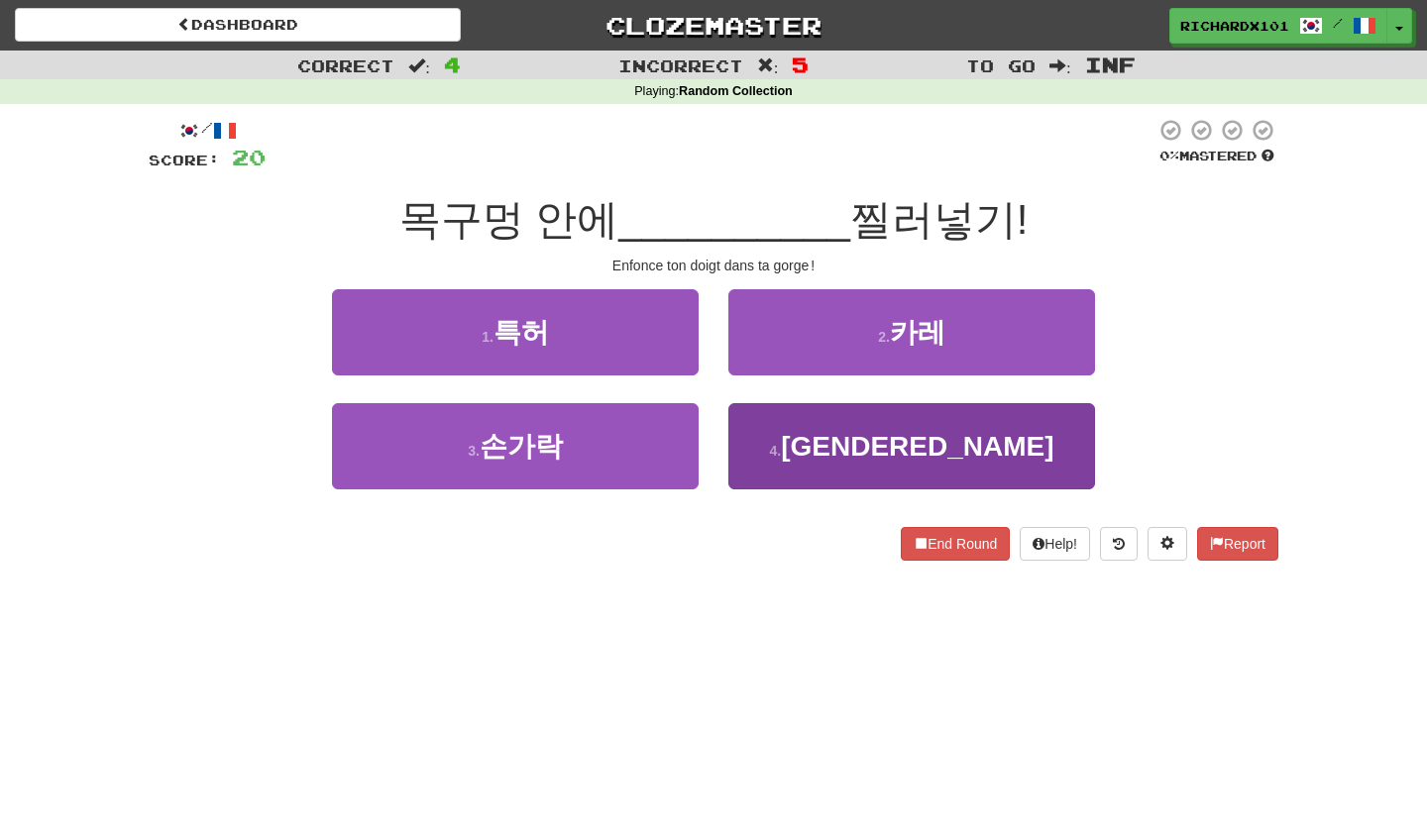 click on "4 .  [GENDERED_NAME]" at bounding box center (912, 446) 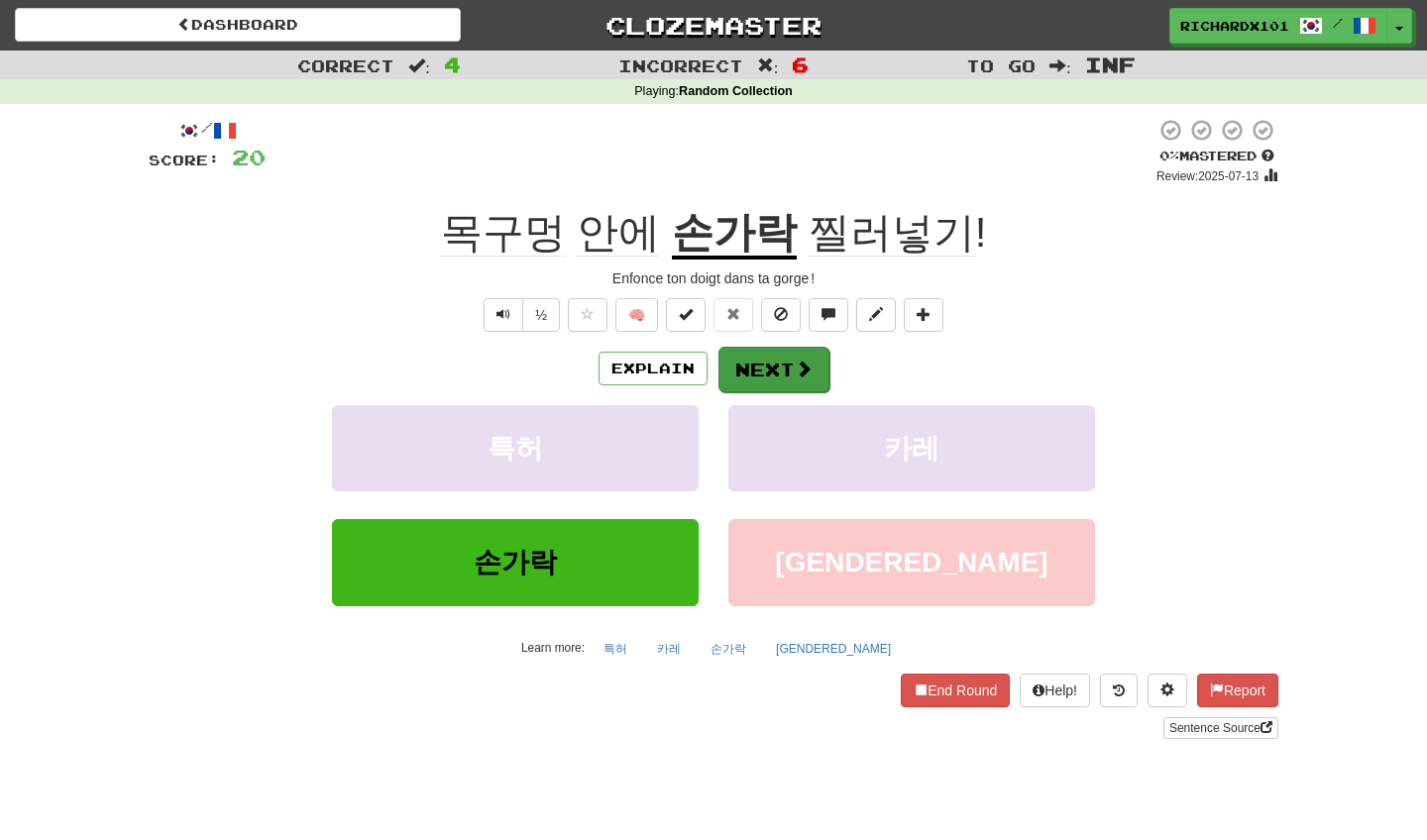 click on "Next" at bounding box center (774, 369) 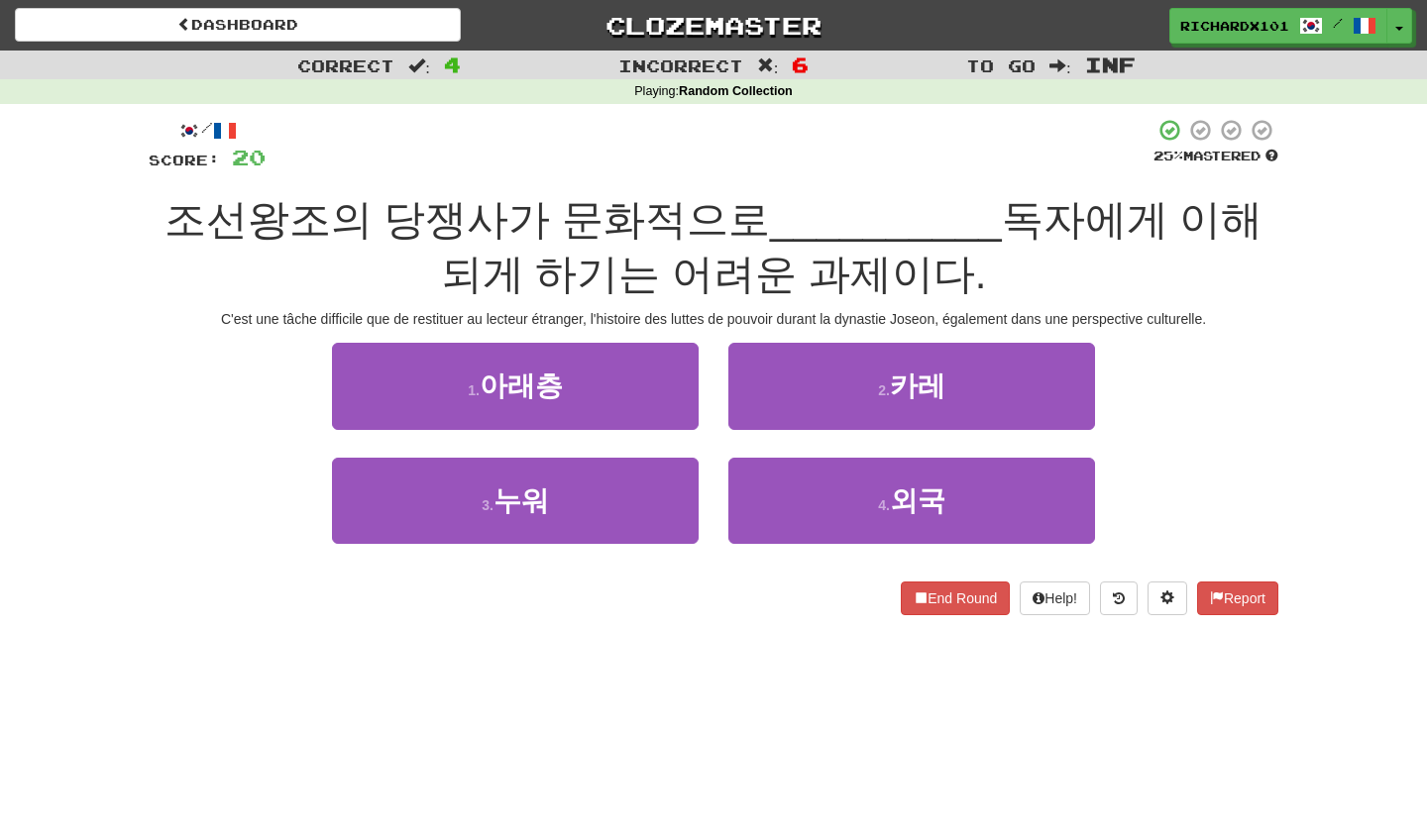click on "2 .  카레" at bounding box center [912, 385] 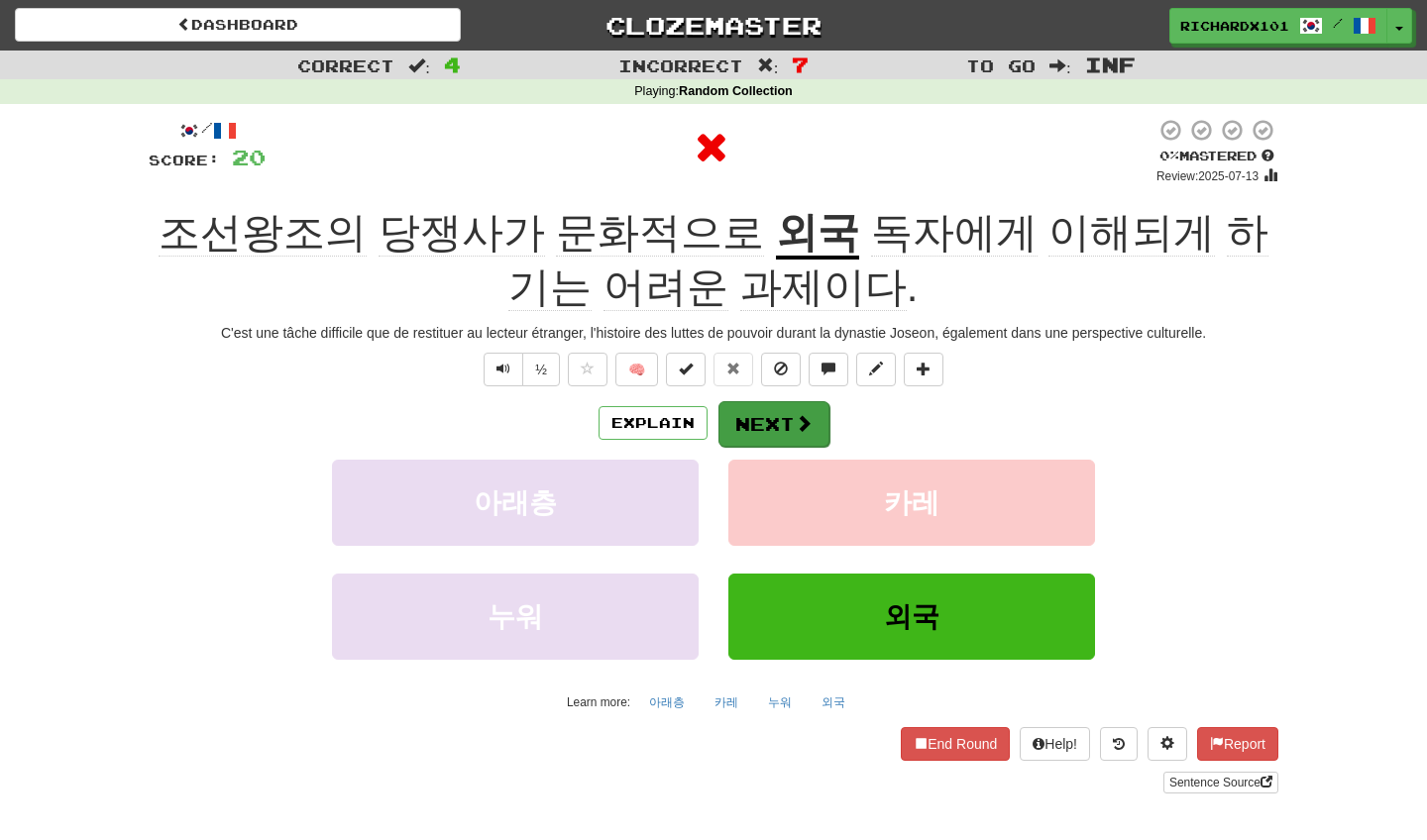 click on "Next" at bounding box center [774, 424] 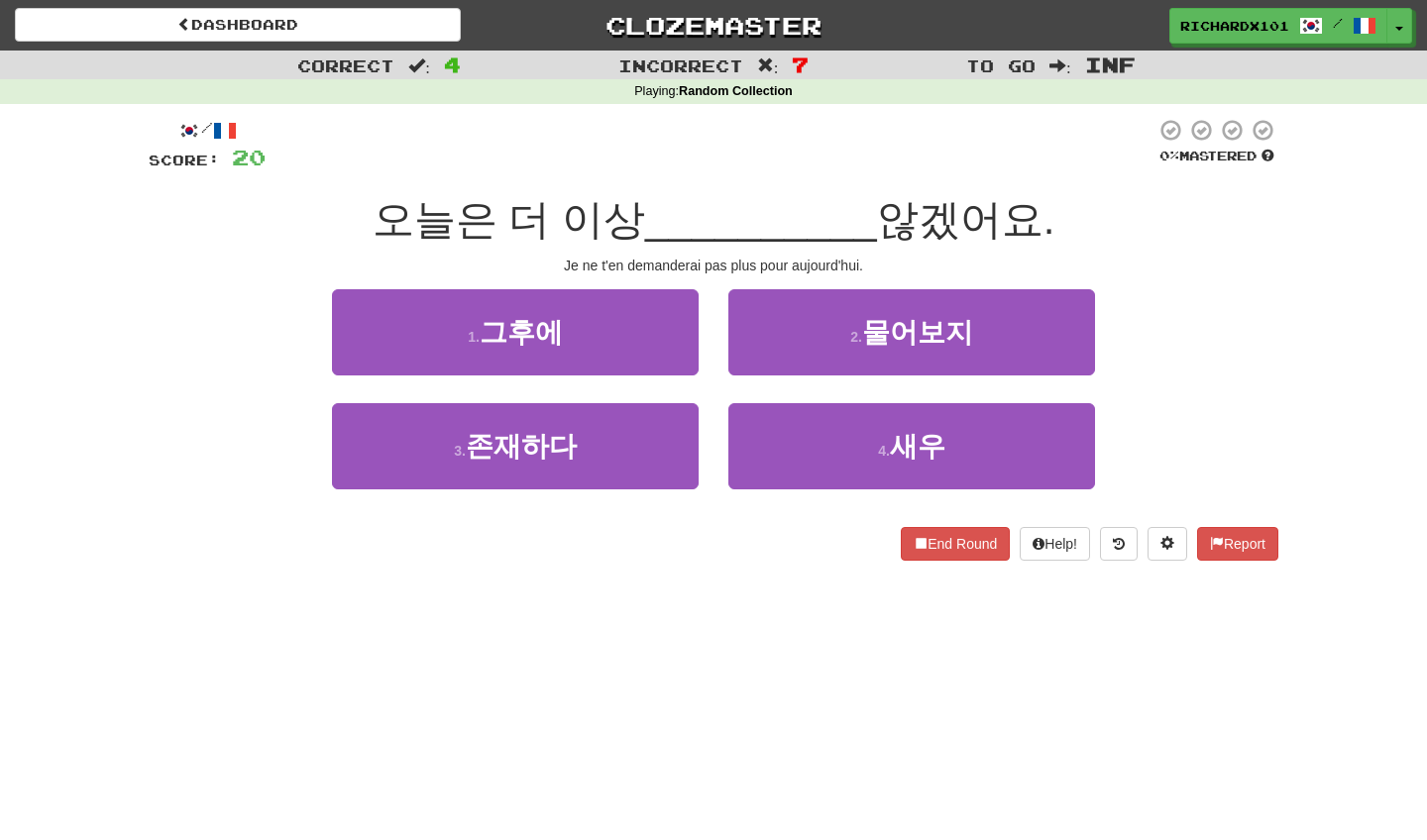 click on "4 .  새우" at bounding box center (912, 446) 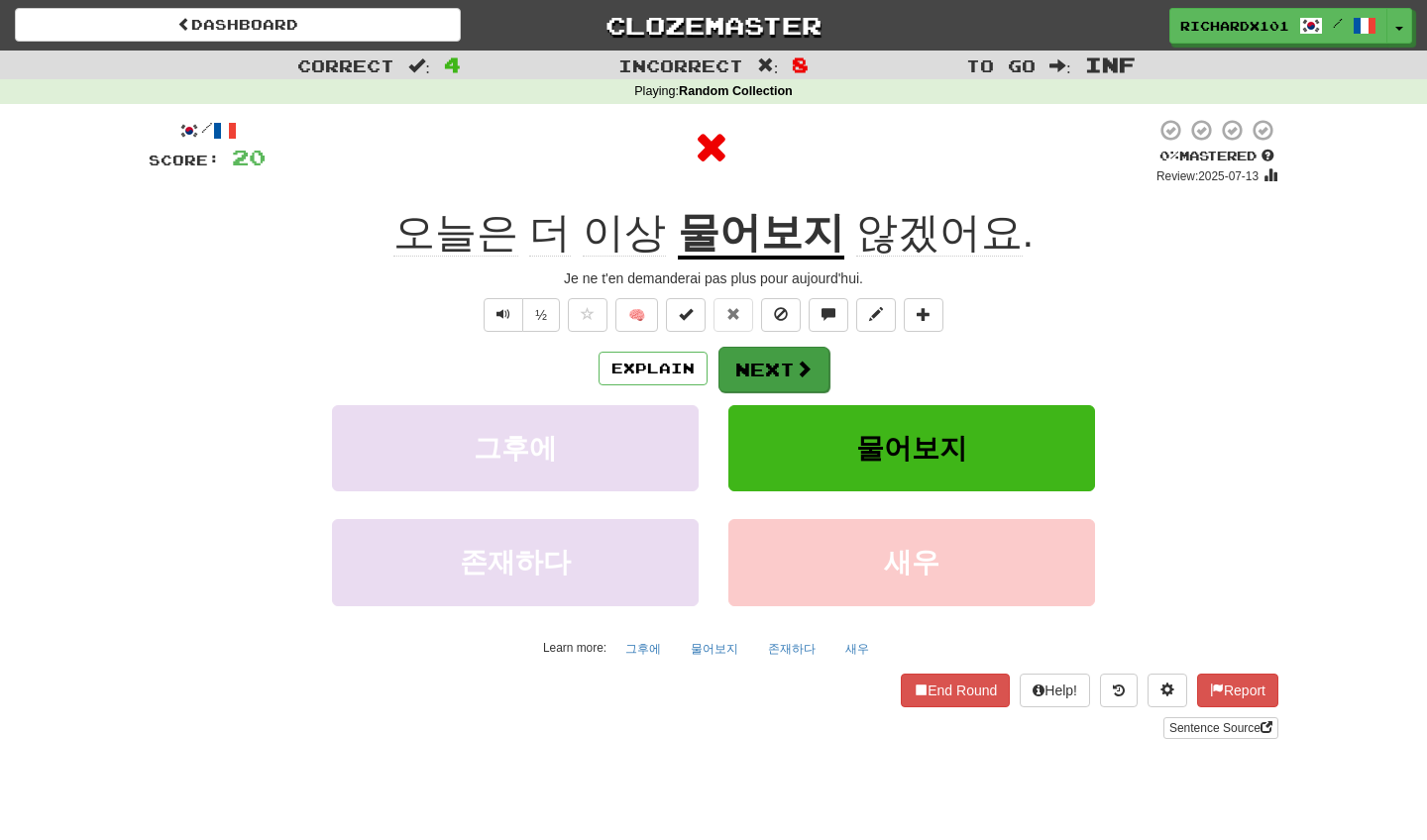 click on "Next" at bounding box center [774, 369] 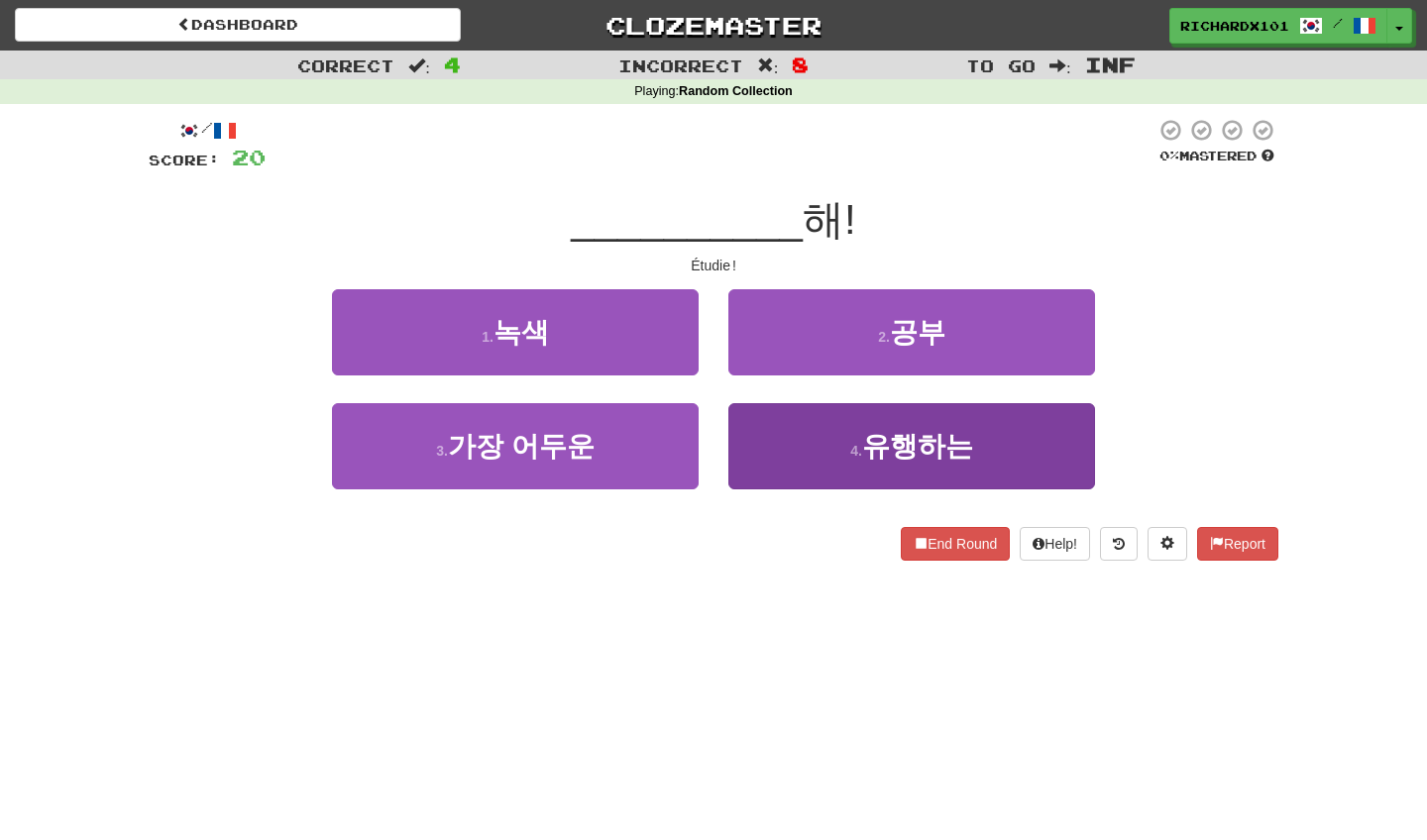 click on "4 .  유행하는" at bounding box center [912, 446] 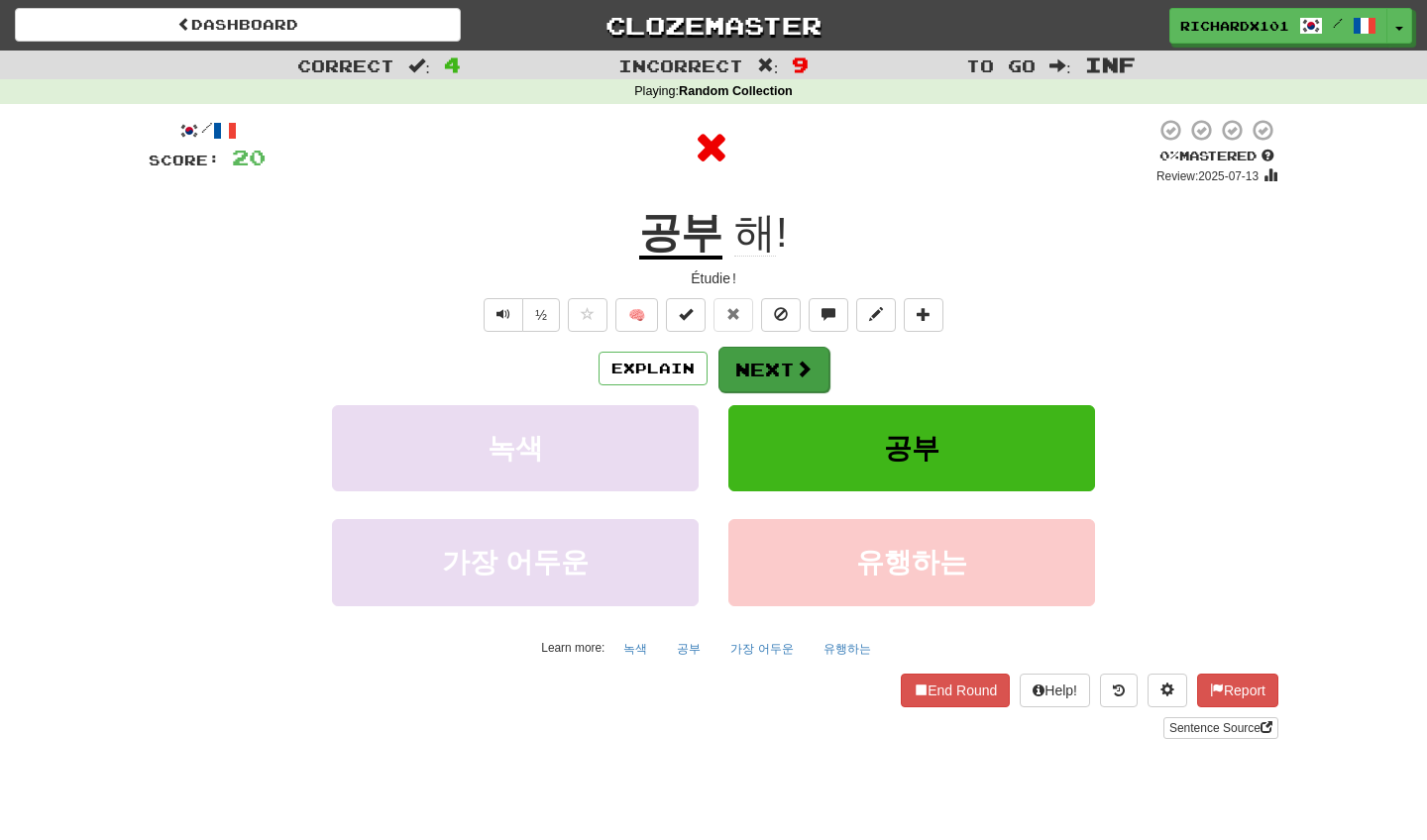 click on "Next" at bounding box center [774, 369] 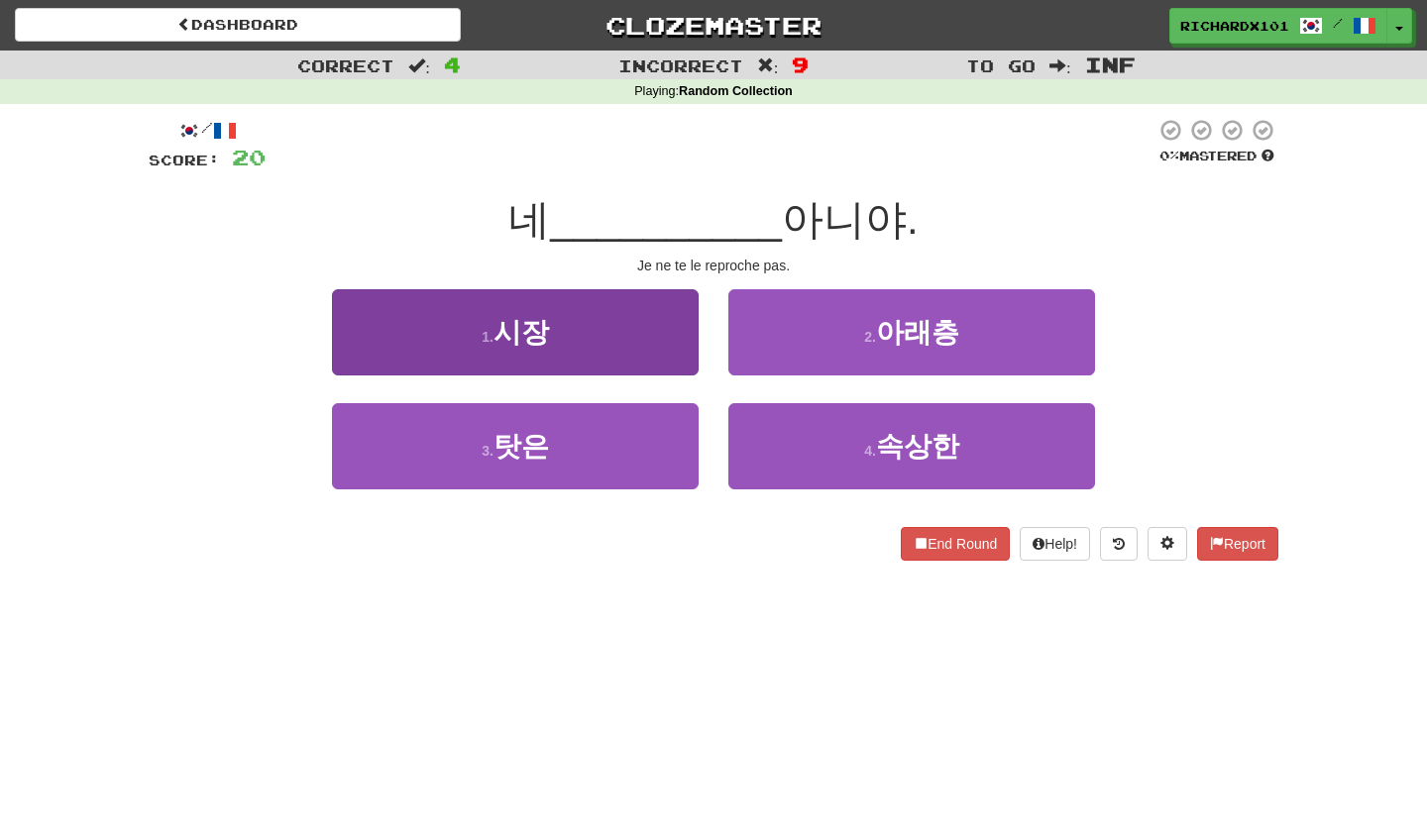 click on "1 .  시장" at bounding box center [515, 332] 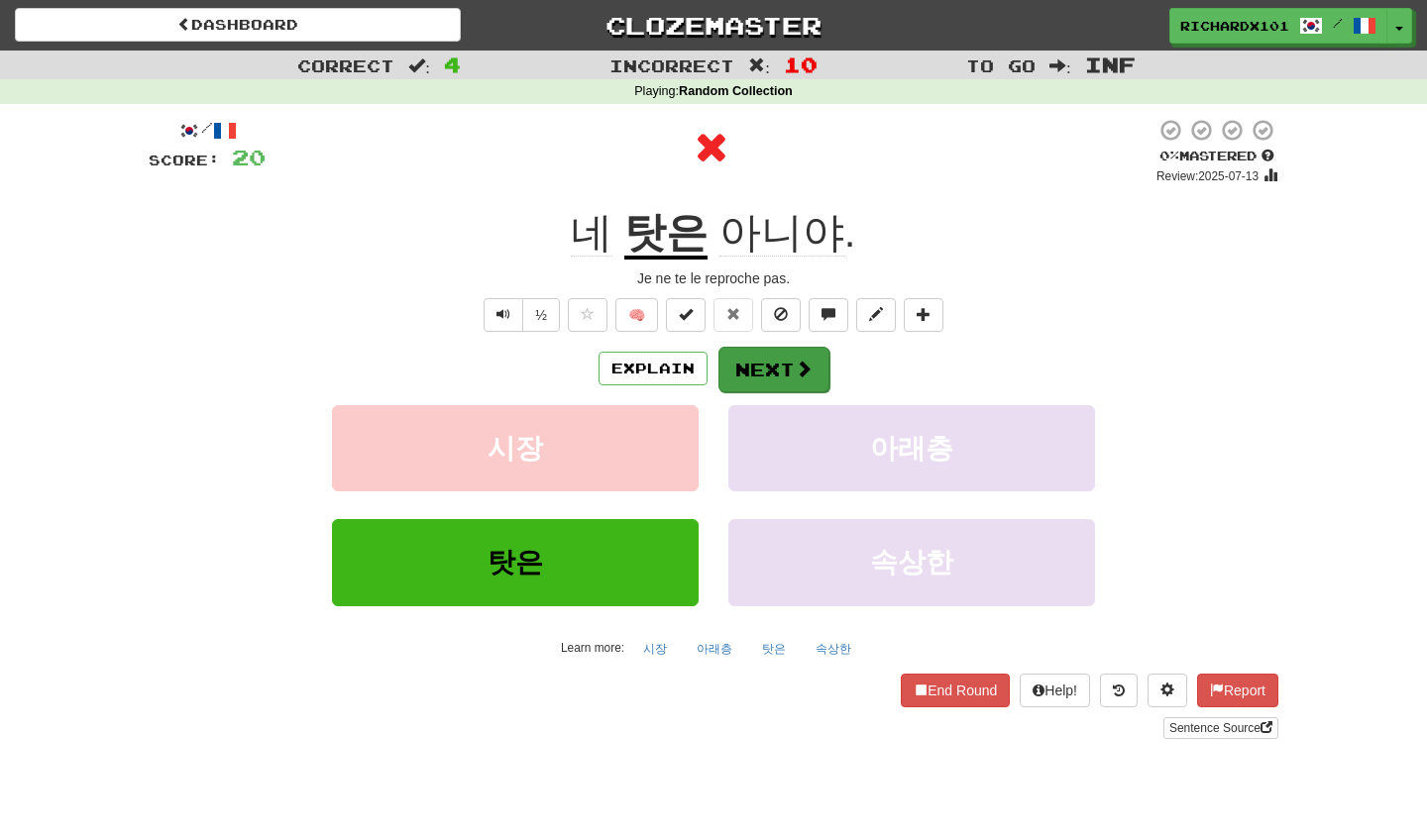 click on "Next" at bounding box center [774, 369] 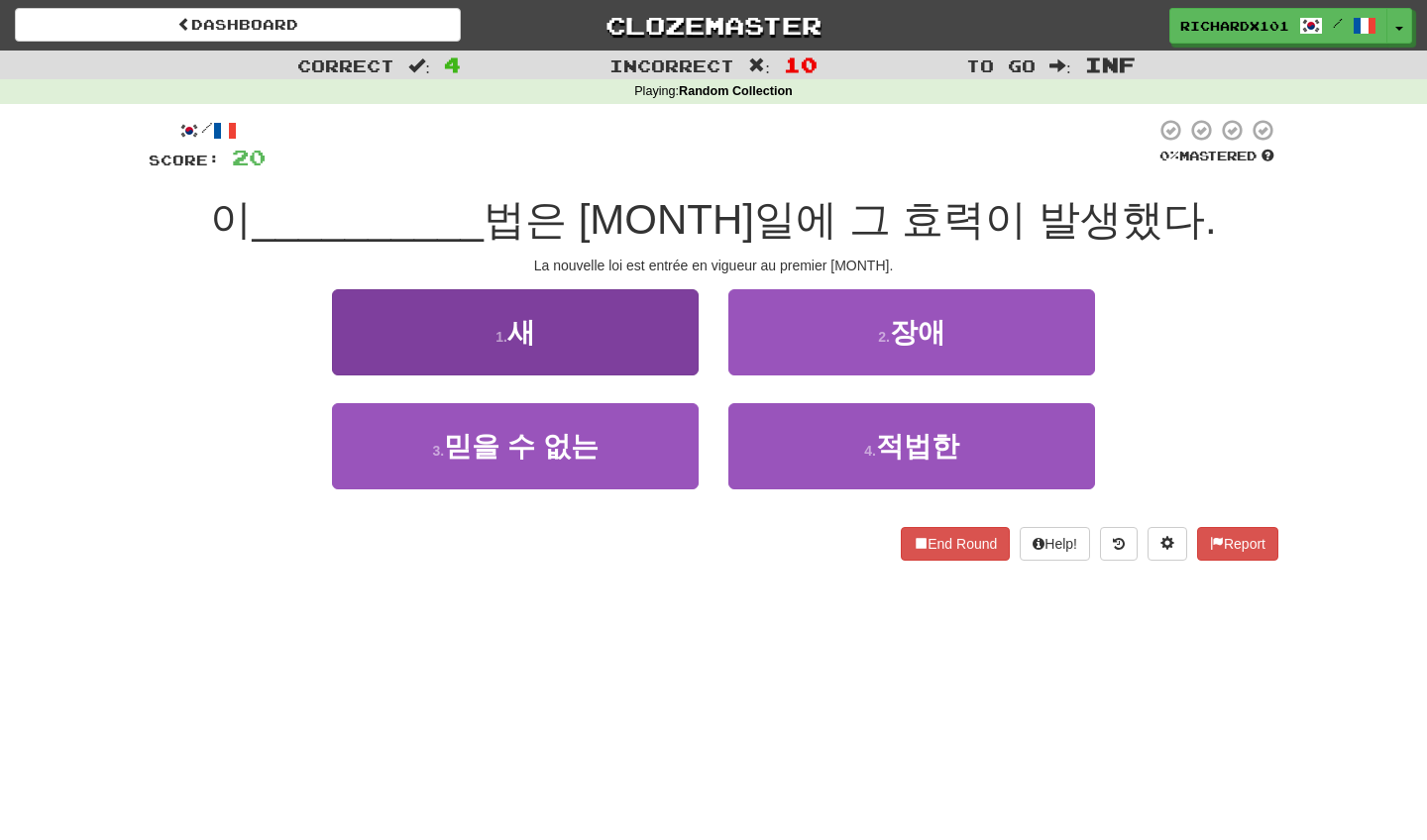 click on "1 .  새" at bounding box center (515, 332) 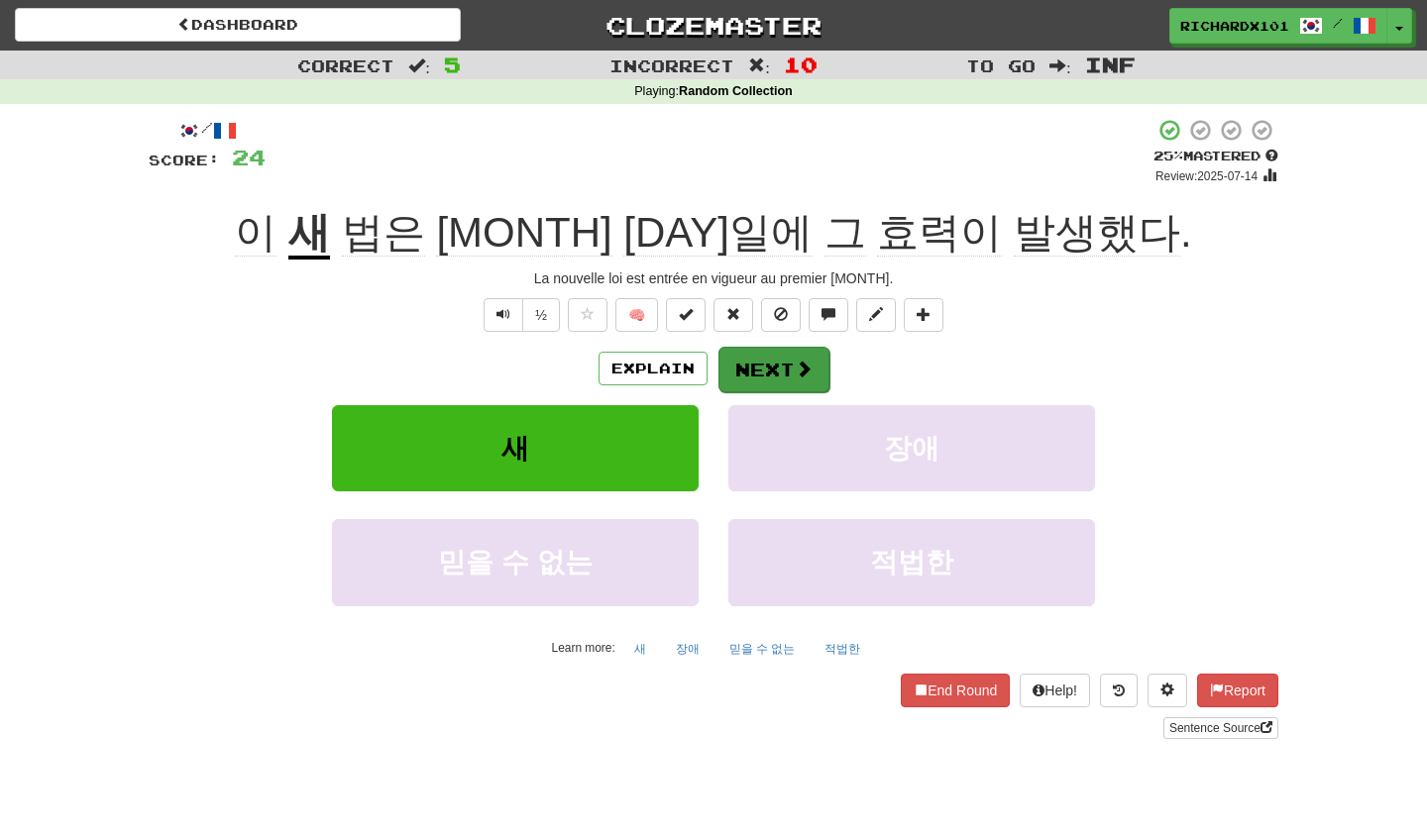click on "Next" at bounding box center (774, 369) 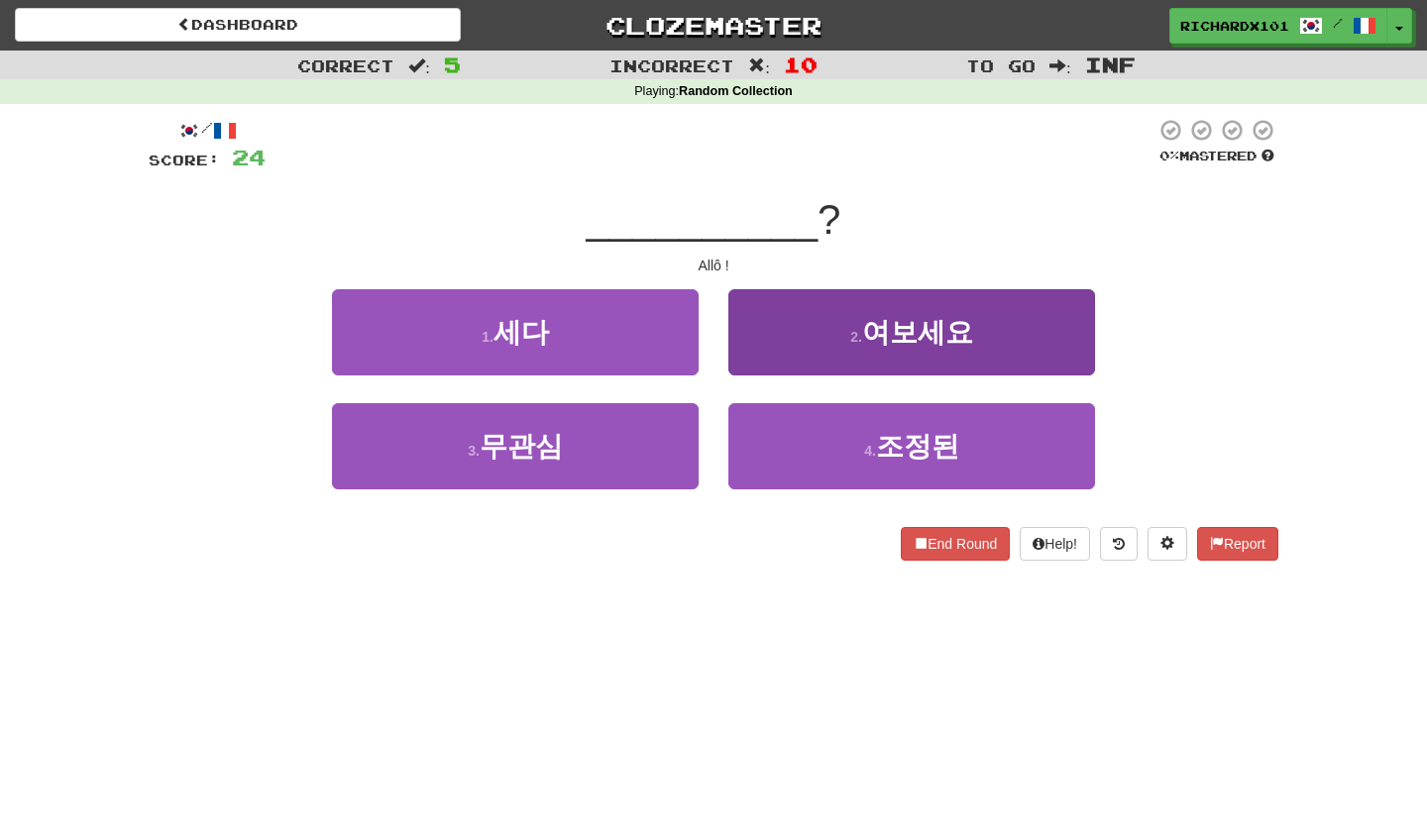 click on "2 .  여보세요" at bounding box center (912, 332) 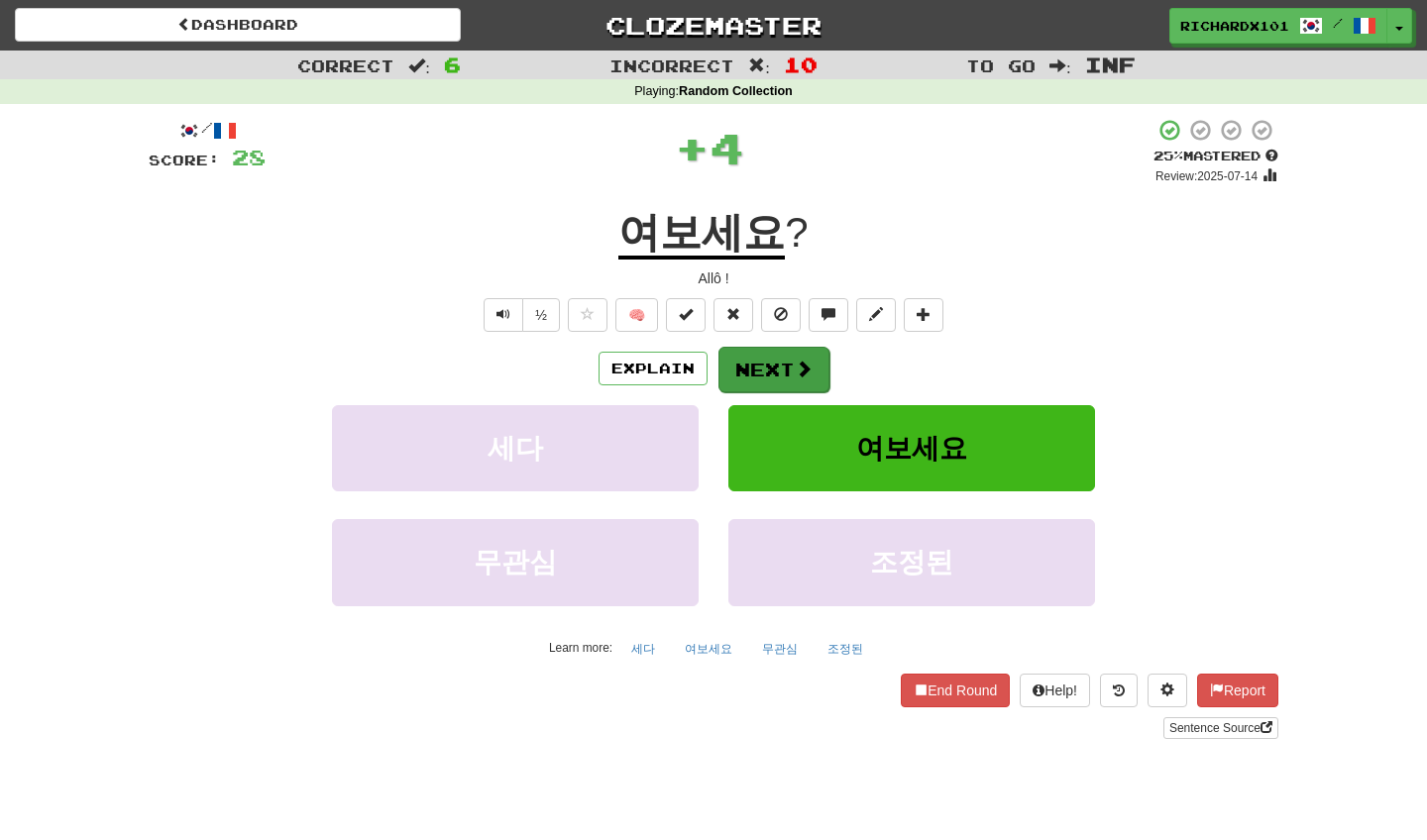 click on "Next" at bounding box center (774, 369) 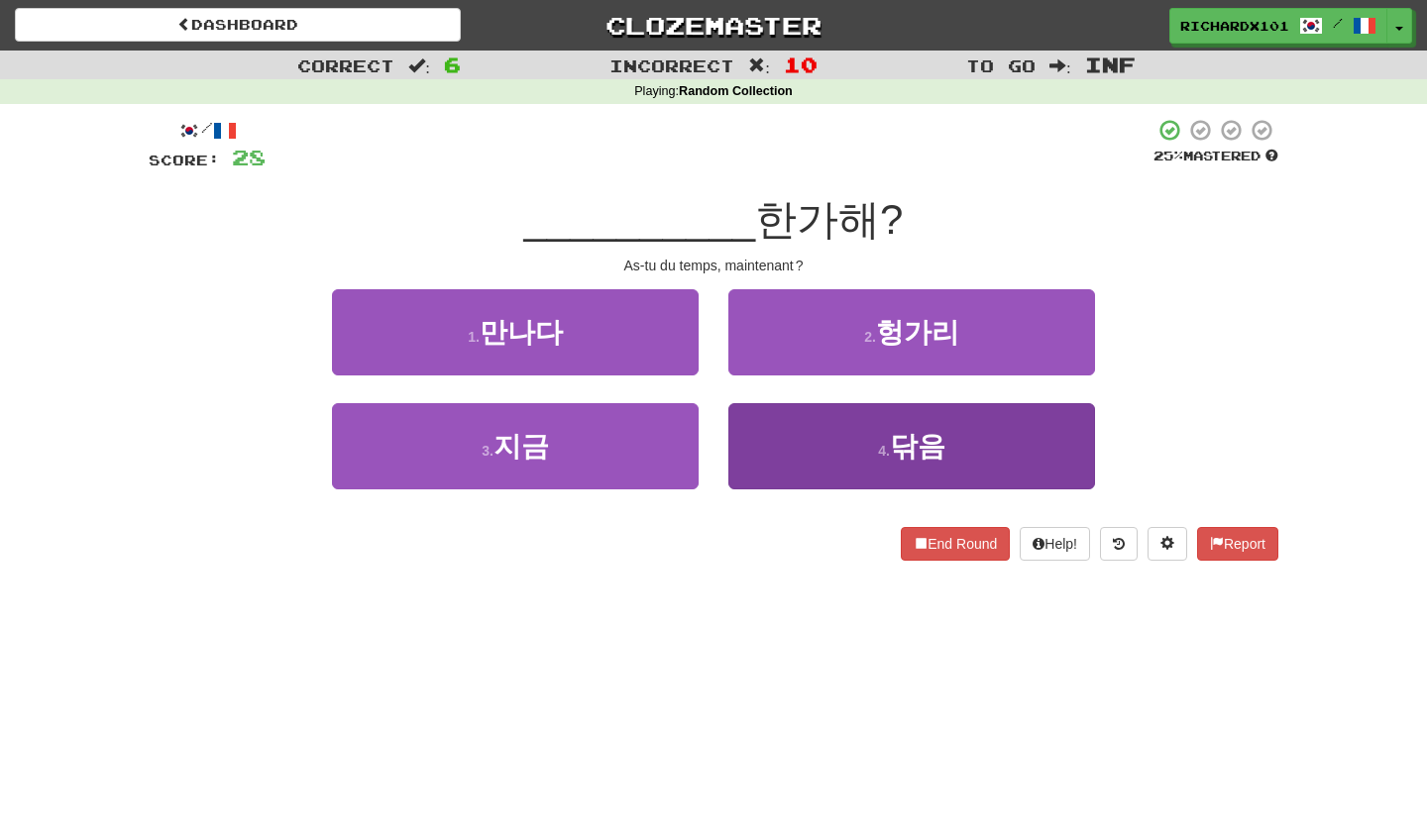 click on "4 .  닦음" at bounding box center [912, 446] 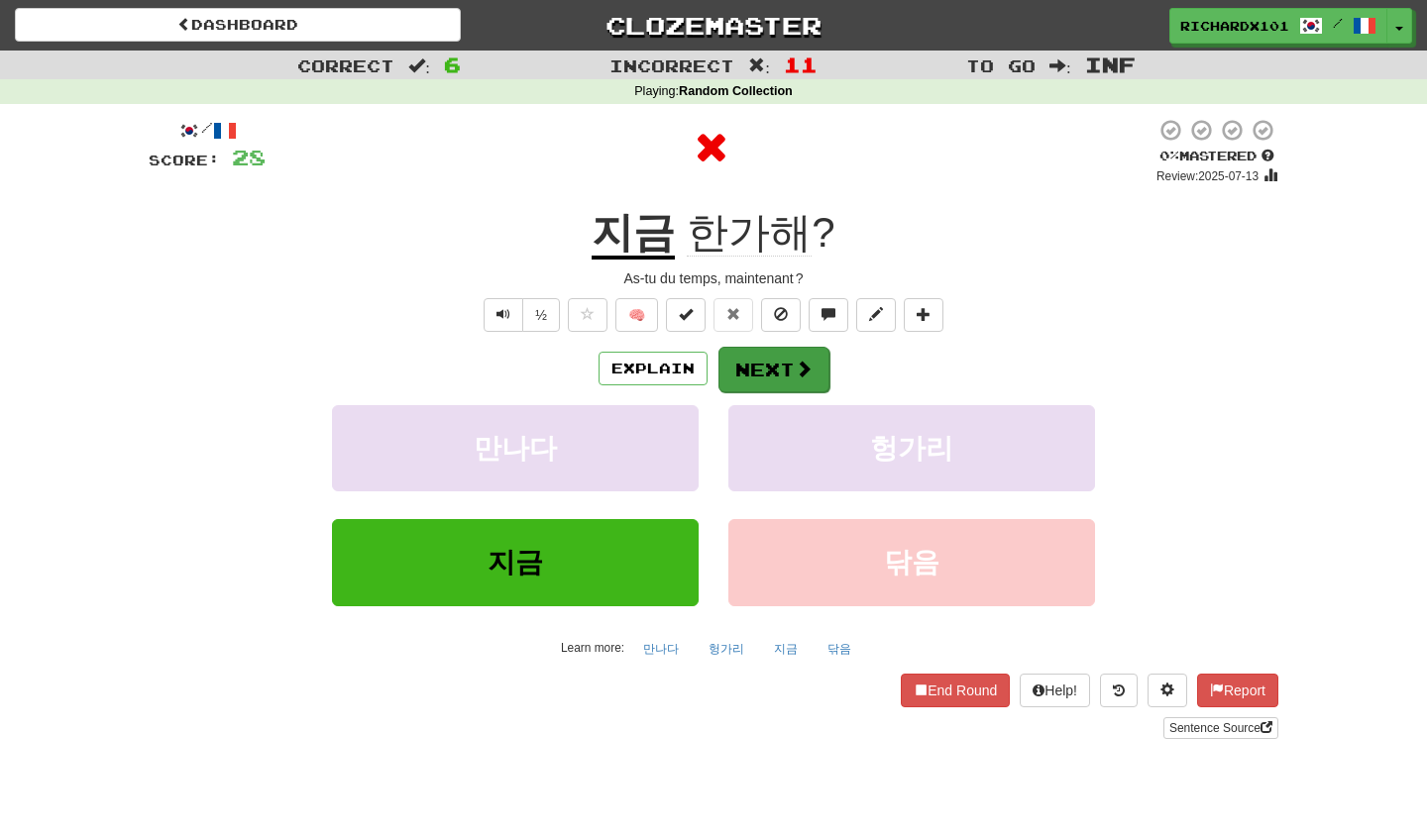 click at bounding box center [804, 368] 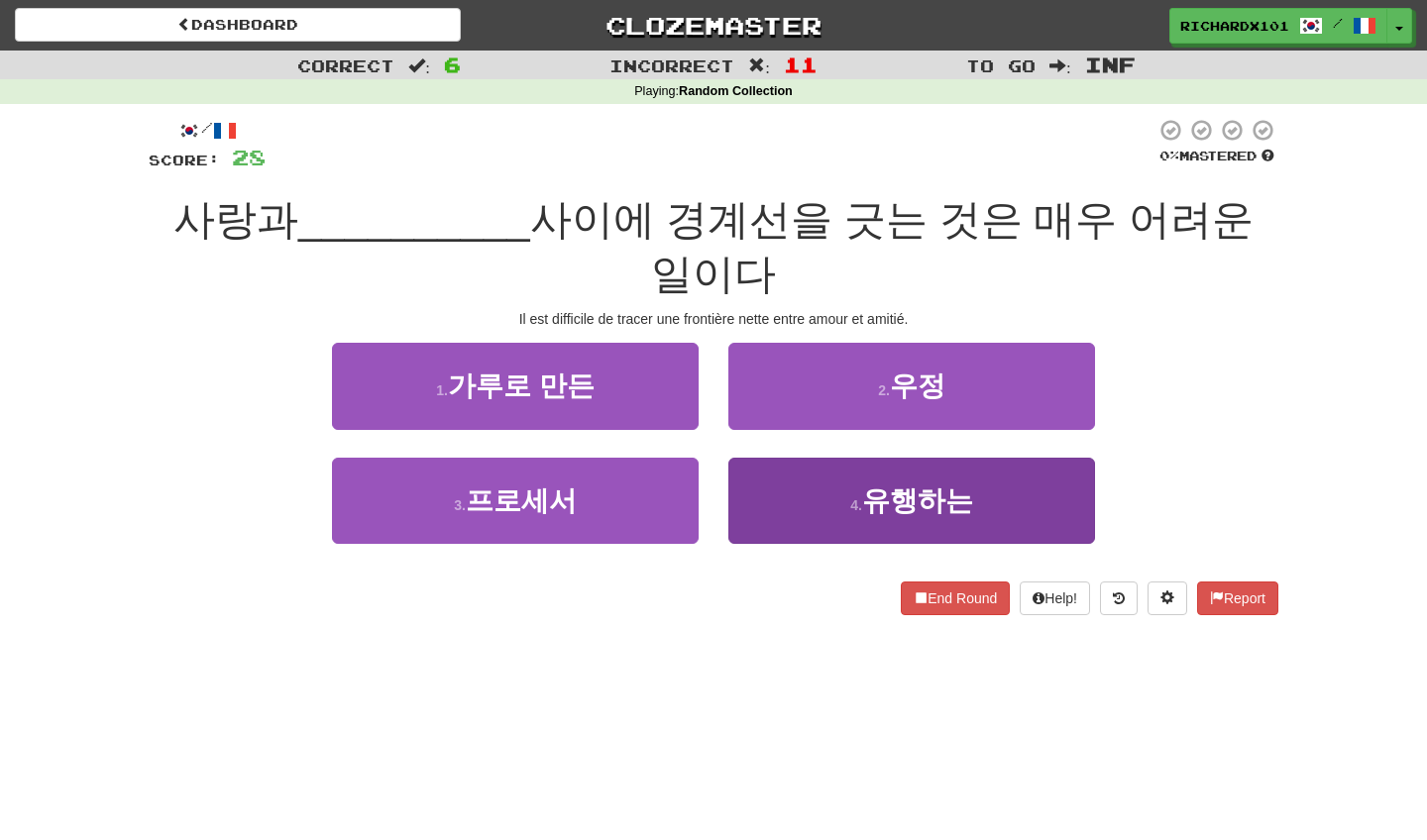 drag, startPoint x: 692, startPoint y: 334, endPoint x: 806, endPoint y: 443, distance: 157.7244 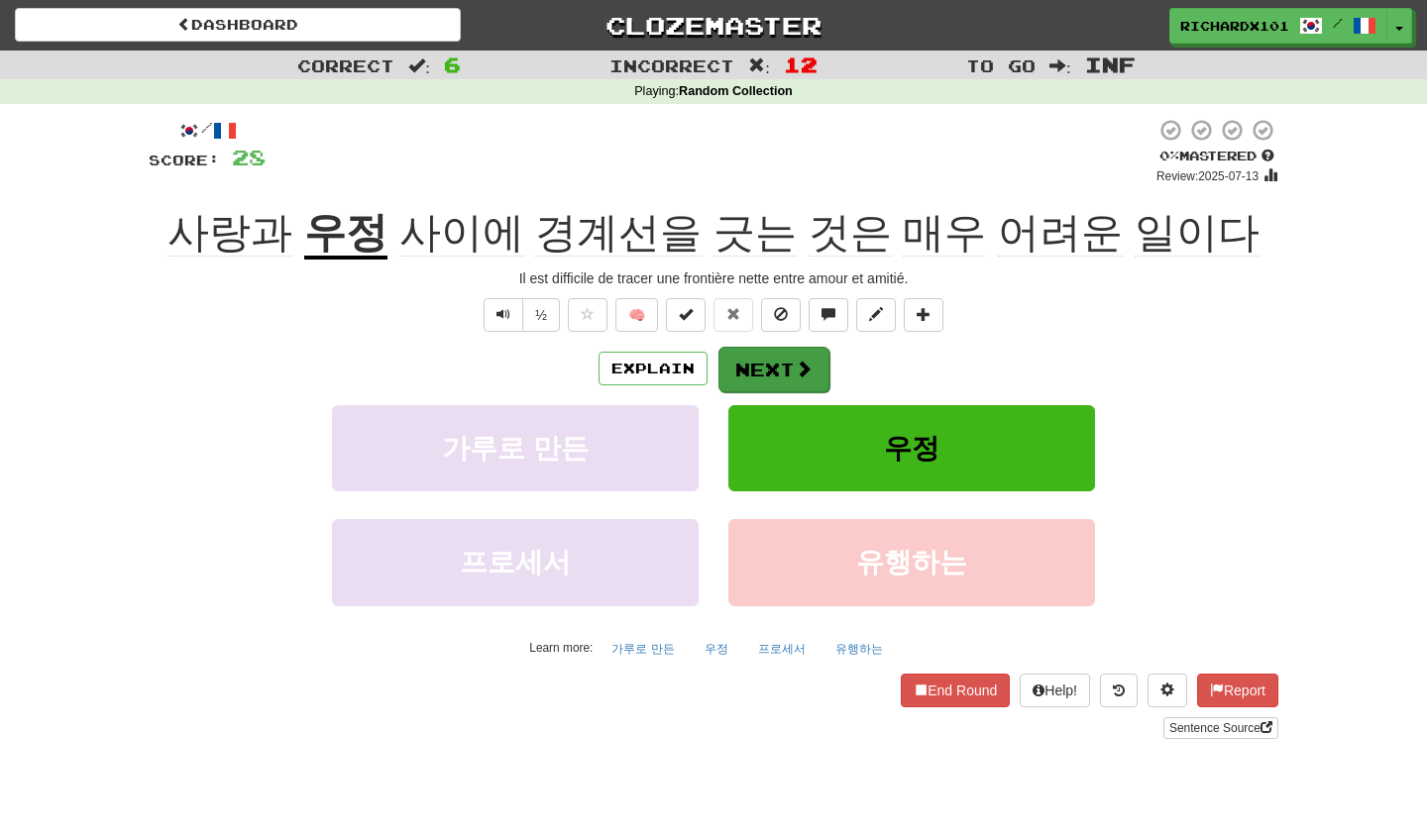 click on "Next" at bounding box center (774, 369) 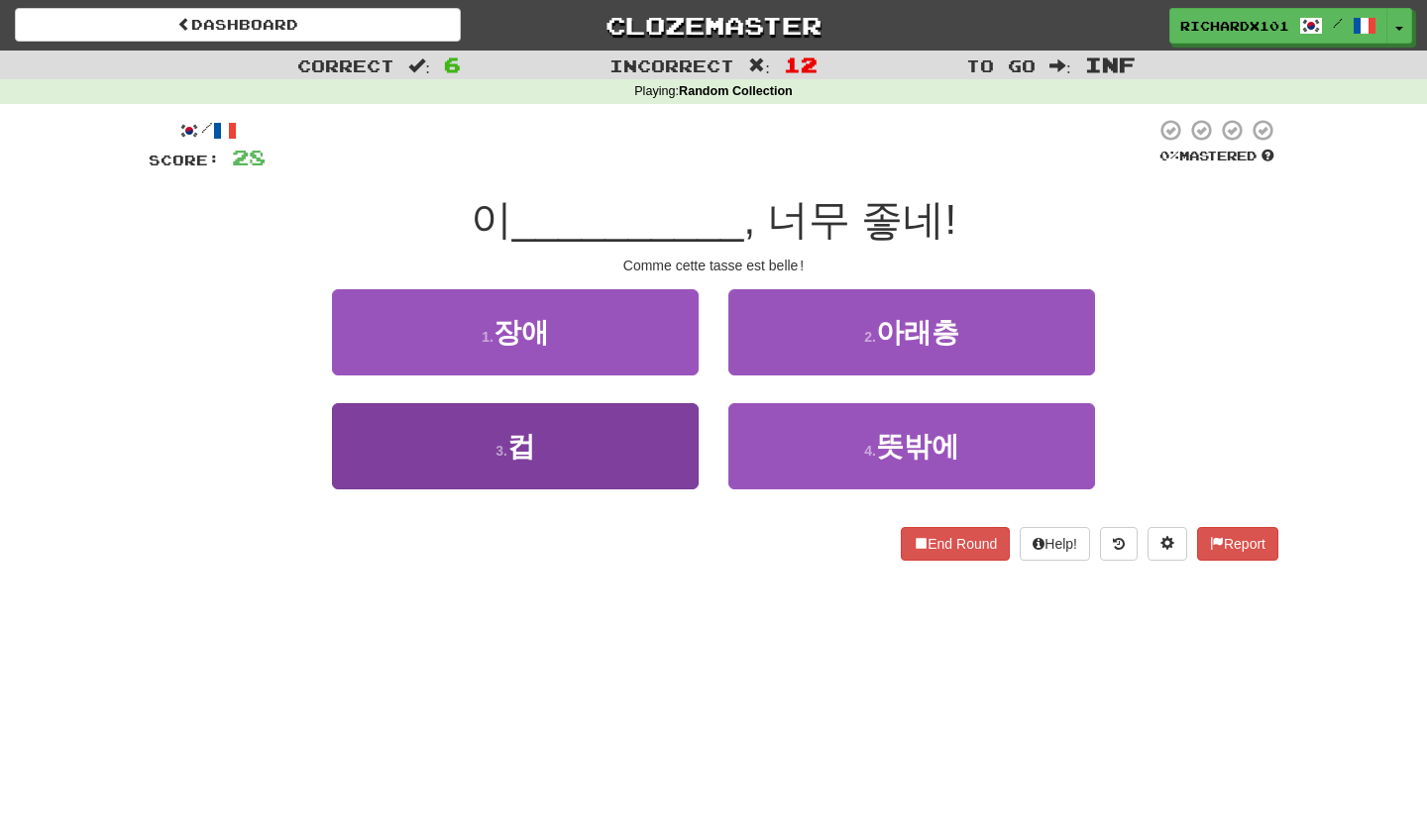 click on "3 .  컵" at bounding box center (515, 446) 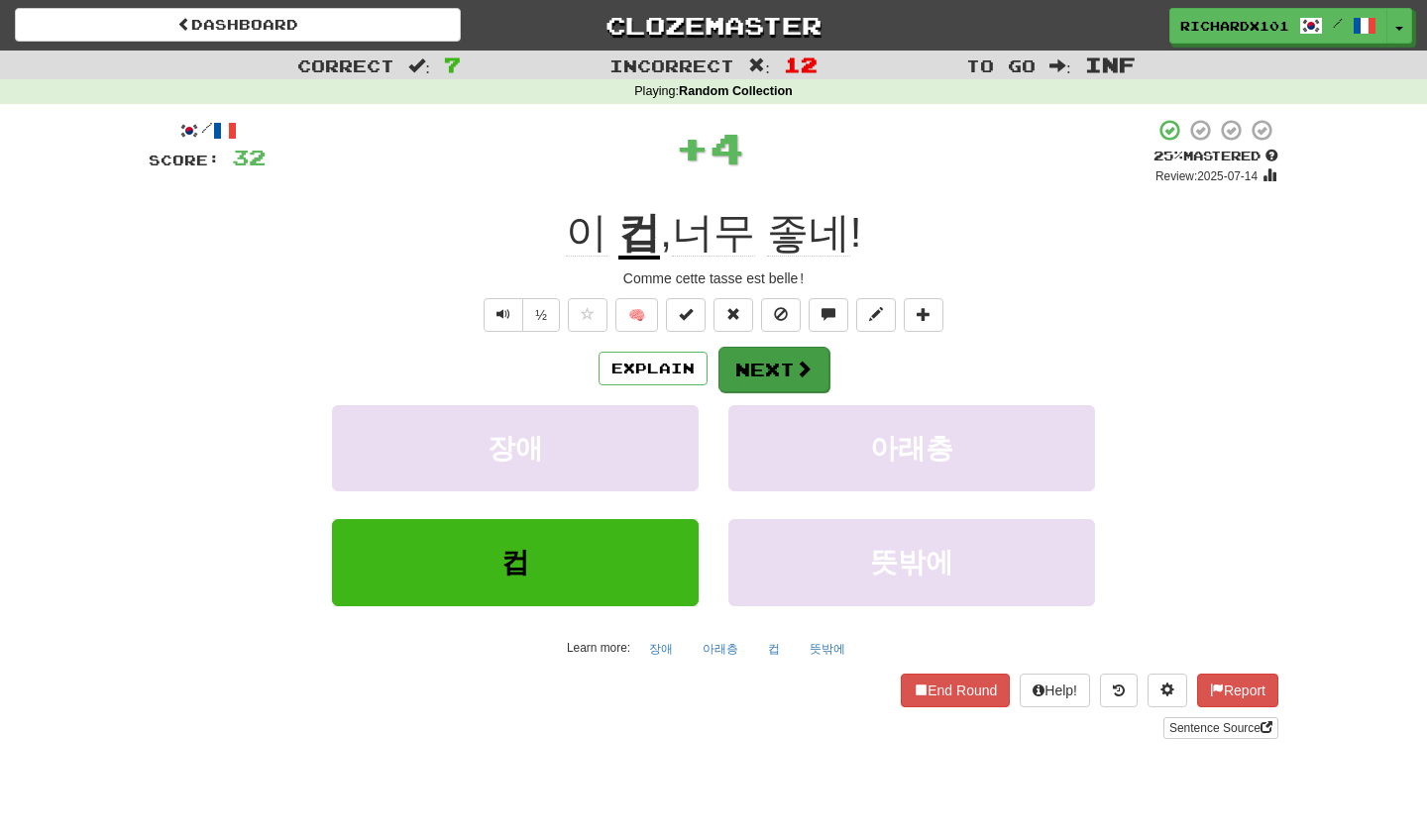 click on "Next" at bounding box center [774, 369] 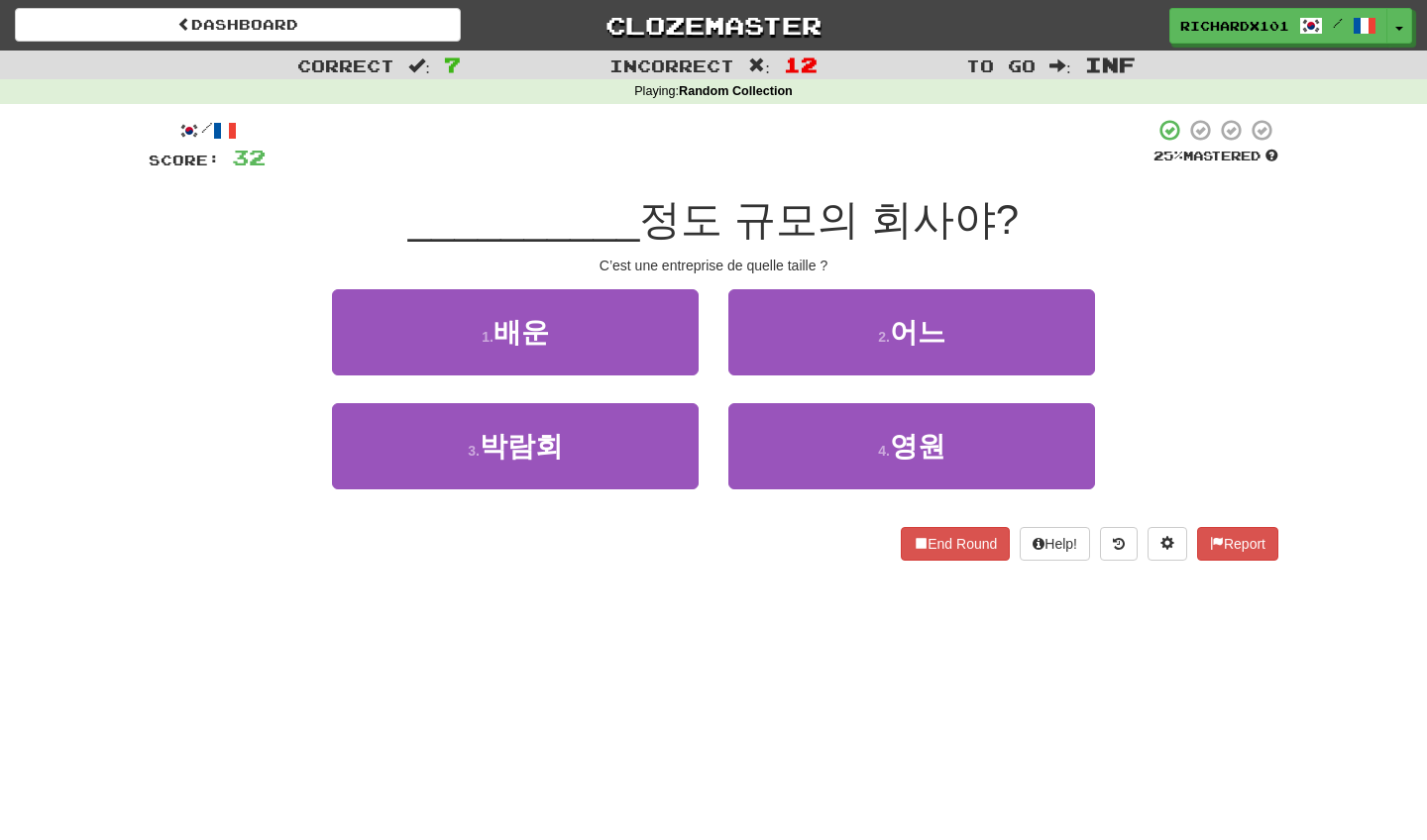 click on "2 .  어느" at bounding box center (912, 332) 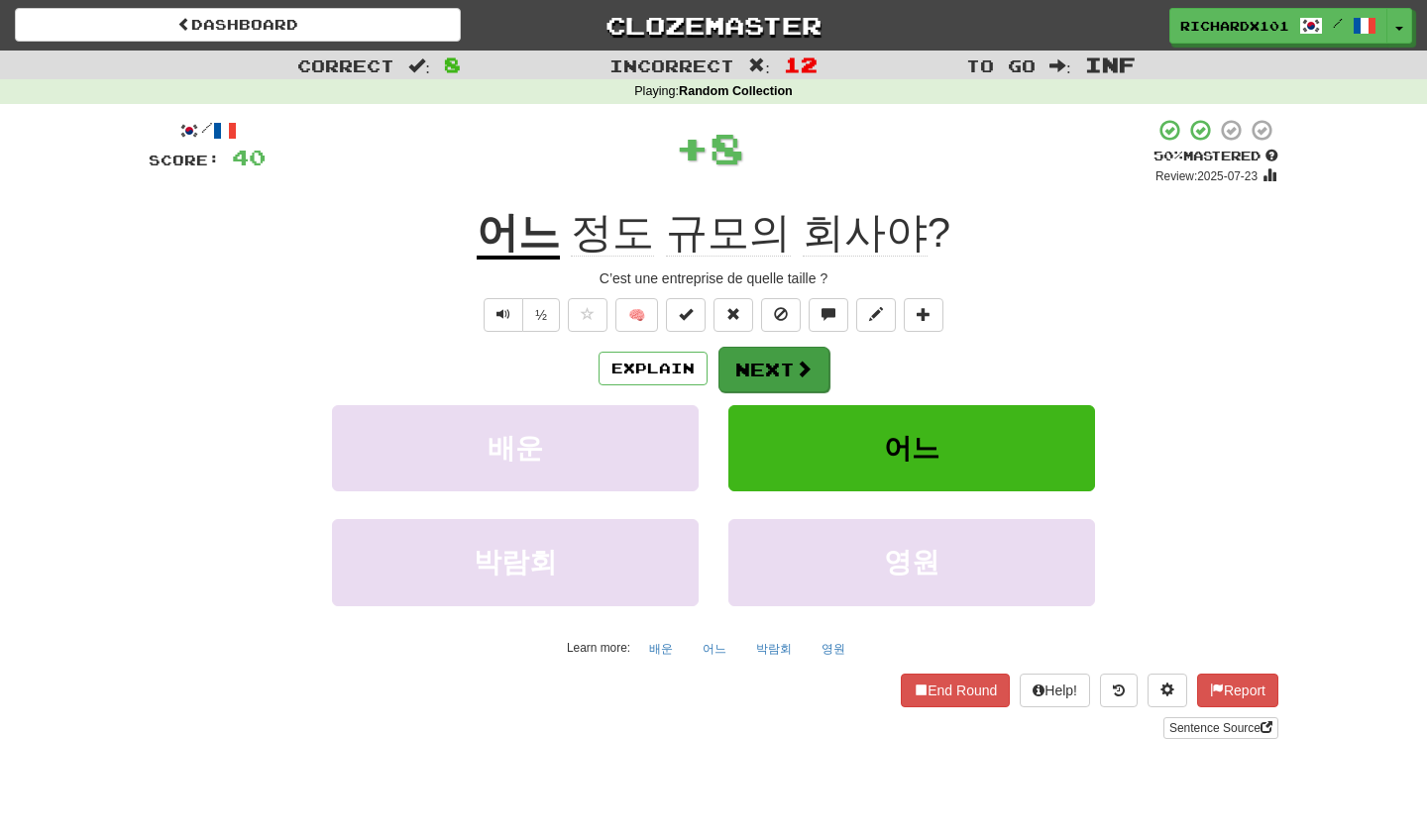 click on "Next" at bounding box center [774, 369] 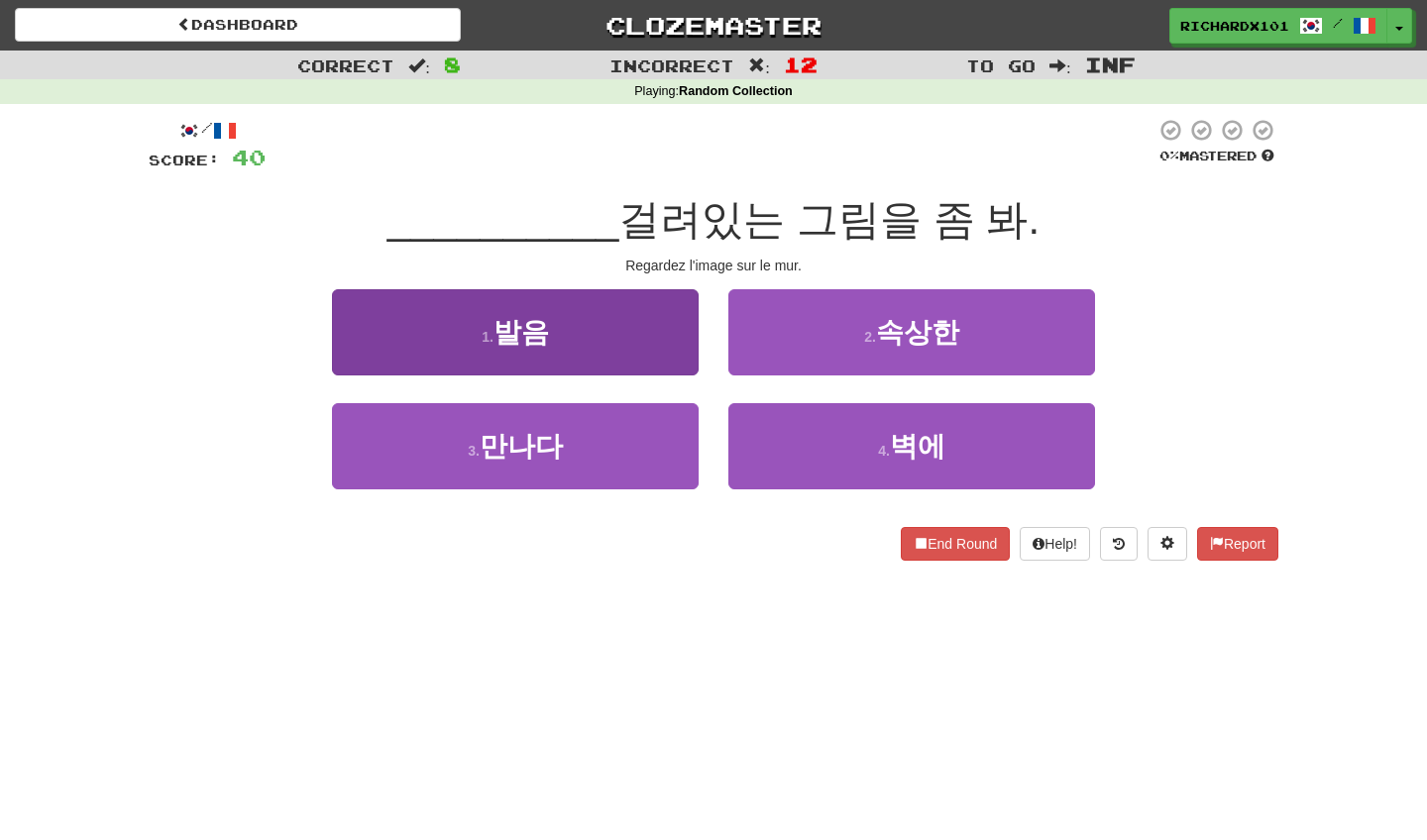click on "1 .  발음" at bounding box center [515, 332] 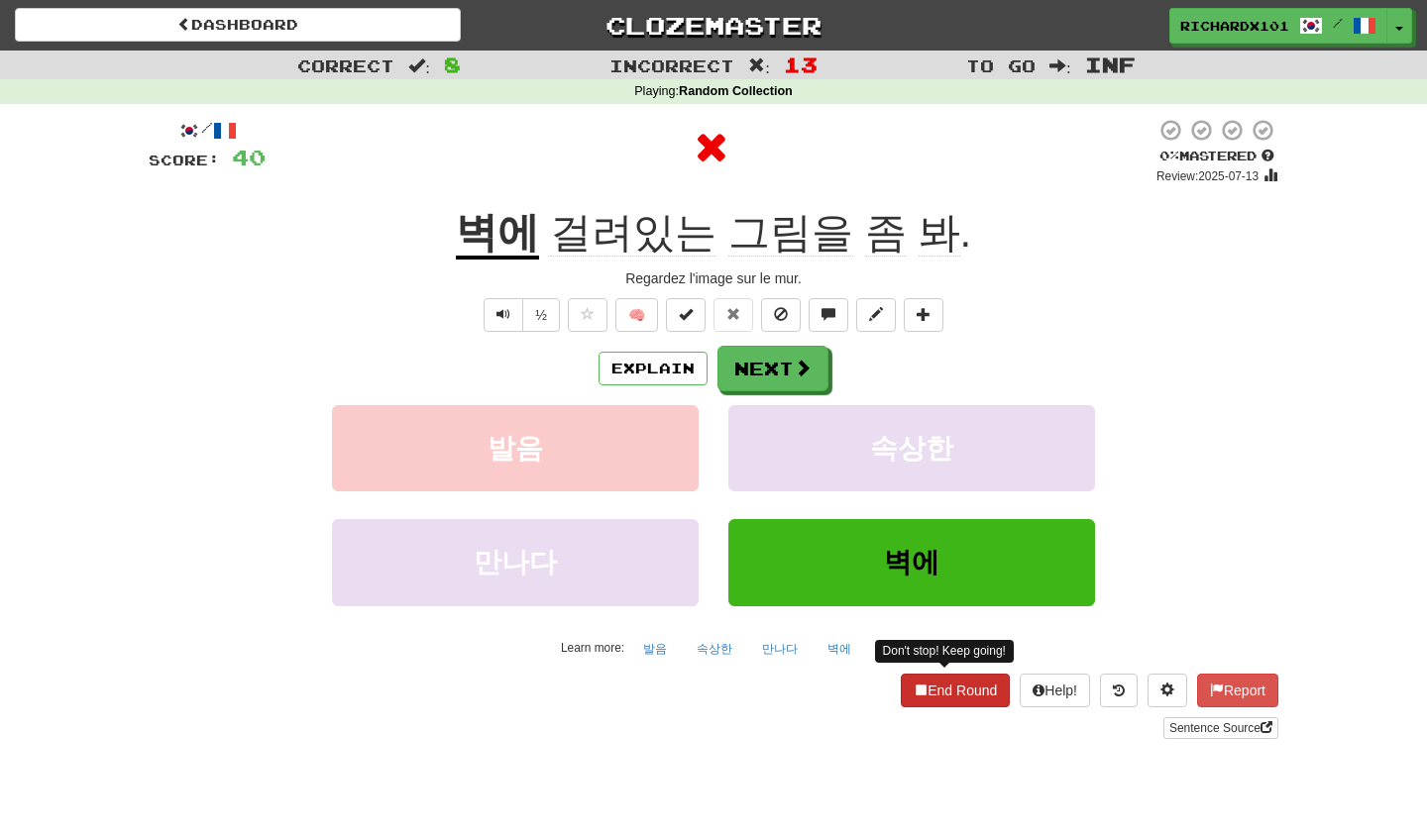 click on "End Round" at bounding box center (955, 690) 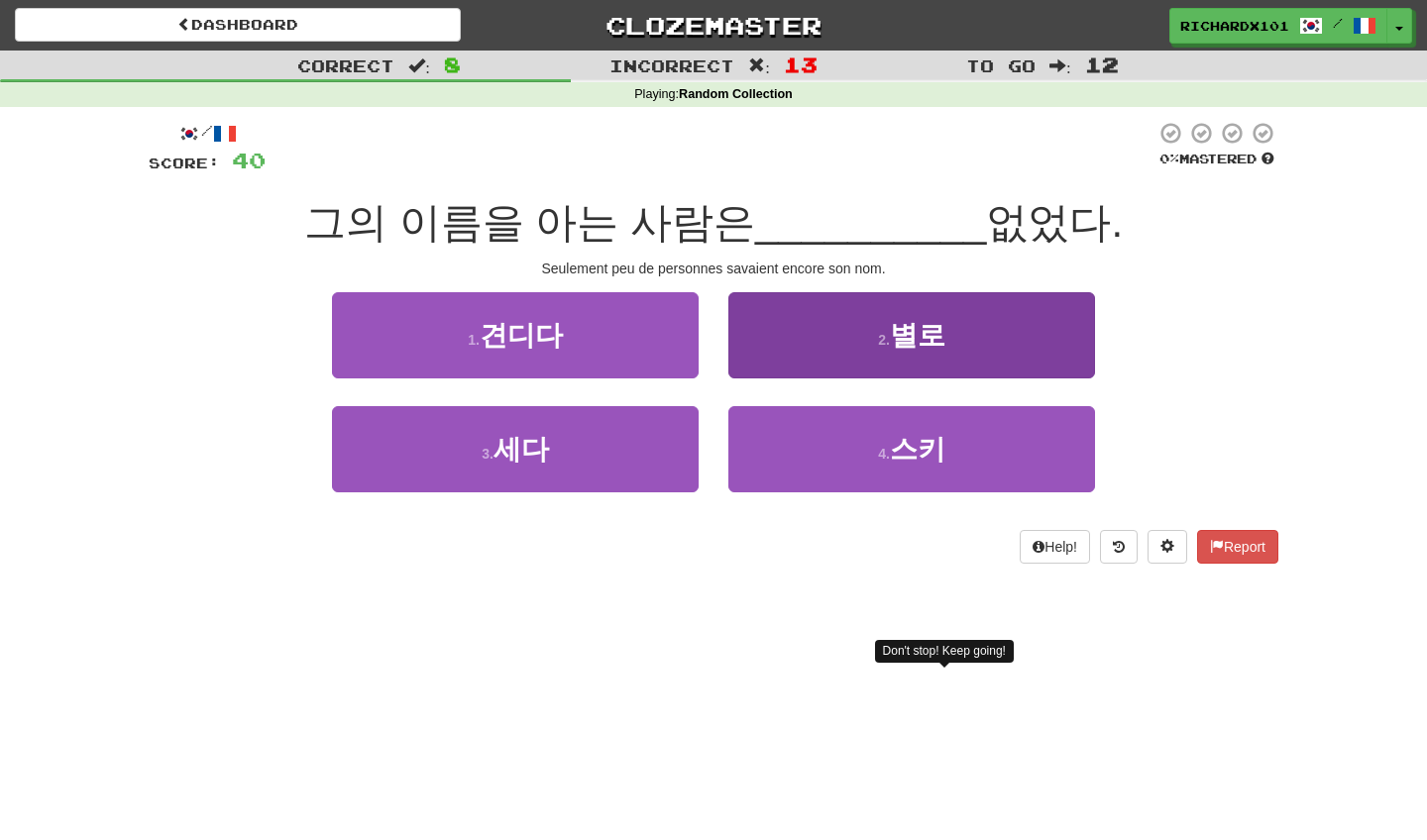 click on "2 .  별로" at bounding box center [912, 335] 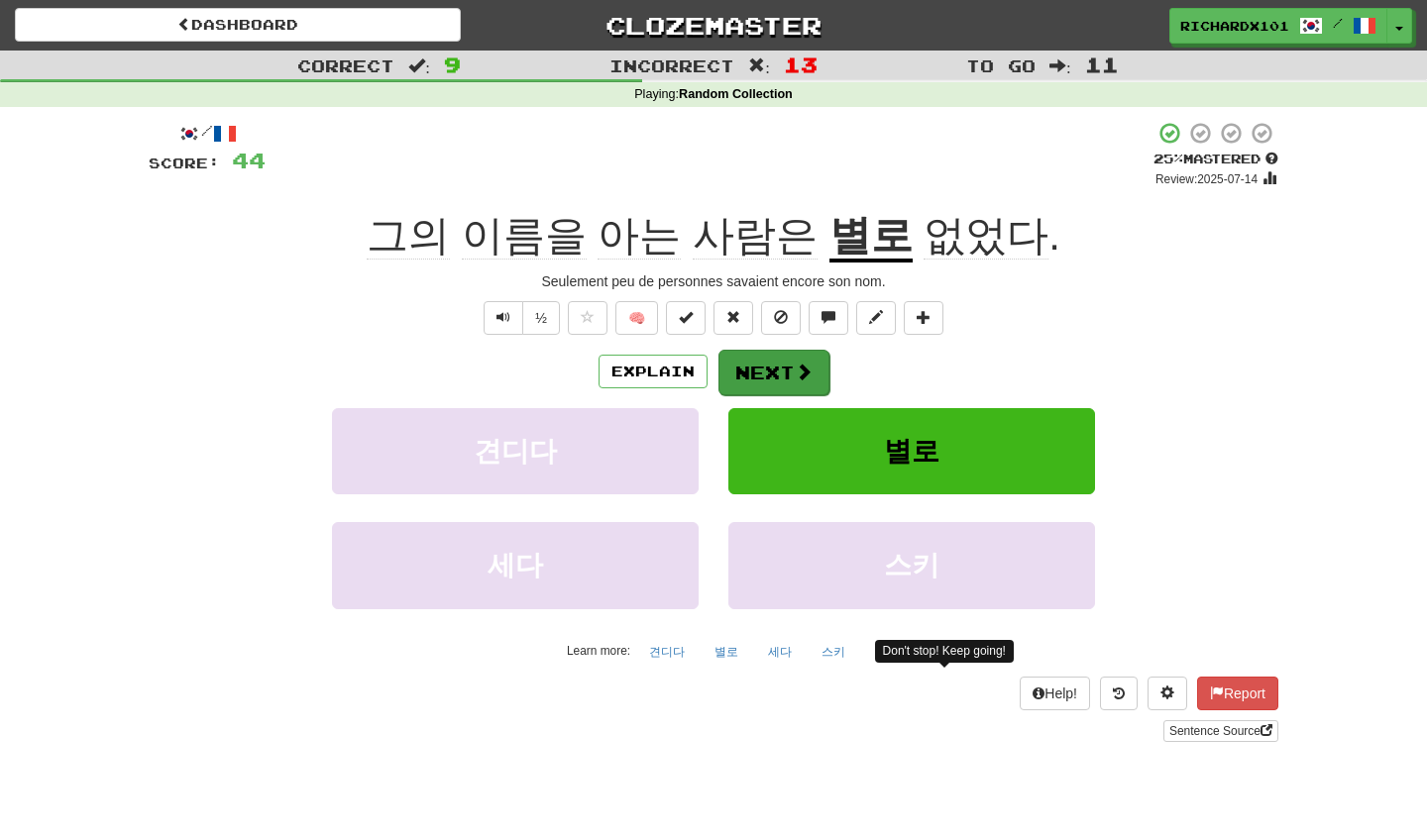 click on "Next" at bounding box center [774, 372] 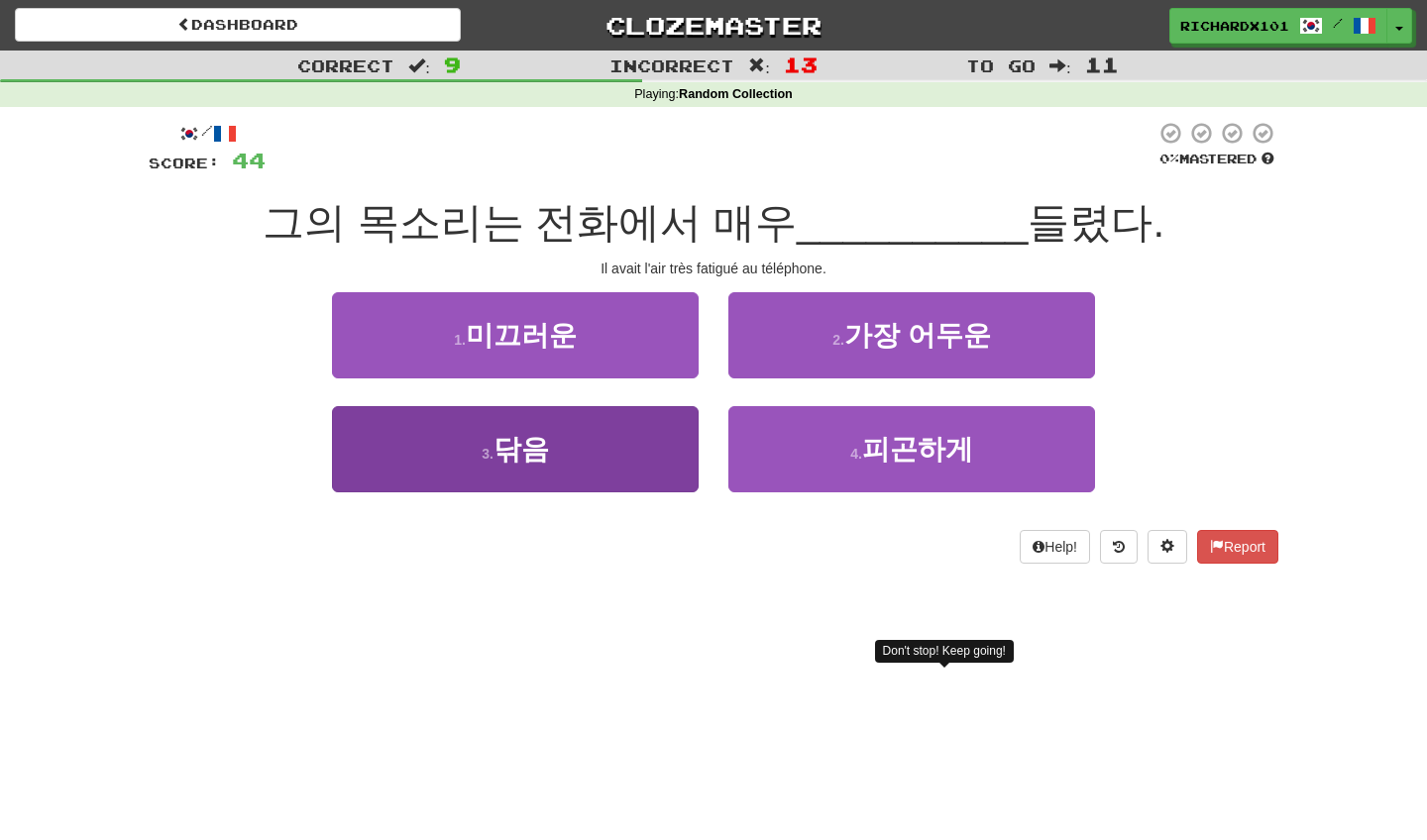 click on "3 .  닦음" at bounding box center (515, 449) 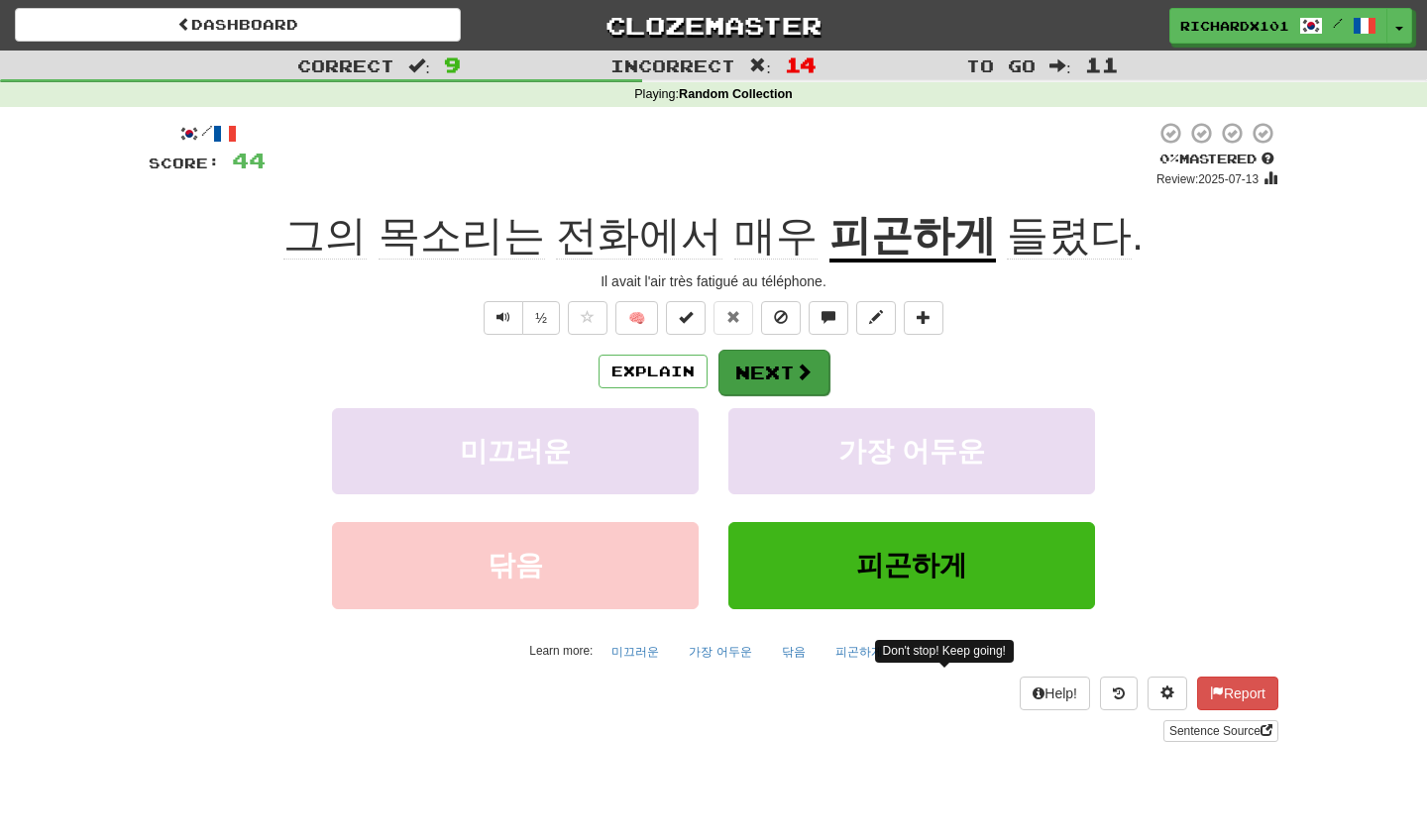 click on "Next" at bounding box center [774, 372] 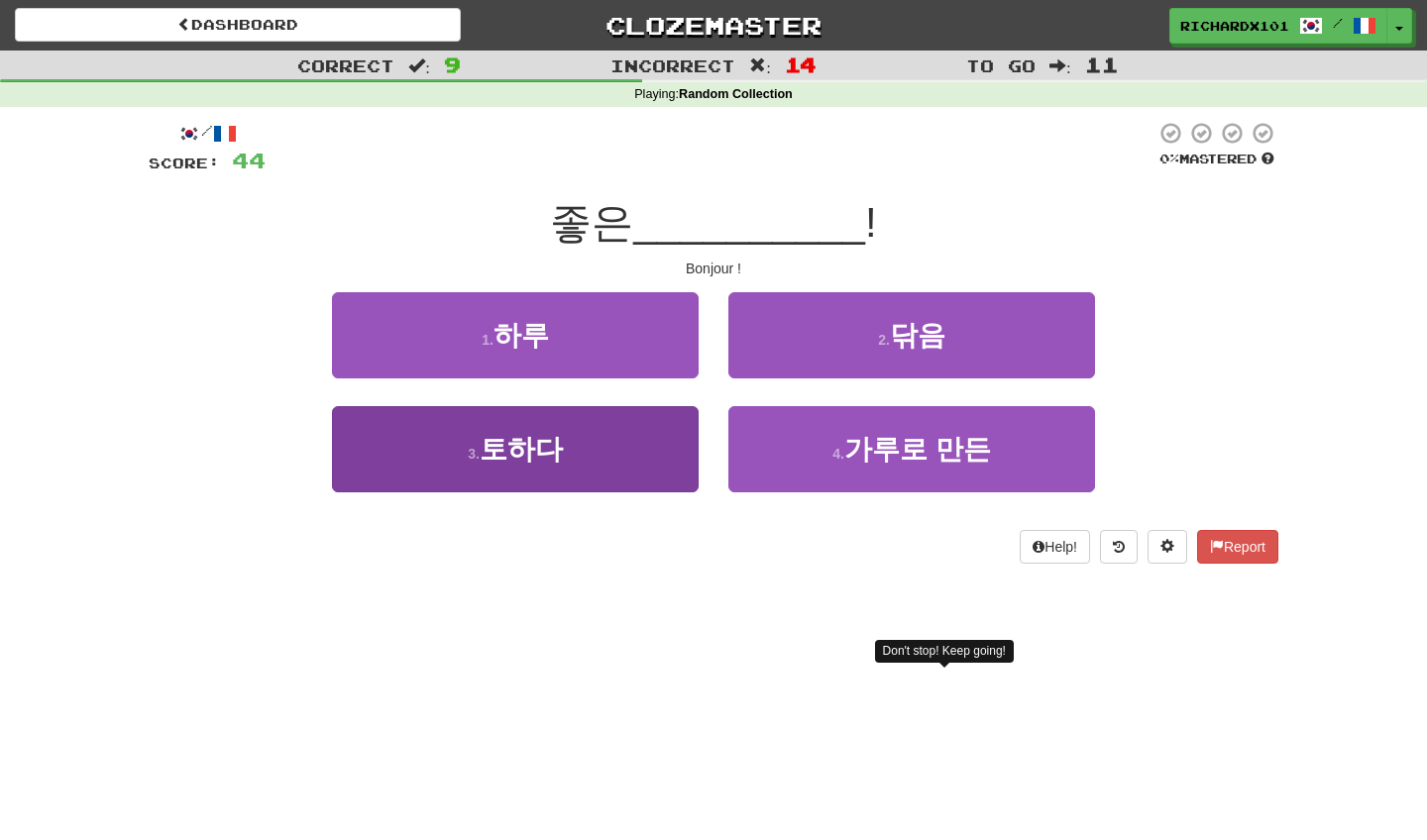 click on "3 .  토하다" at bounding box center (515, 449) 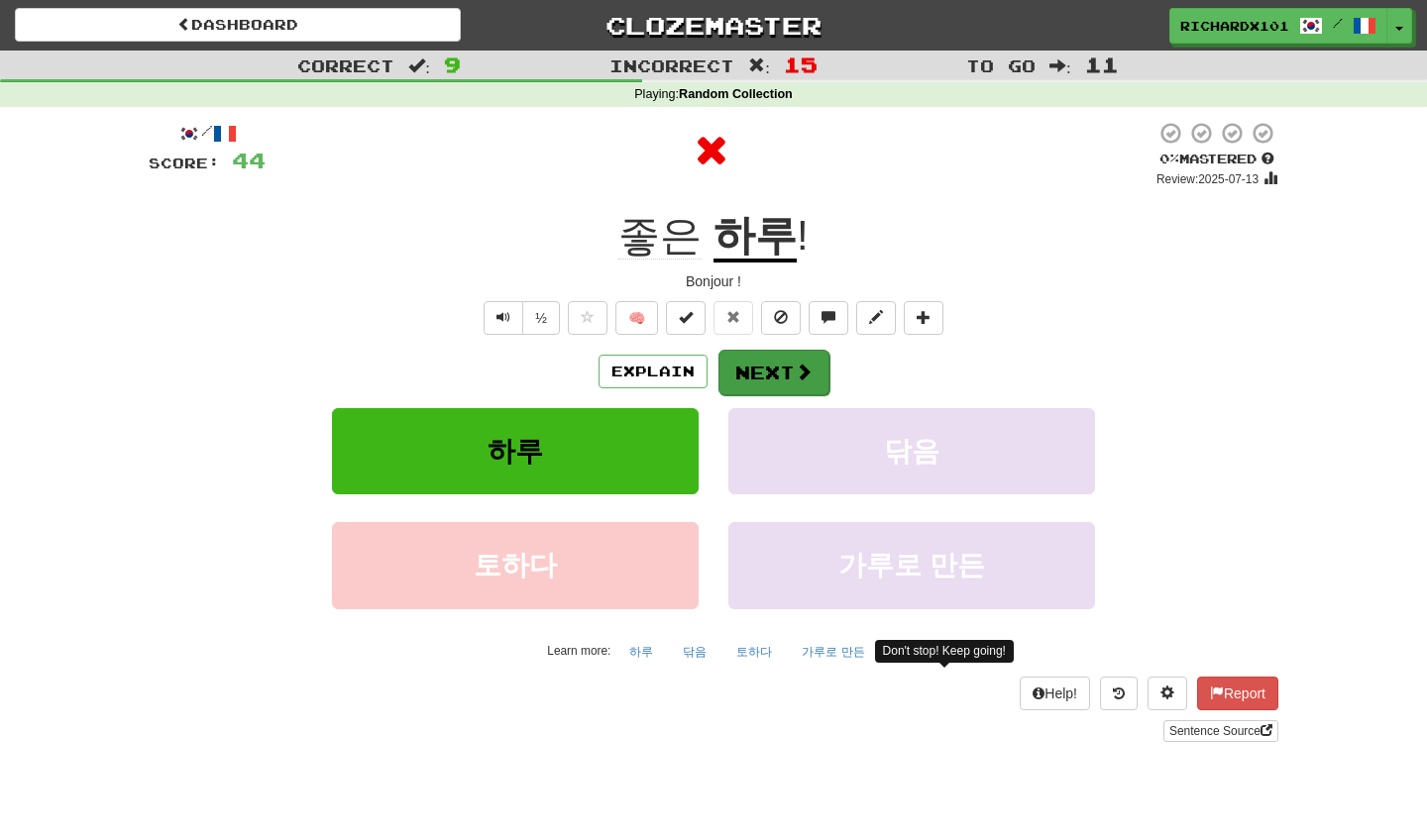 click on "Next" at bounding box center (774, 372) 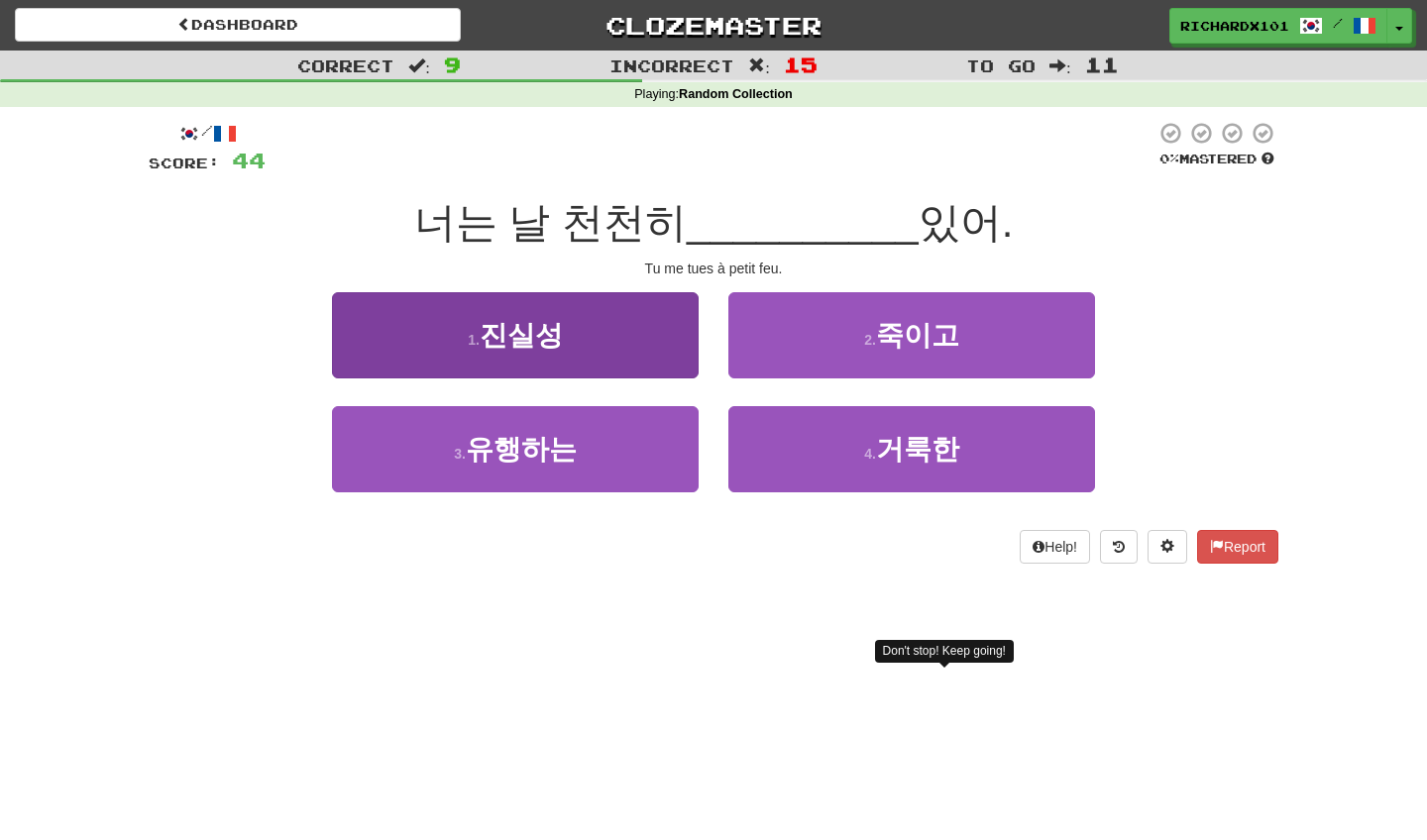 click on "1 .  진실성" at bounding box center (515, 335) 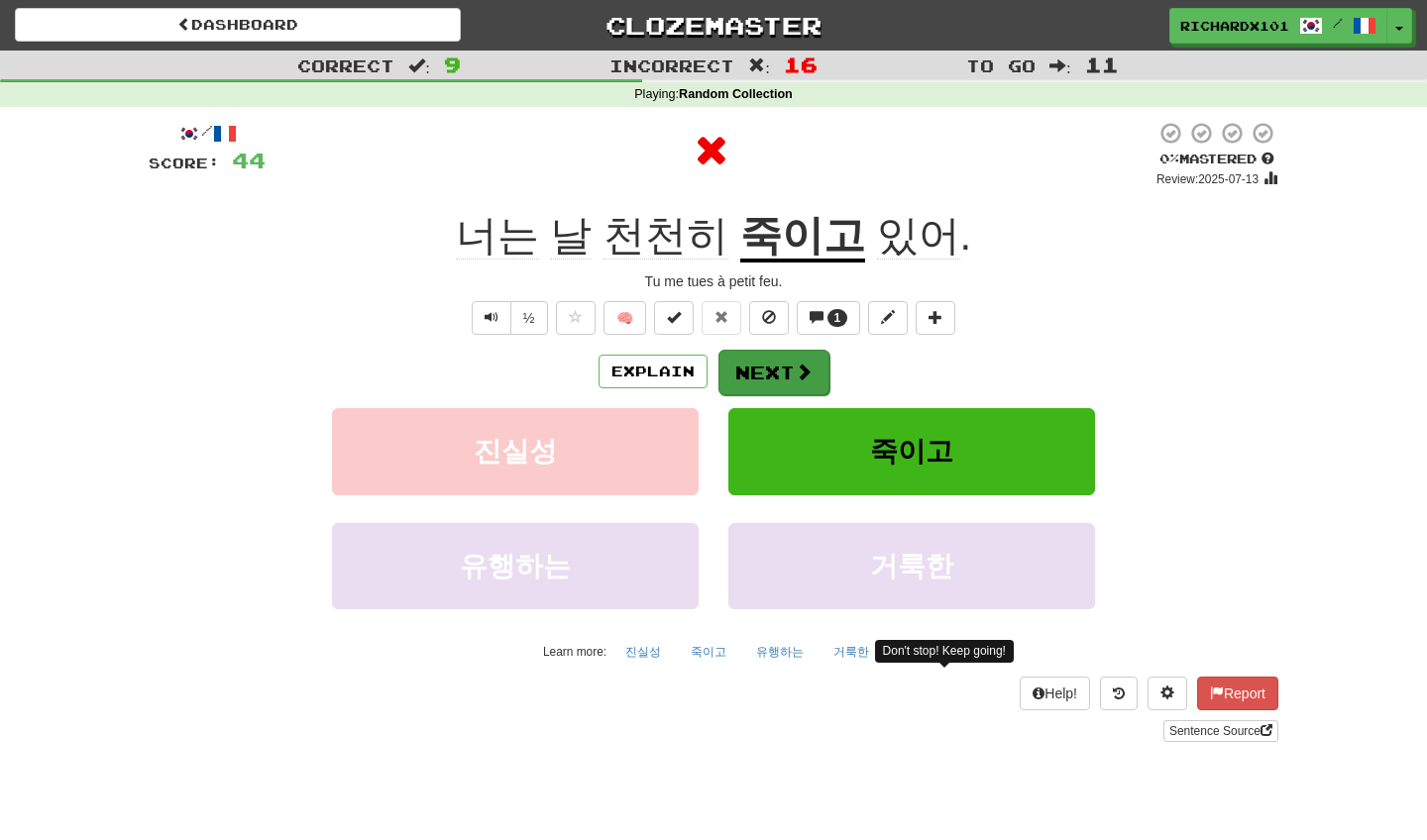 click on "Next" at bounding box center [774, 372] 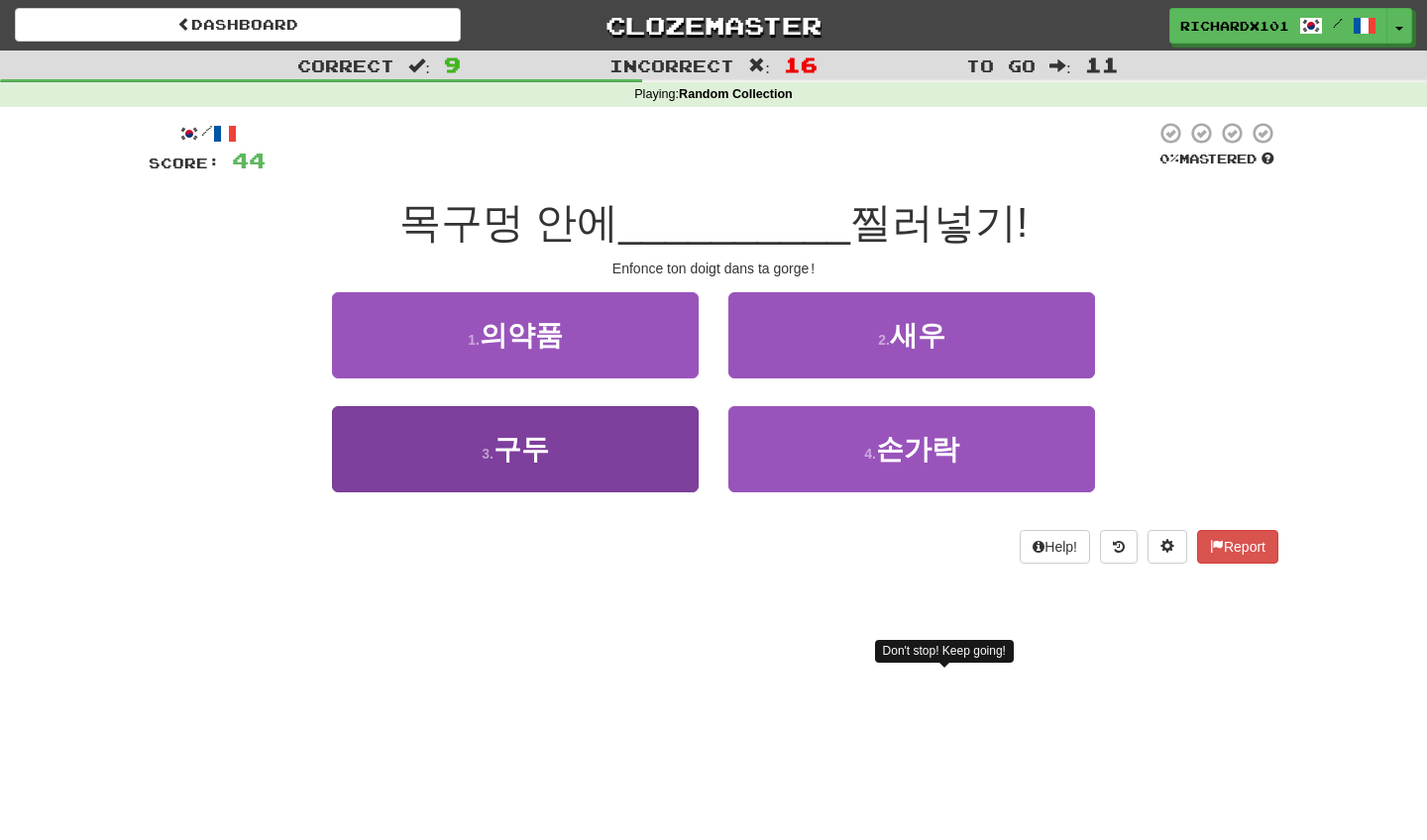 click on "3 .  구두" at bounding box center [515, 449] 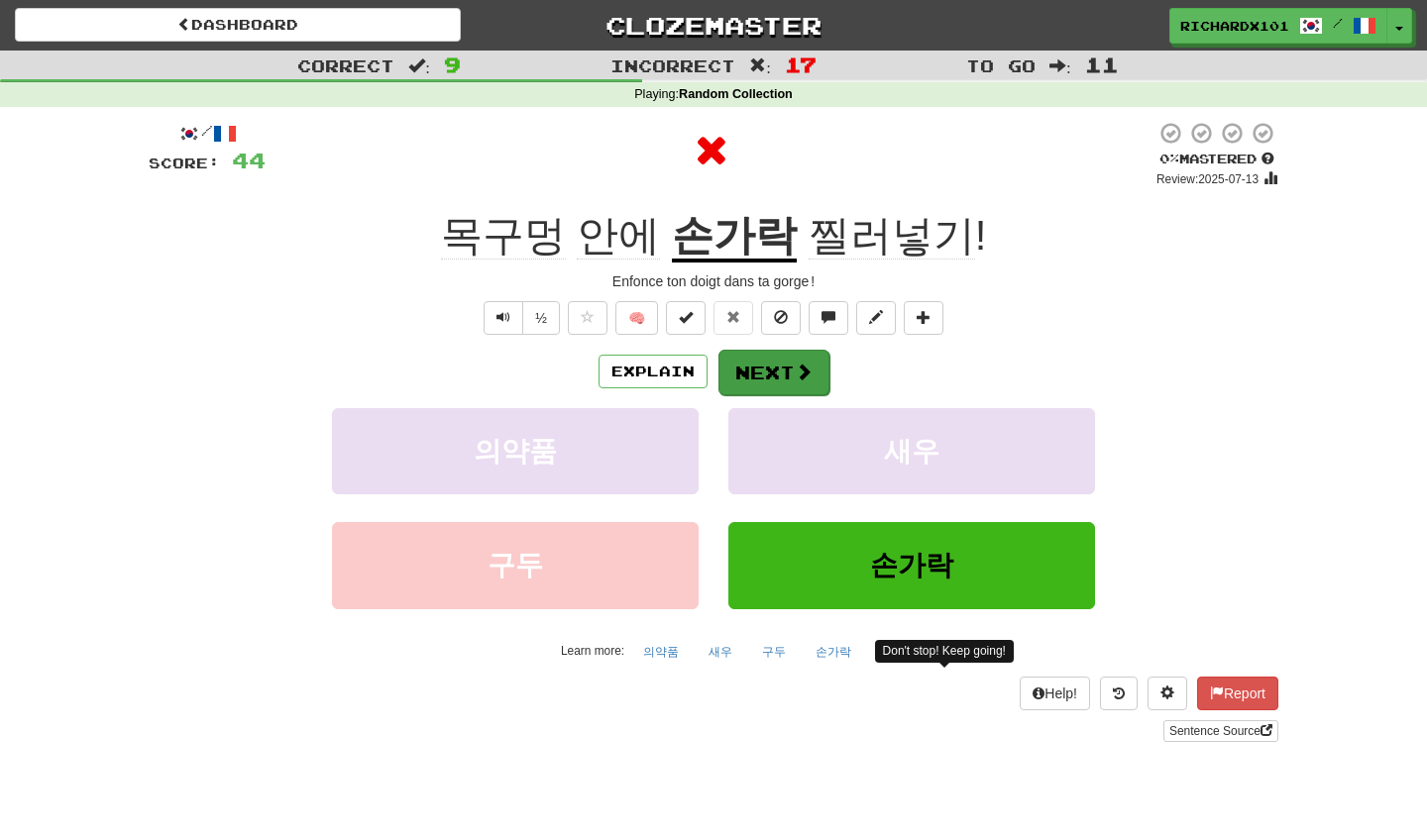 click on "Next" at bounding box center (774, 372) 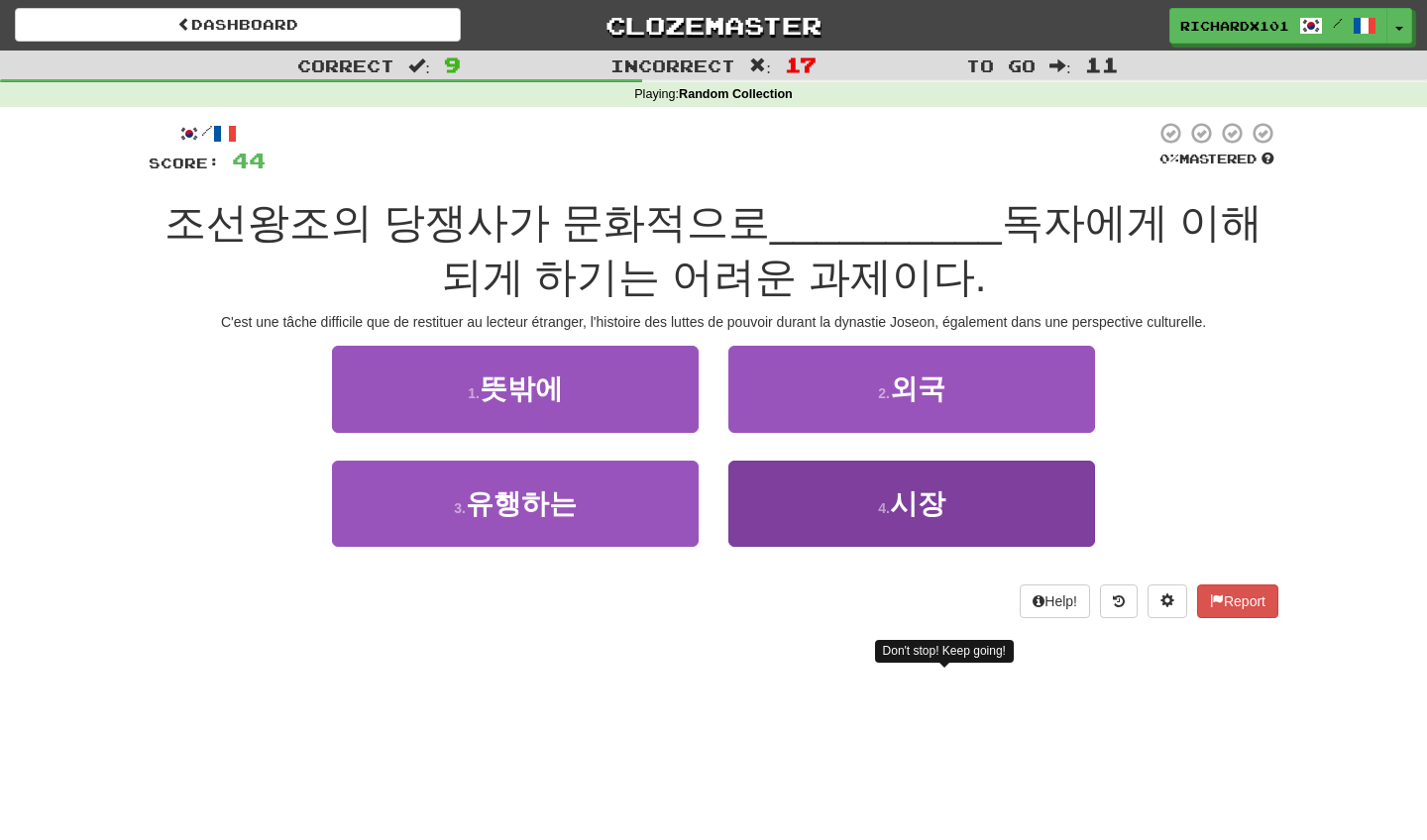 click on "4 .  시장" at bounding box center (912, 503) 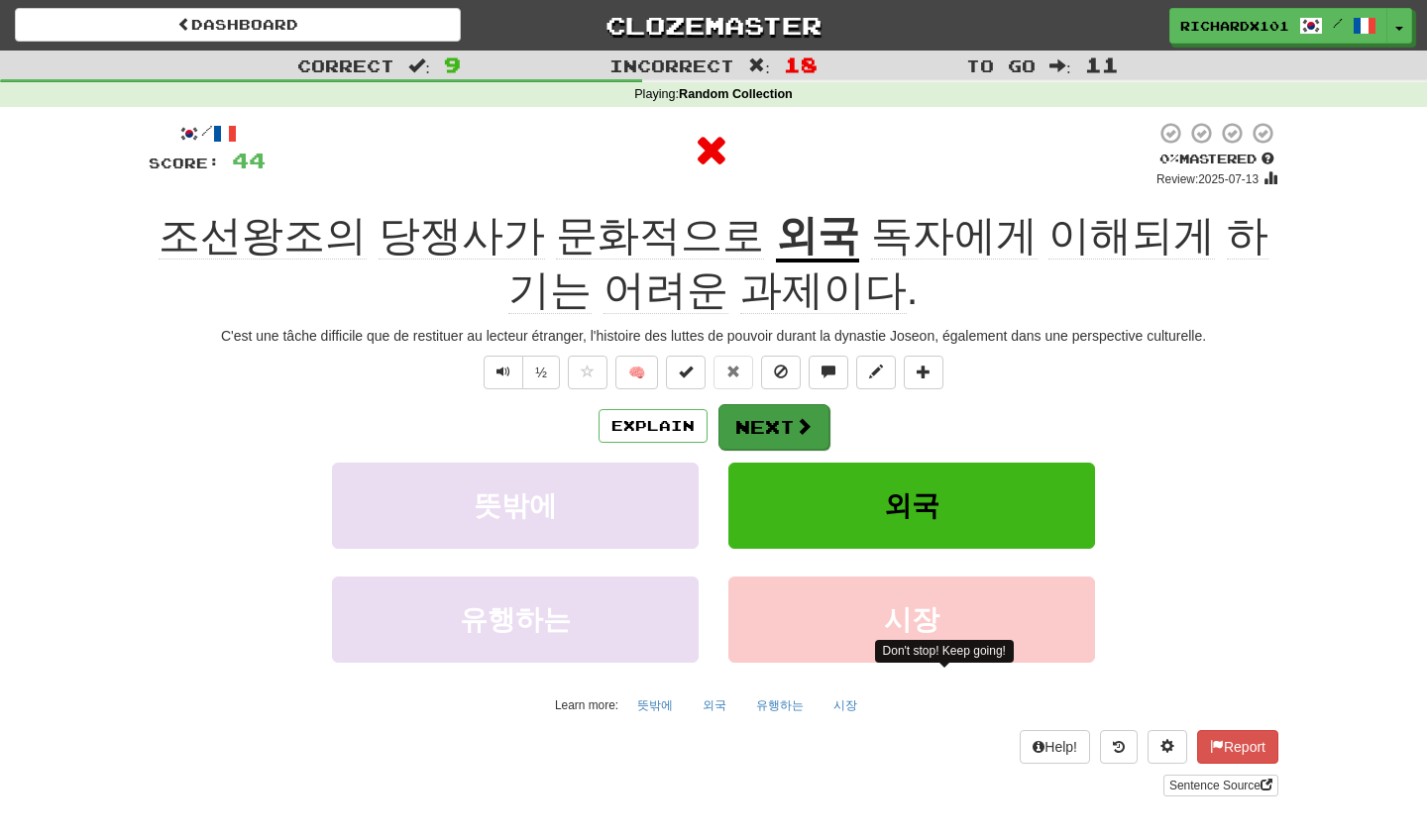 click on "Next" at bounding box center (774, 427) 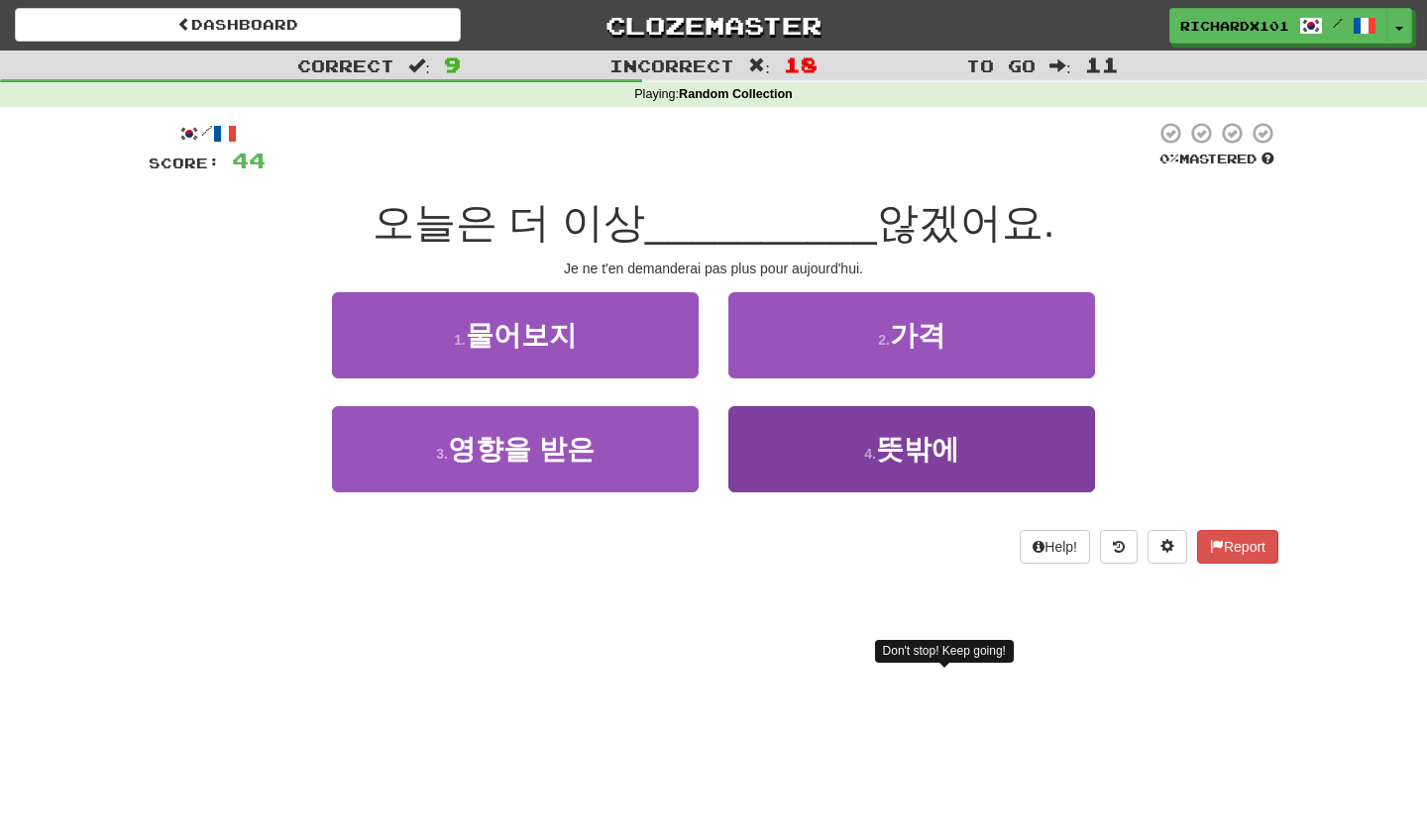 click on "4 .  뜻밖에" at bounding box center [912, 449] 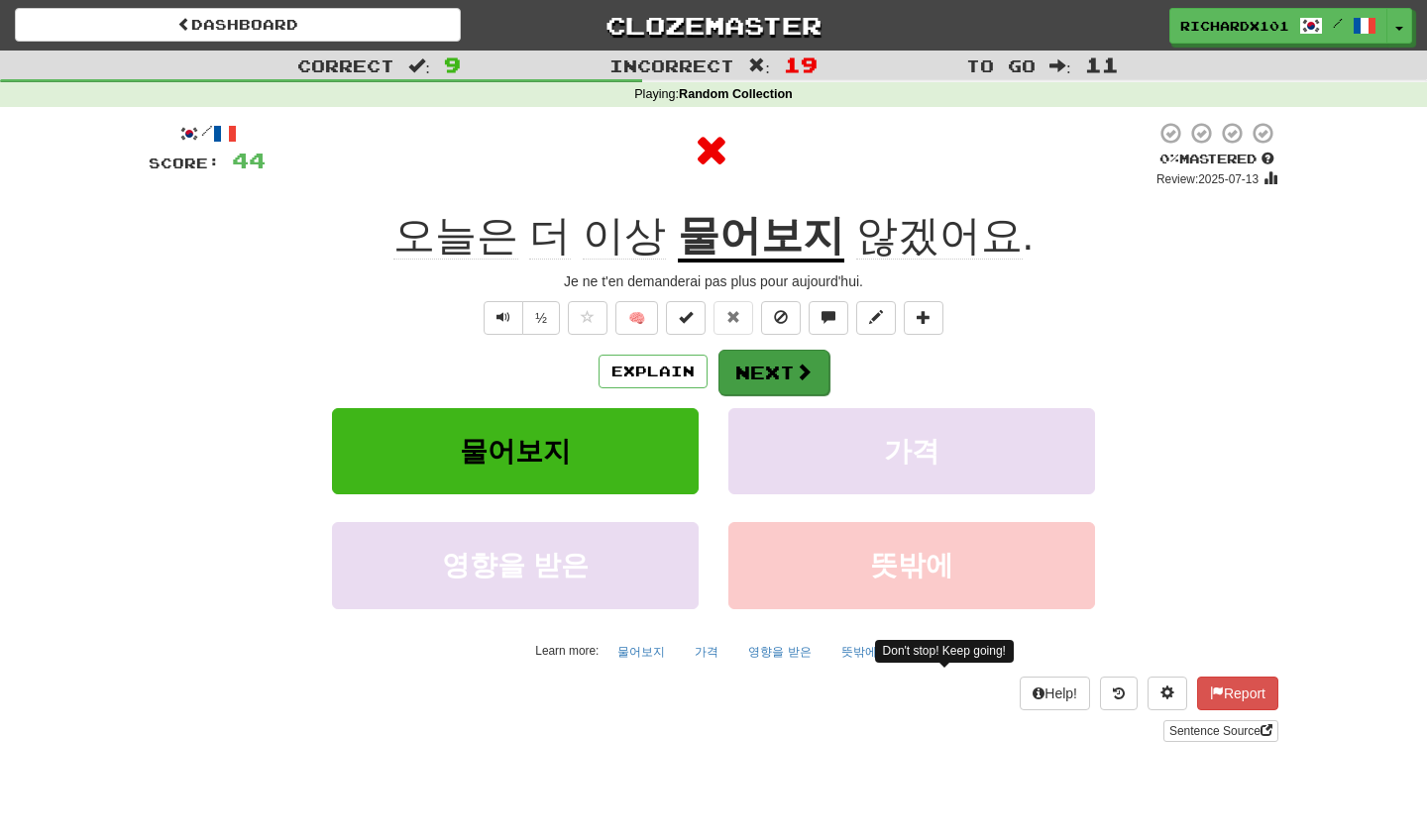 click on "Next" at bounding box center [774, 372] 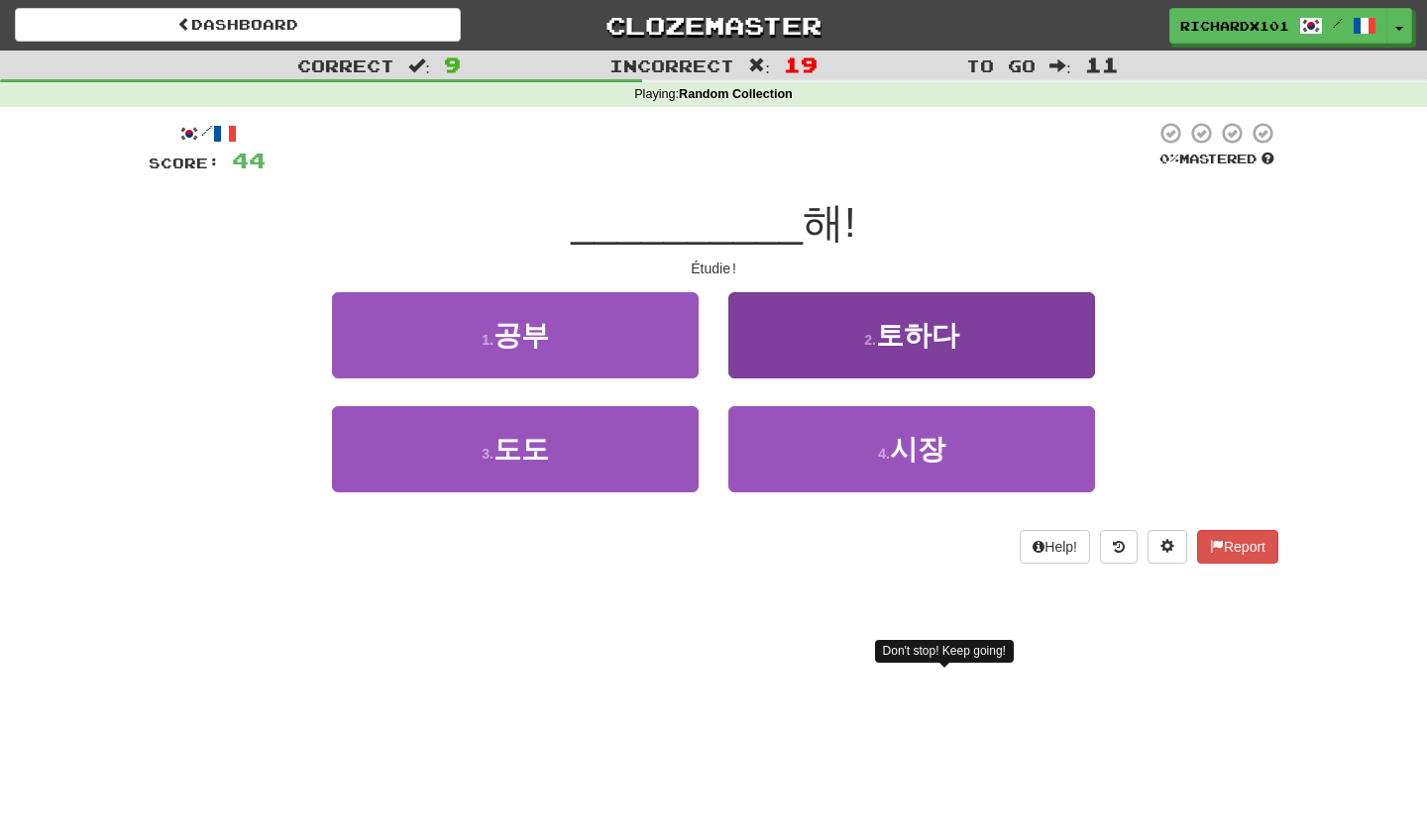 click on "2 .  토하다" at bounding box center (912, 335) 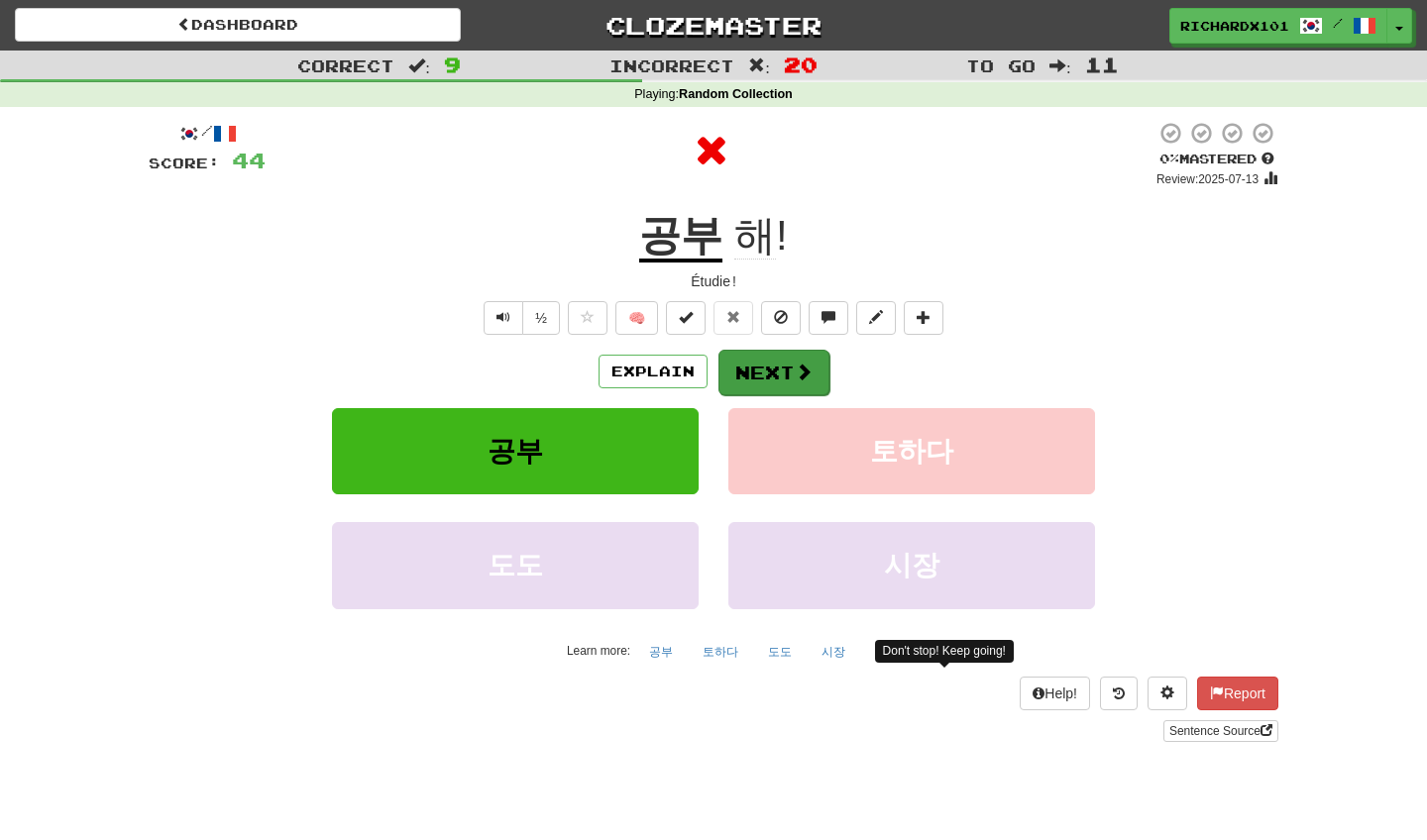 click on "Next" at bounding box center [774, 372] 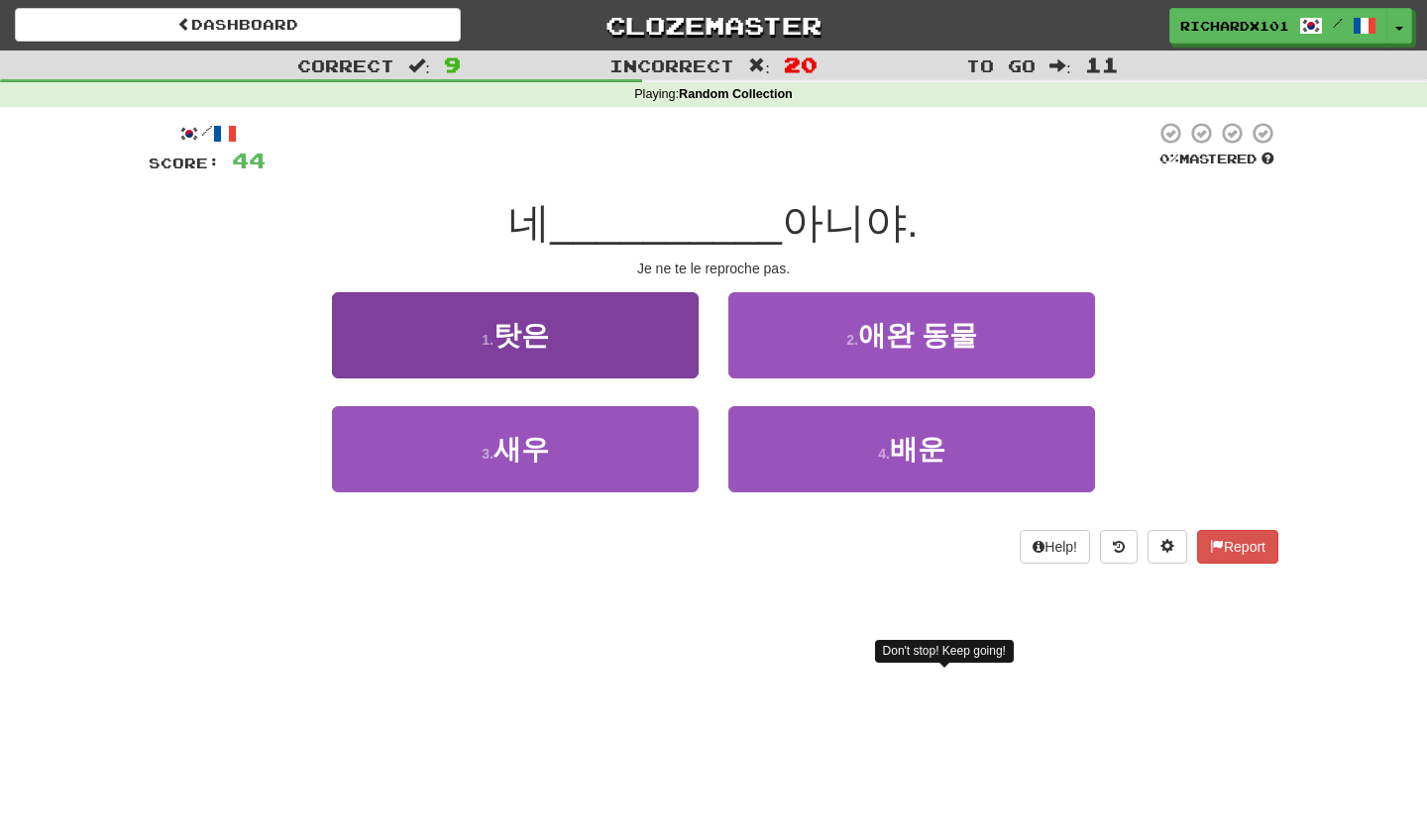 click on "1 .  탓은" at bounding box center [515, 335] 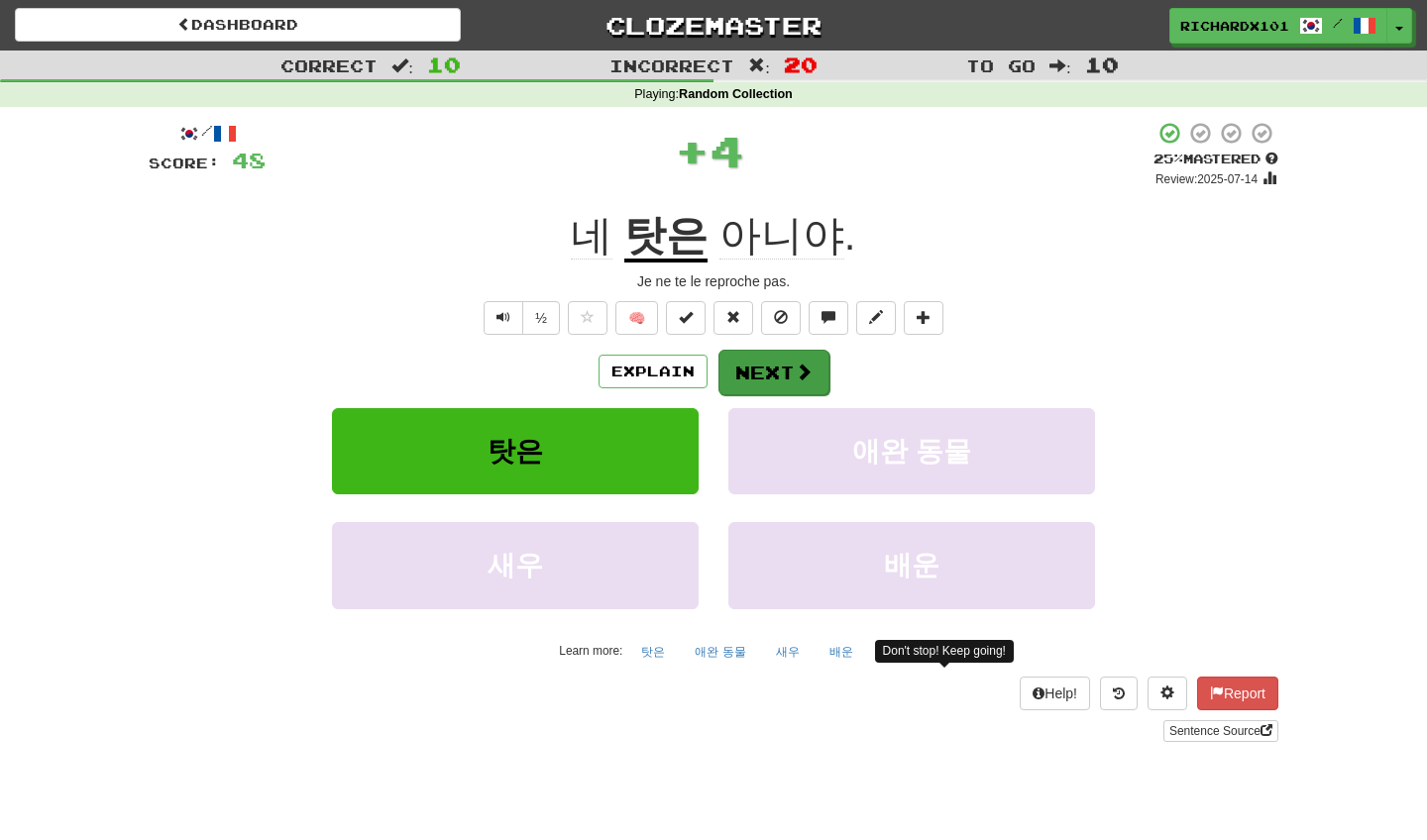 click on "Next" at bounding box center (774, 372) 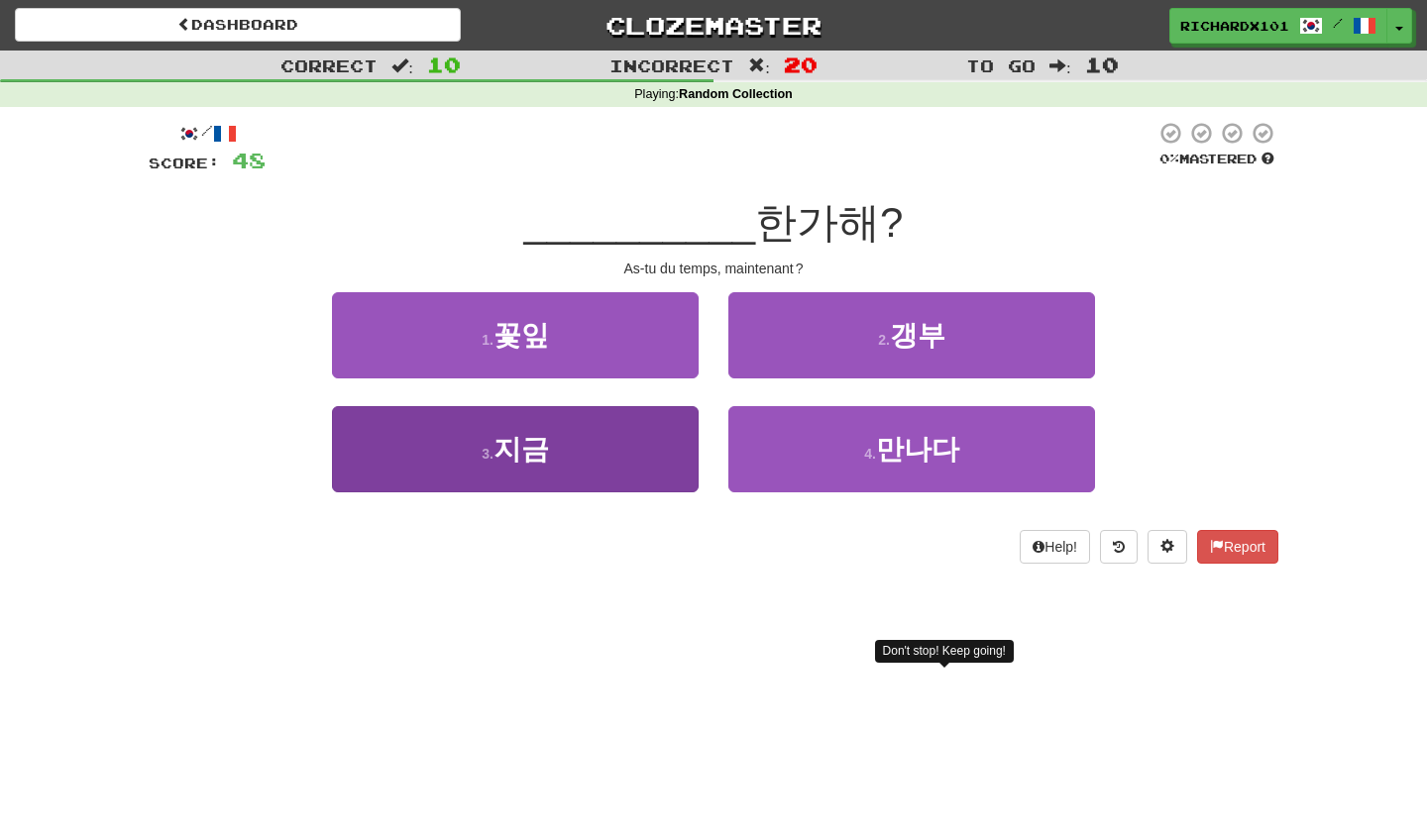 click on "3 .  지금" at bounding box center (515, 449) 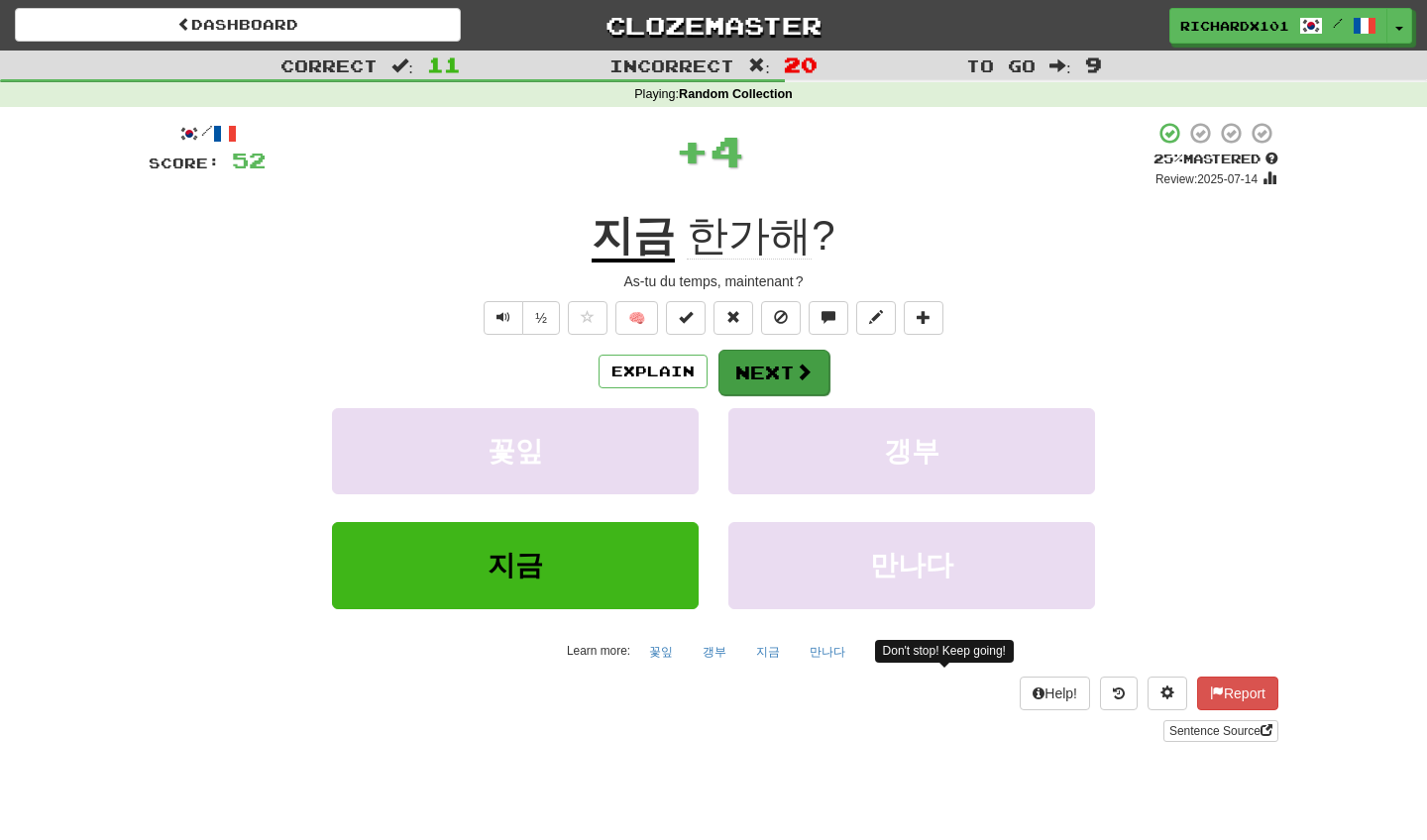 click on "Next" at bounding box center [774, 372] 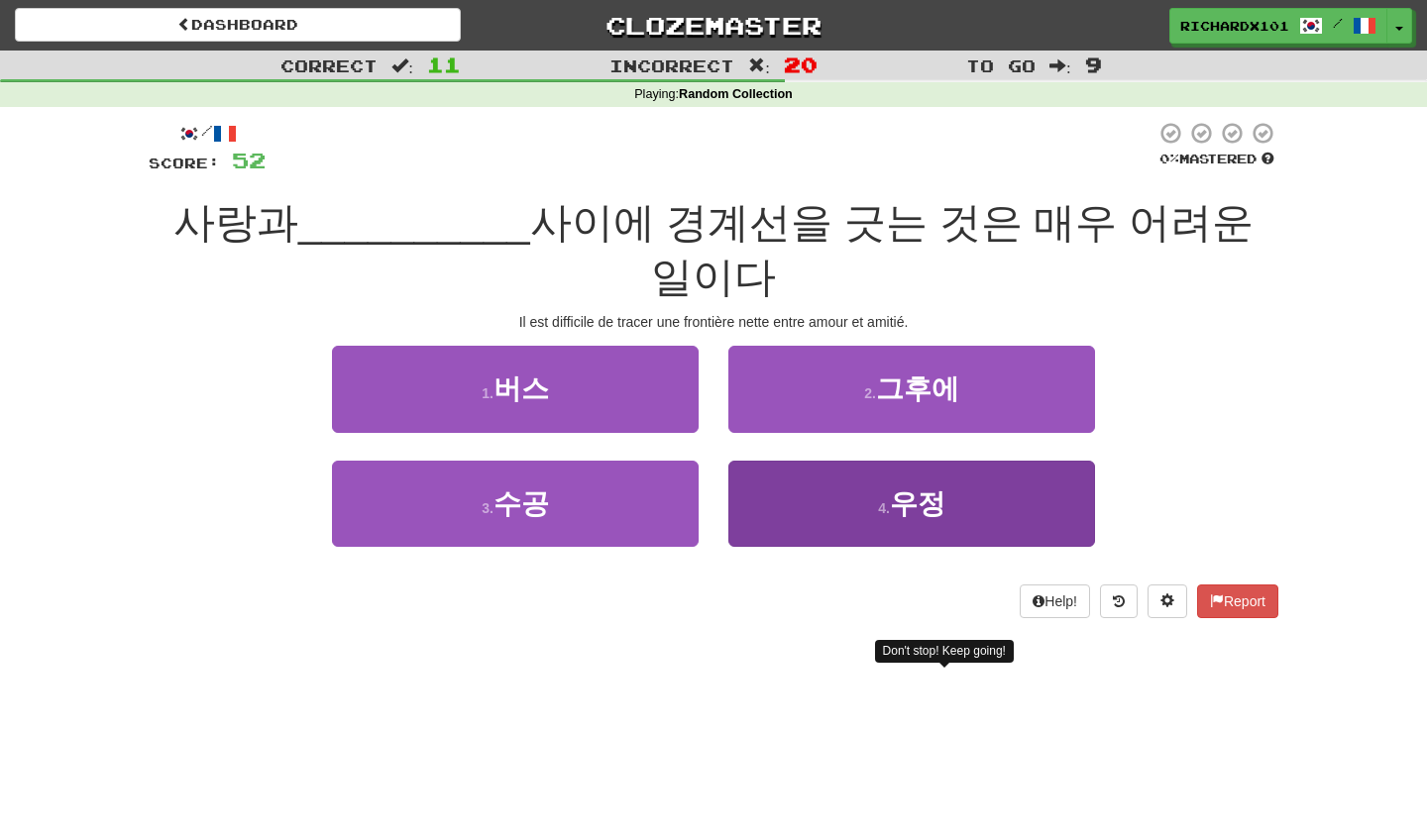 click on "4 .  우정" at bounding box center [912, 503] 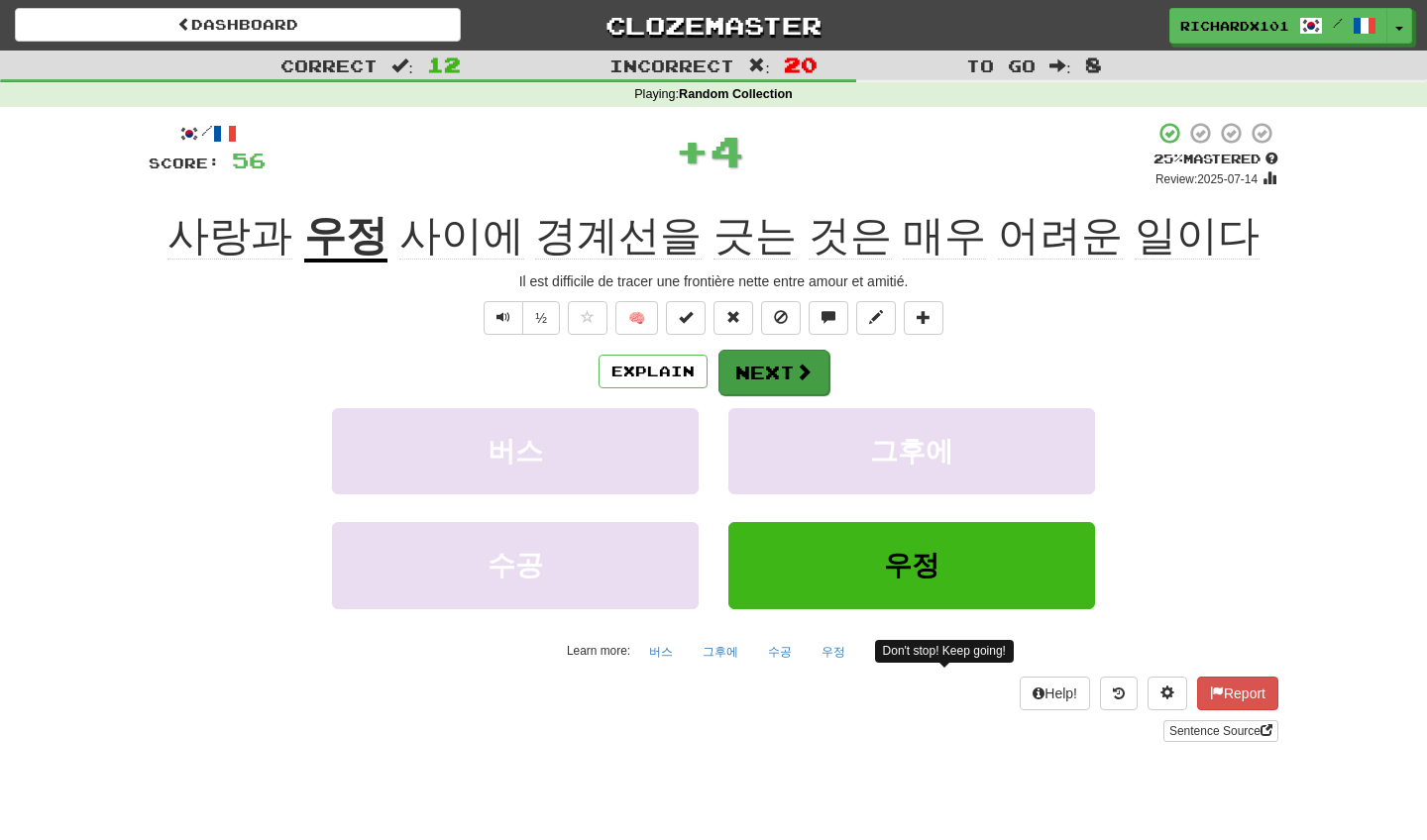 click at bounding box center (804, 371) 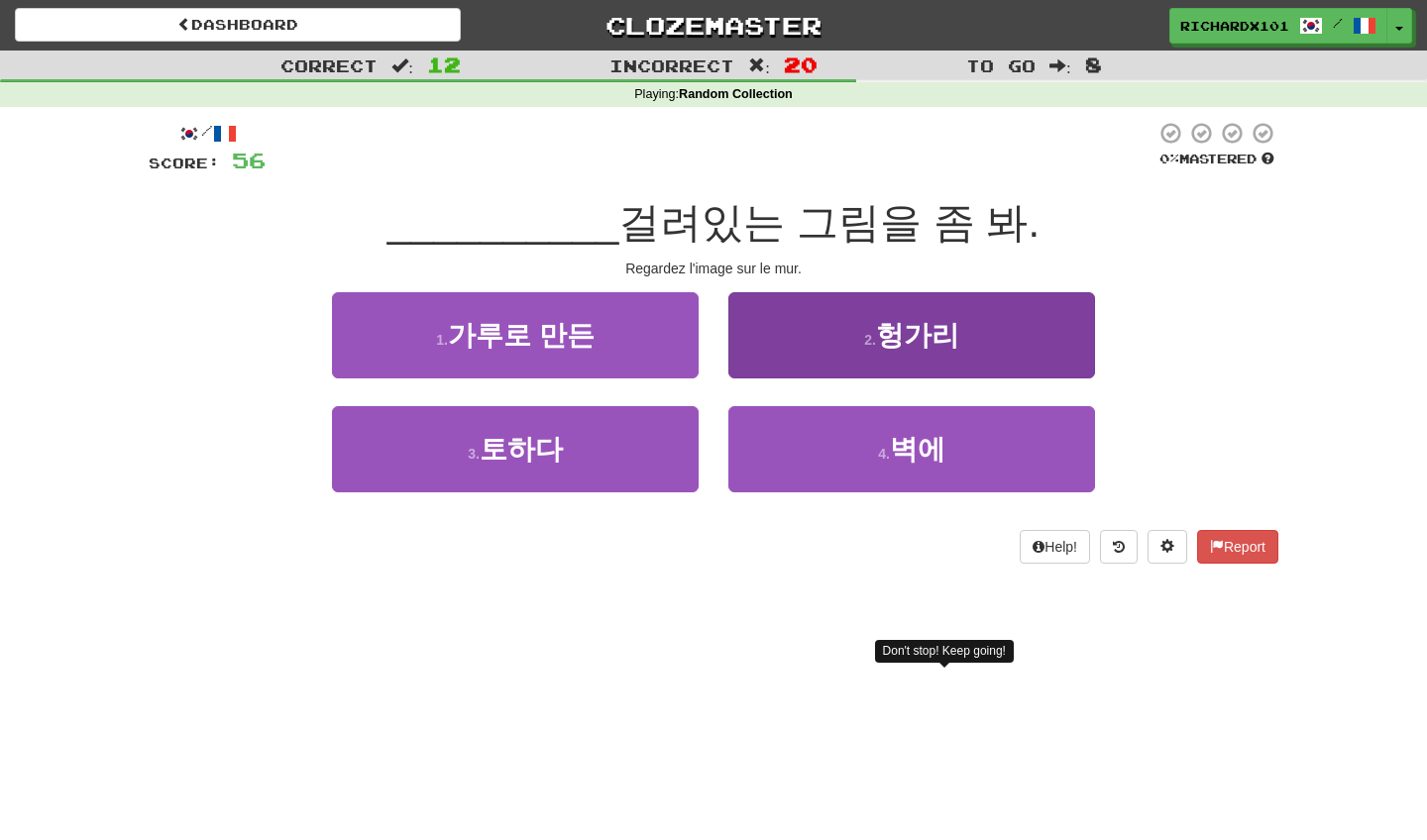 click on "2 .  헝가리" at bounding box center [912, 335] 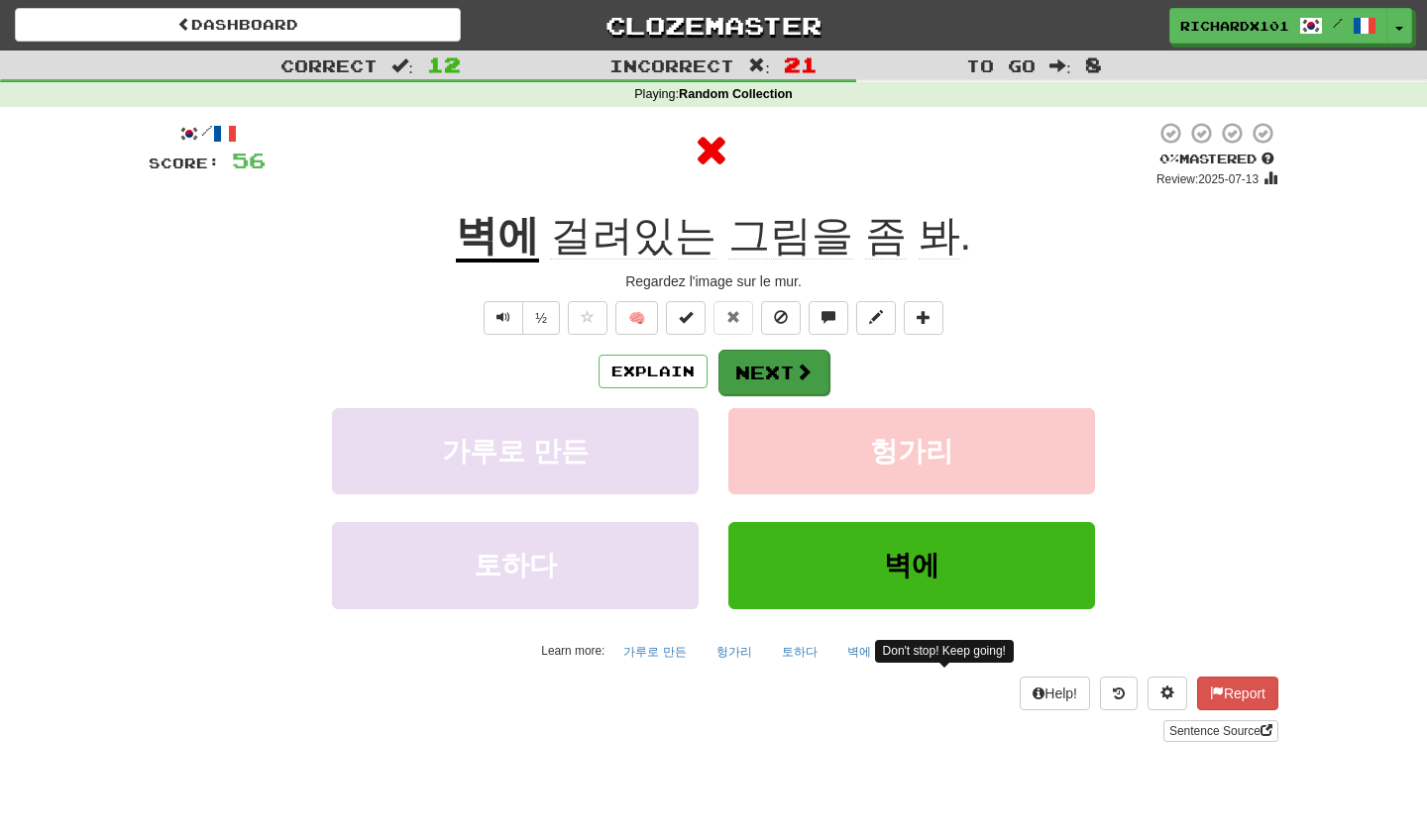 click at bounding box center (804, 371) 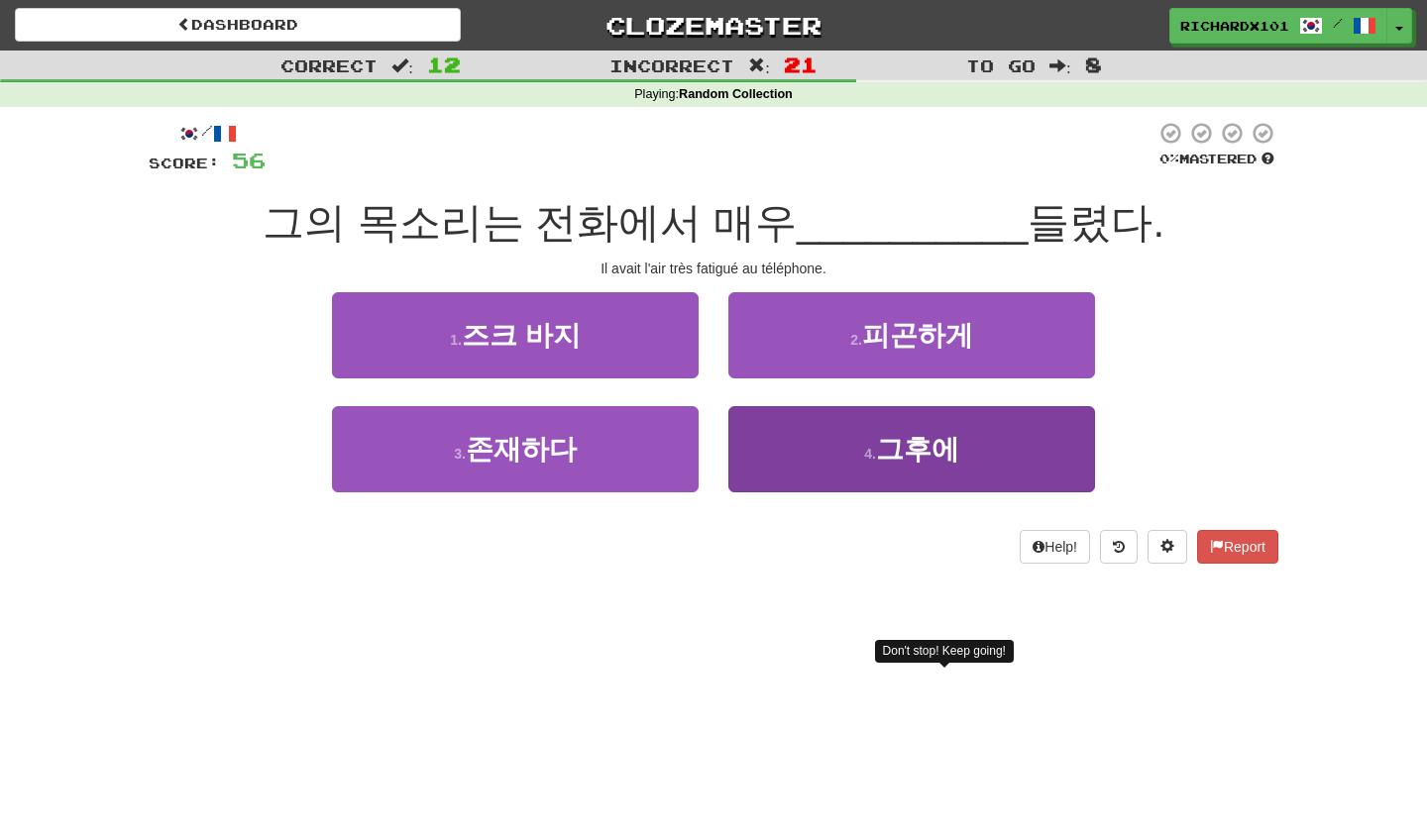 click on "4 .  그후에" at bounding box center [912, 449] 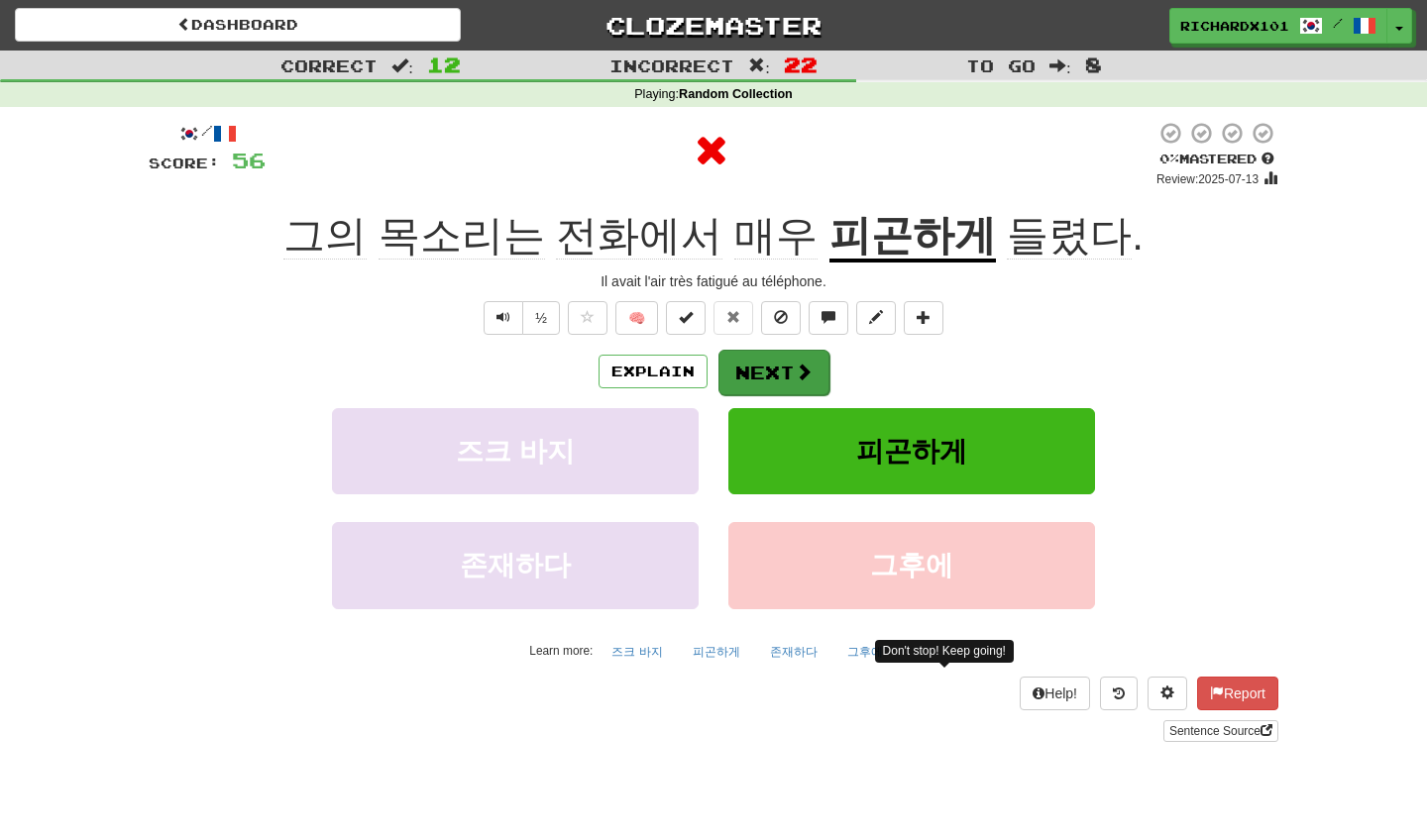 click at bounding box center [804, 371] 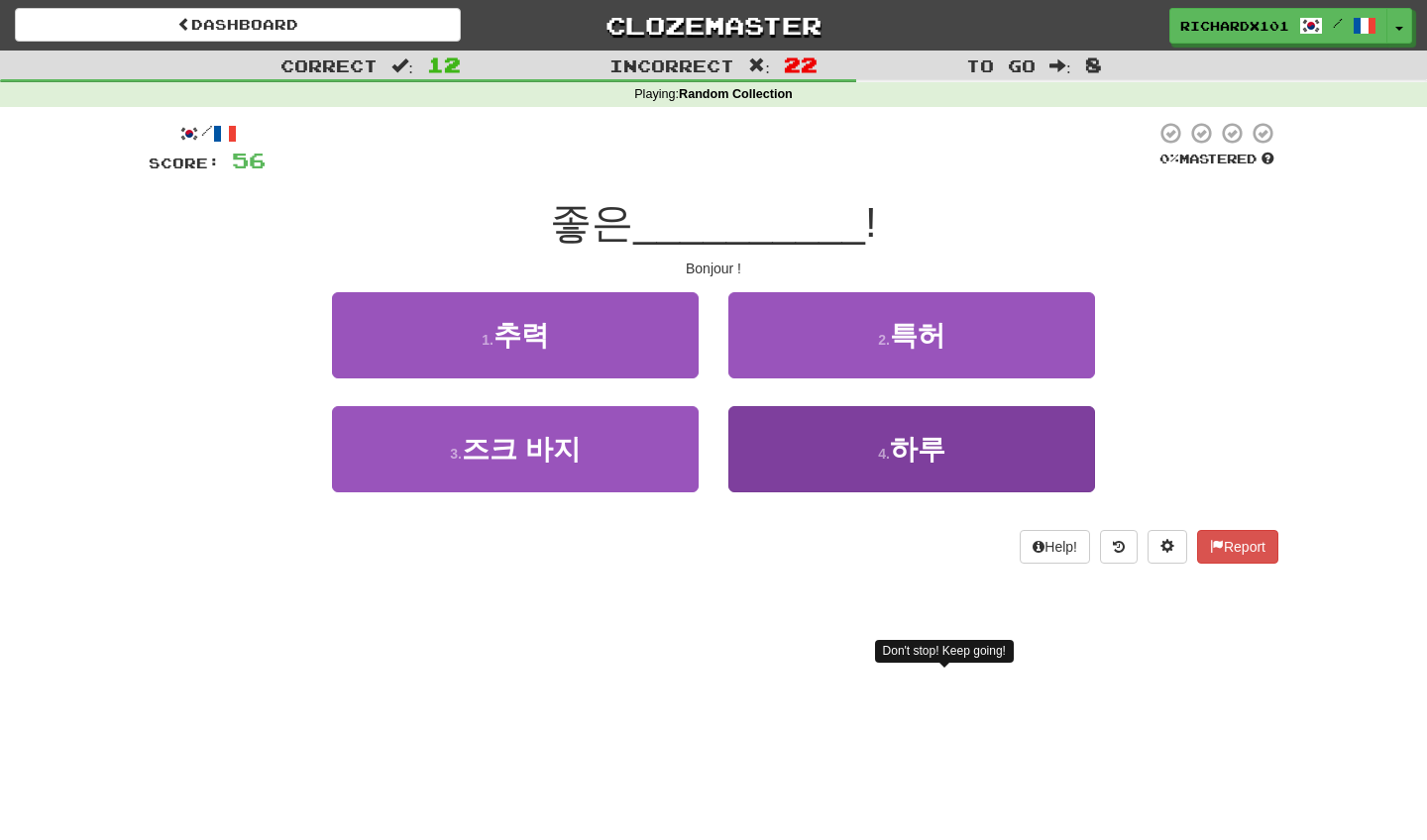 click on "4 .  하루" at bounding box center [912, 449] 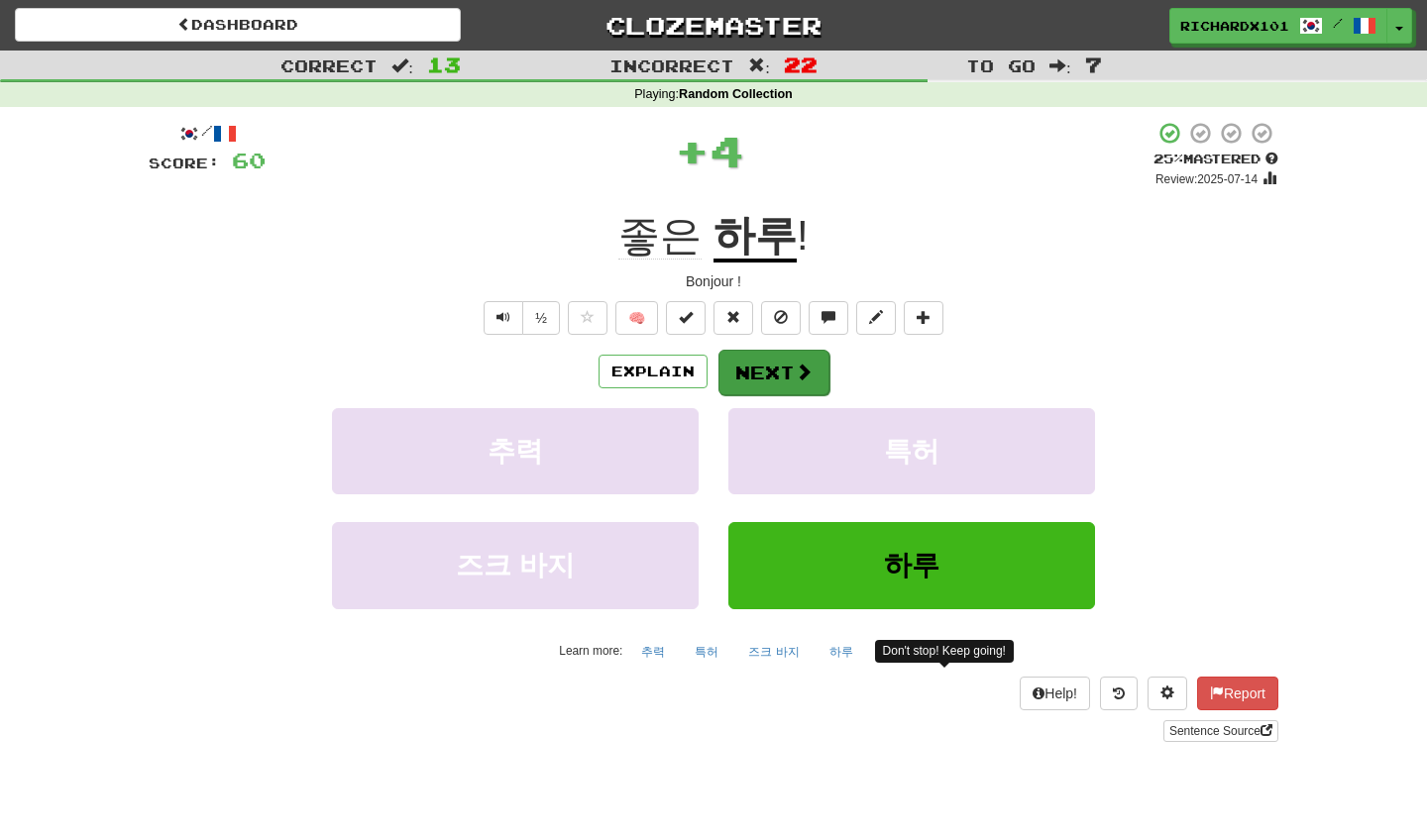 click at bounding box center (804, 371) 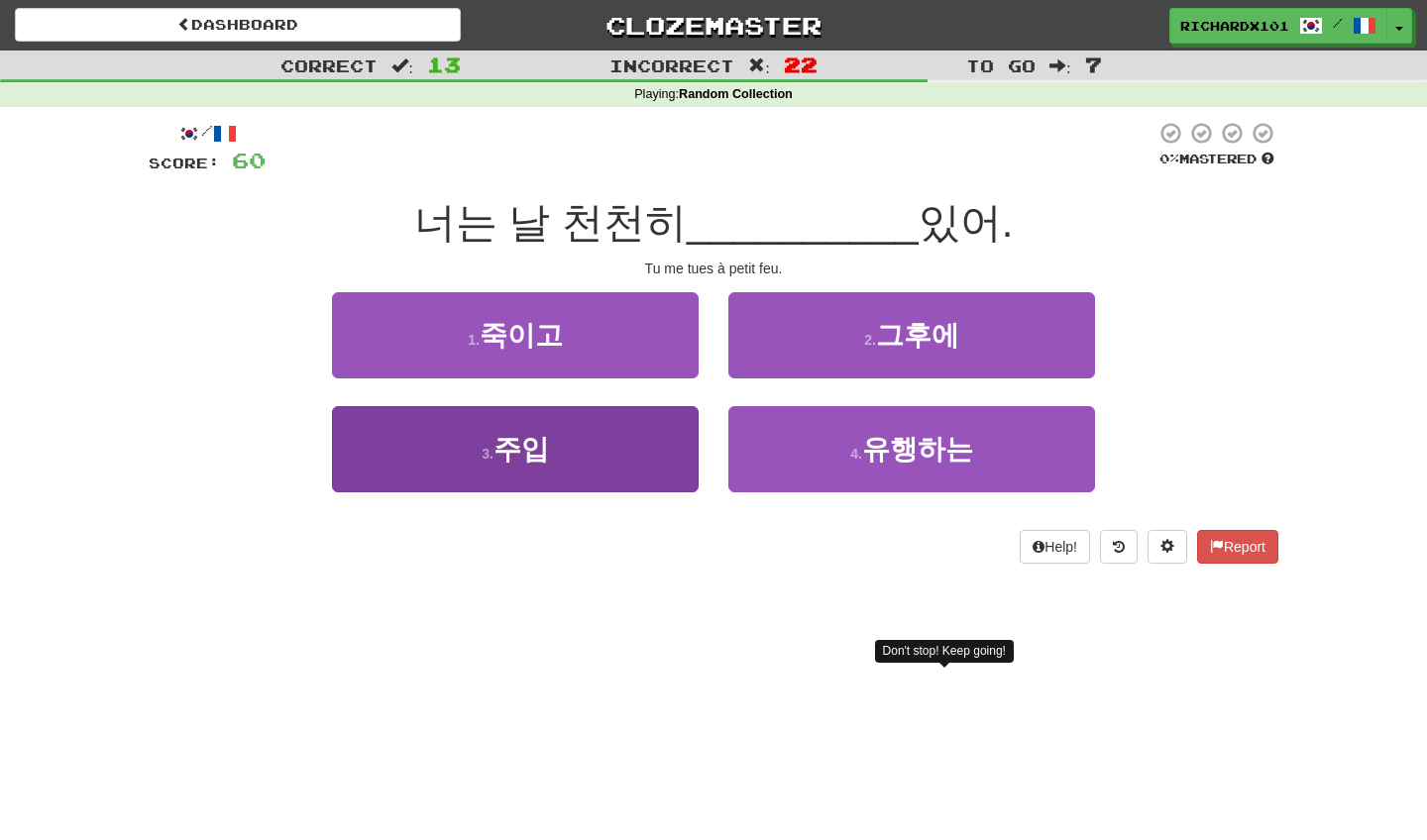 click on "3 .  주입" at bounding box center [515, 449] 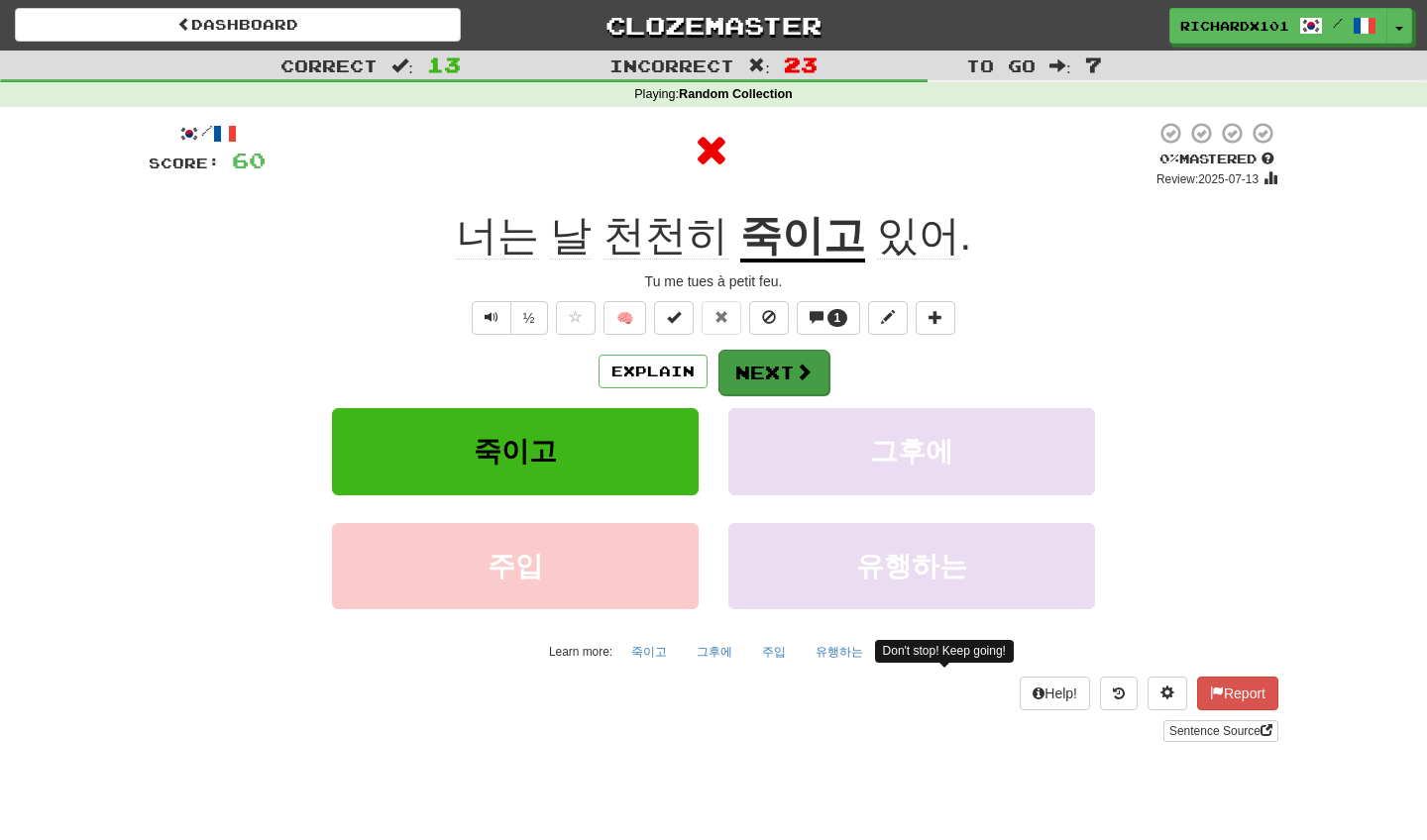click on "Next" at bounding box center [774, 372] 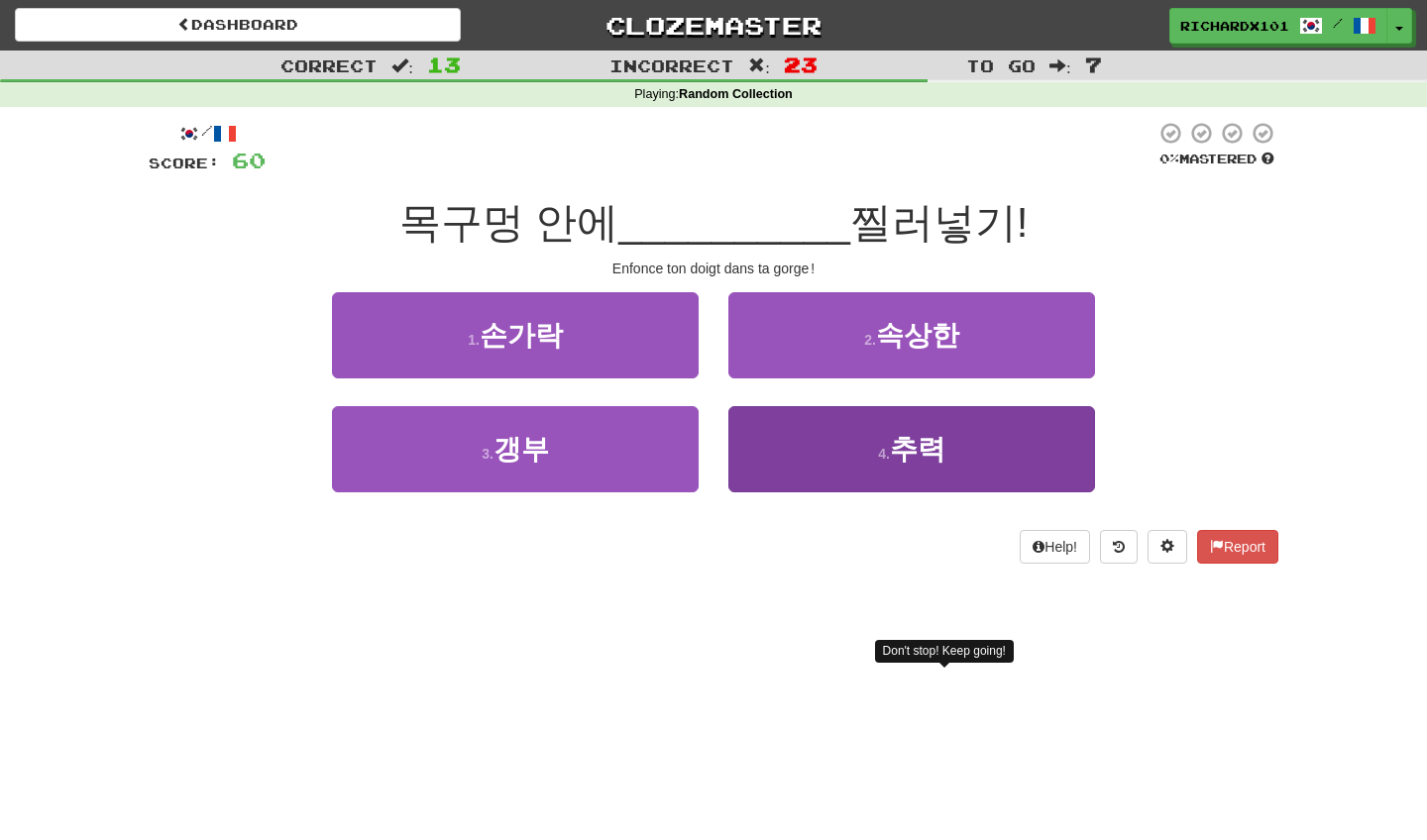 click on "4 .  추력" at bounding box center [912, 449] 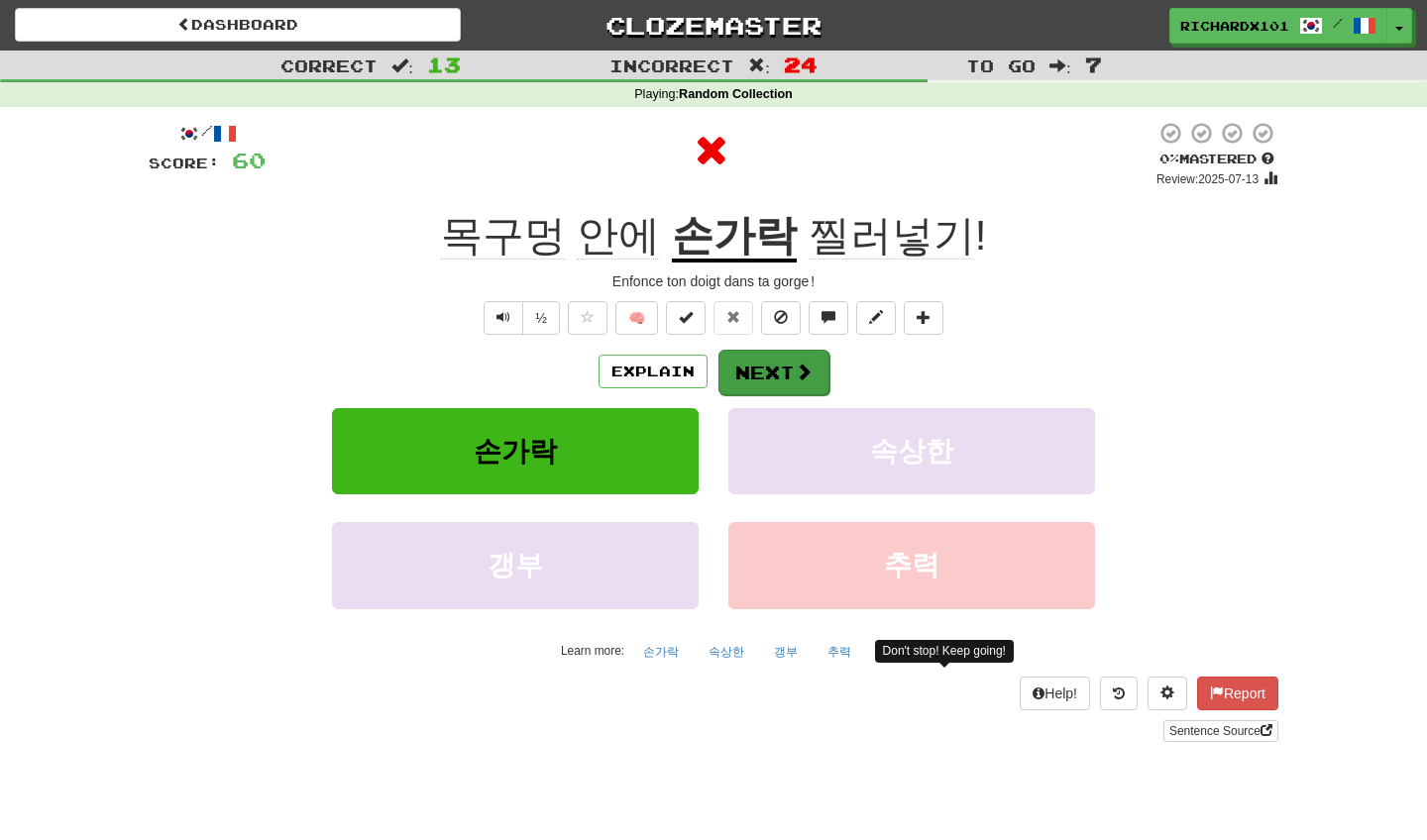 click on "Next" at bounding box center (774, 372) 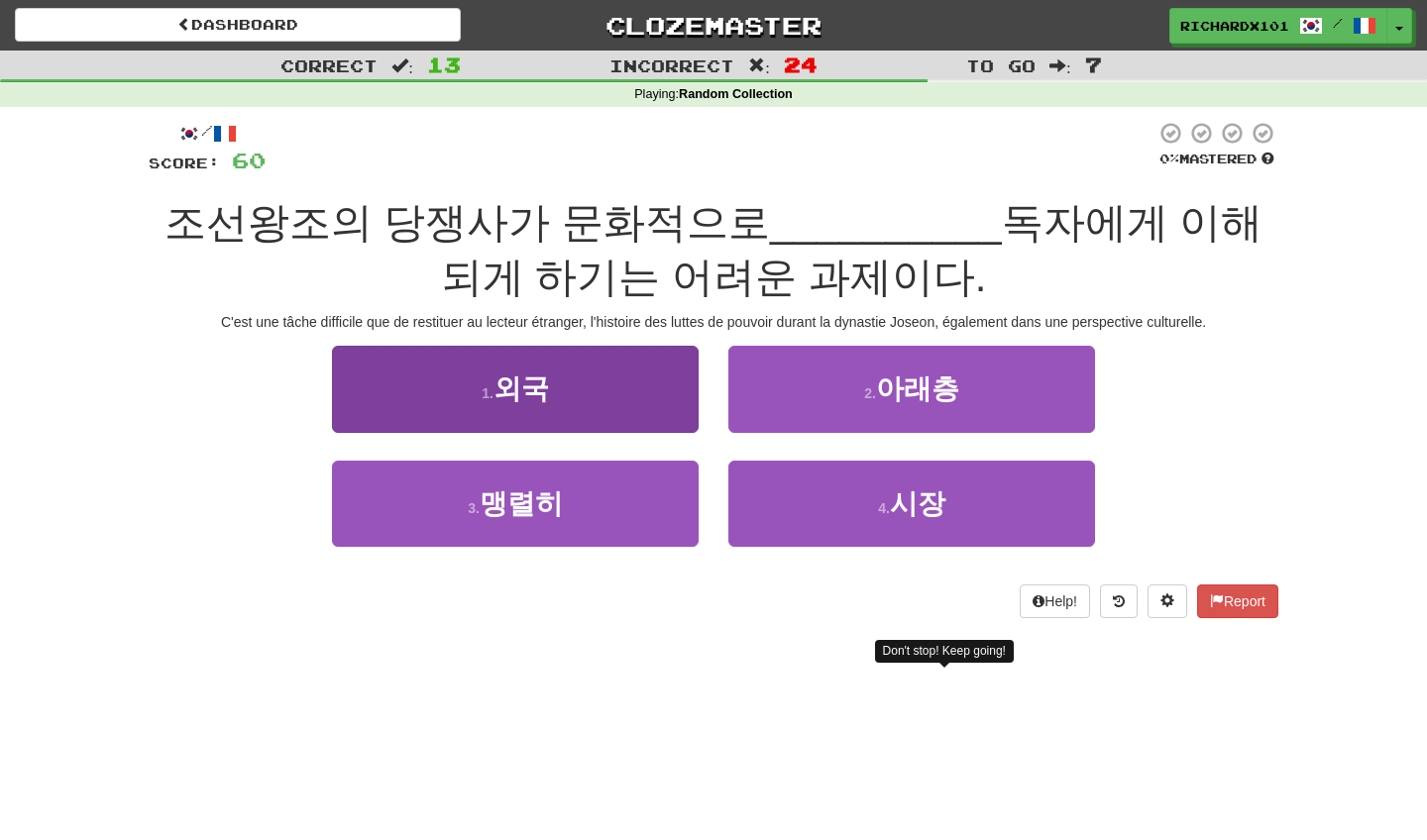 click on "1 .  외국" at bounding box center (515, 388) 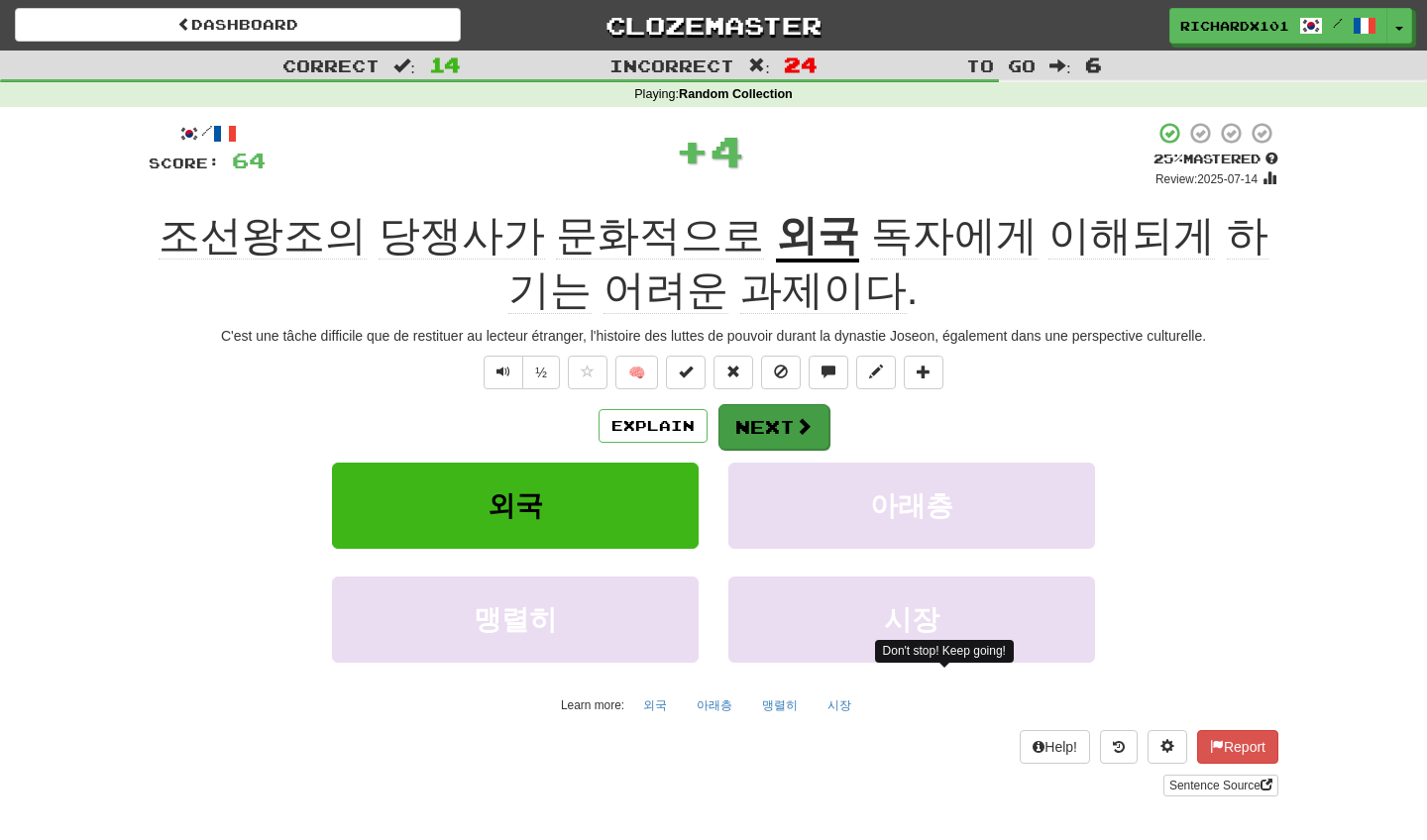 click on "Next" at bounding box center (774, 427) 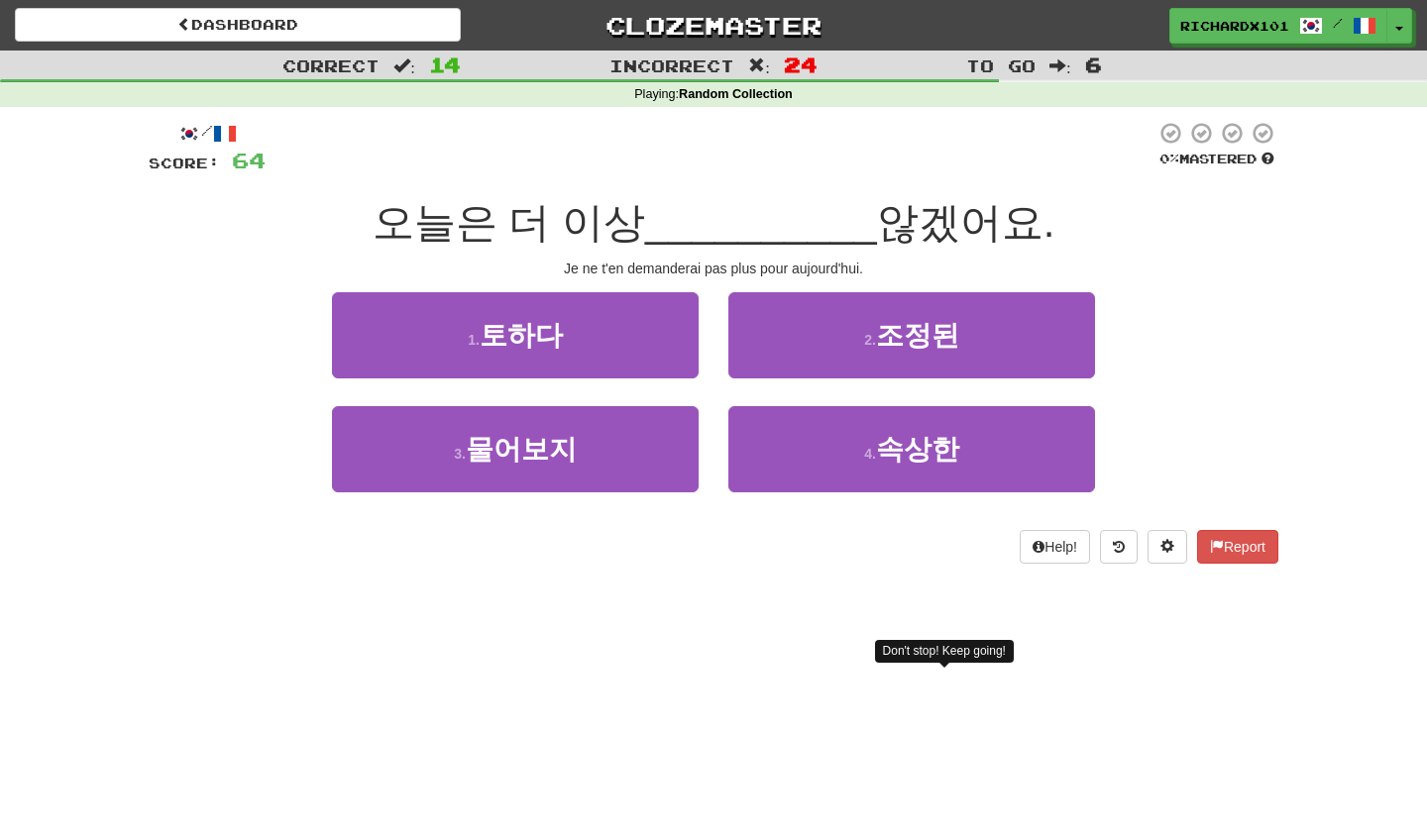 click on "4 .  속상한" at bounding box center (912, 449) 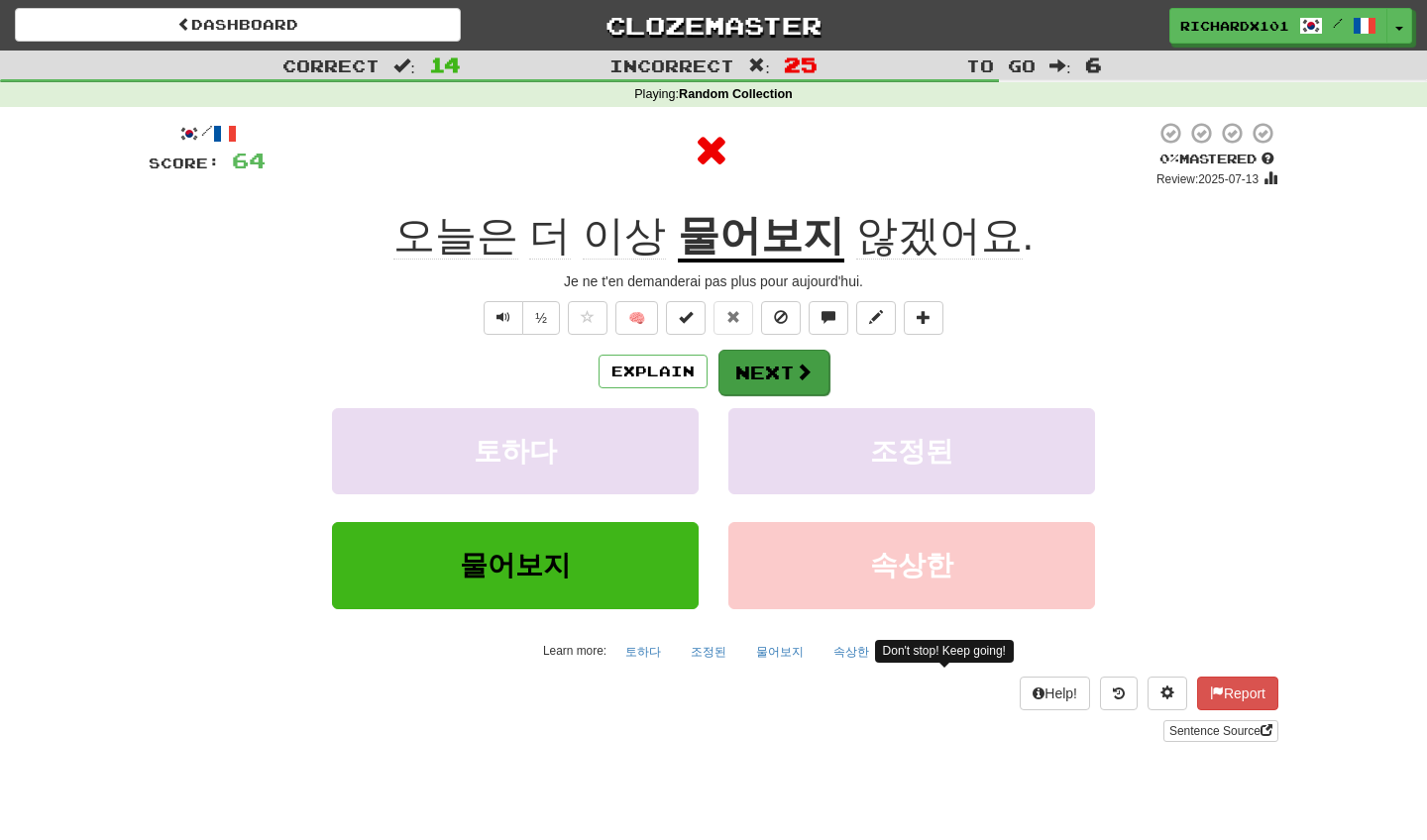 click on "Next" at bounding box center (774, 372) 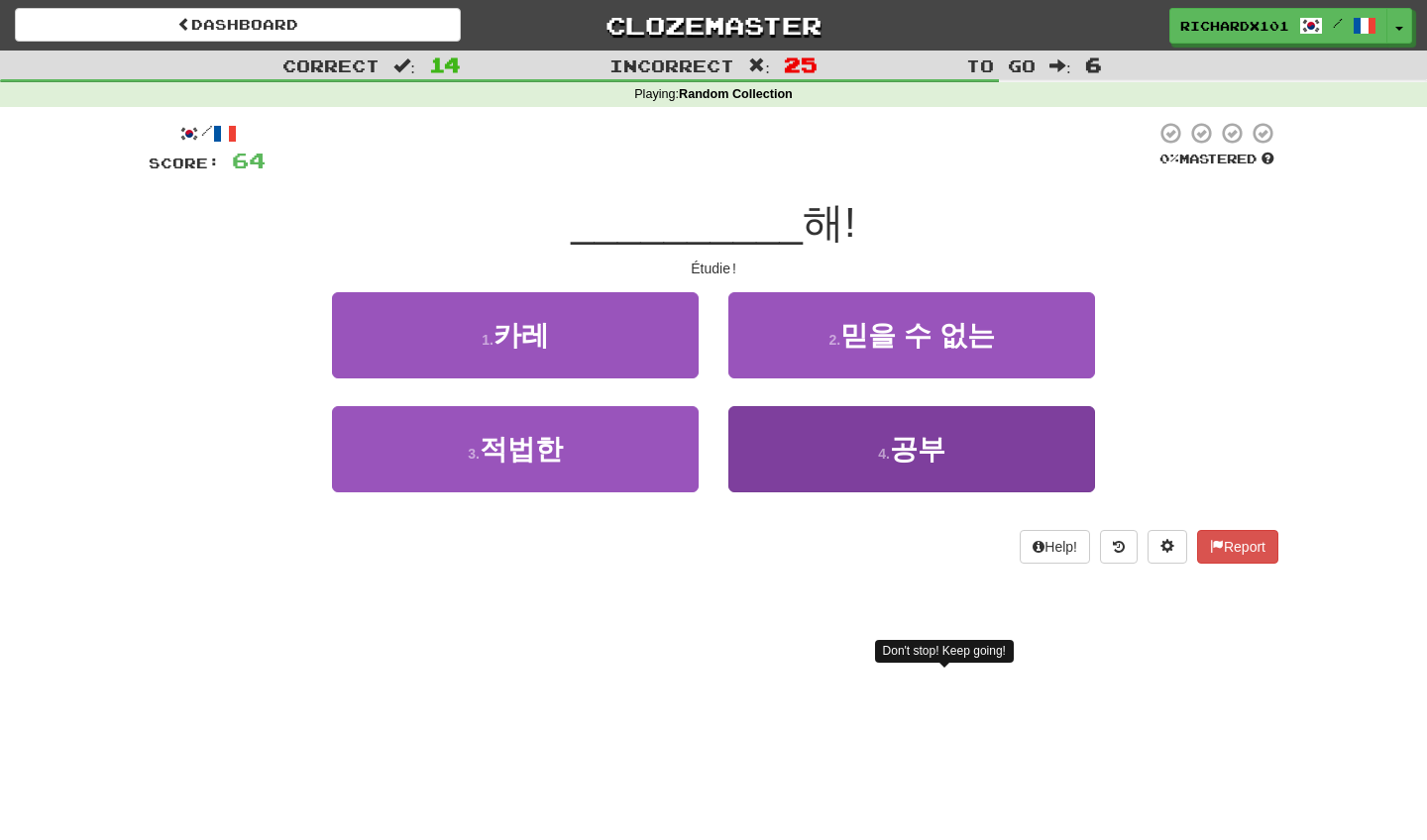 click on "4 .  공부" at bounding box center (912, 449) 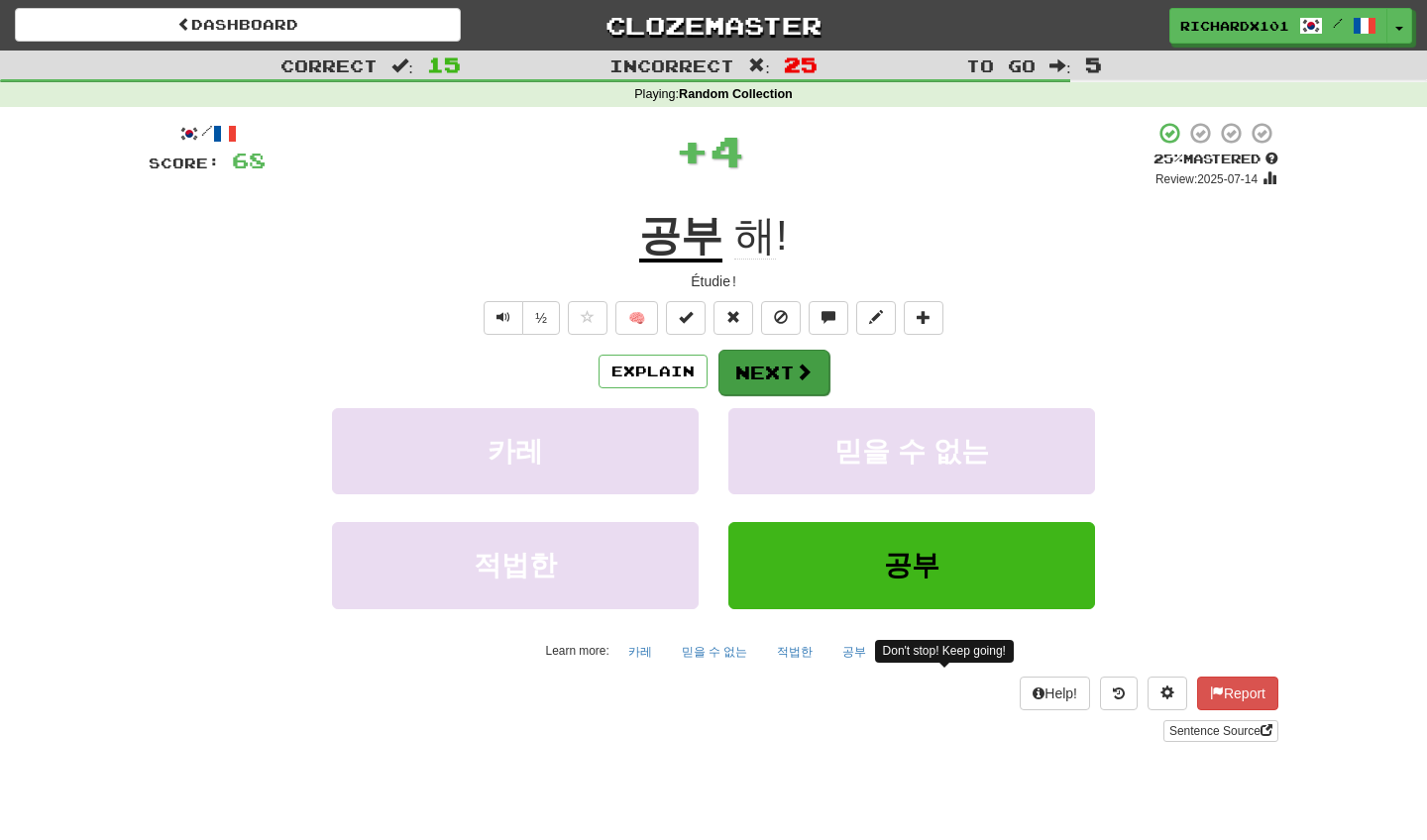 click at bounding box center (804, 371) 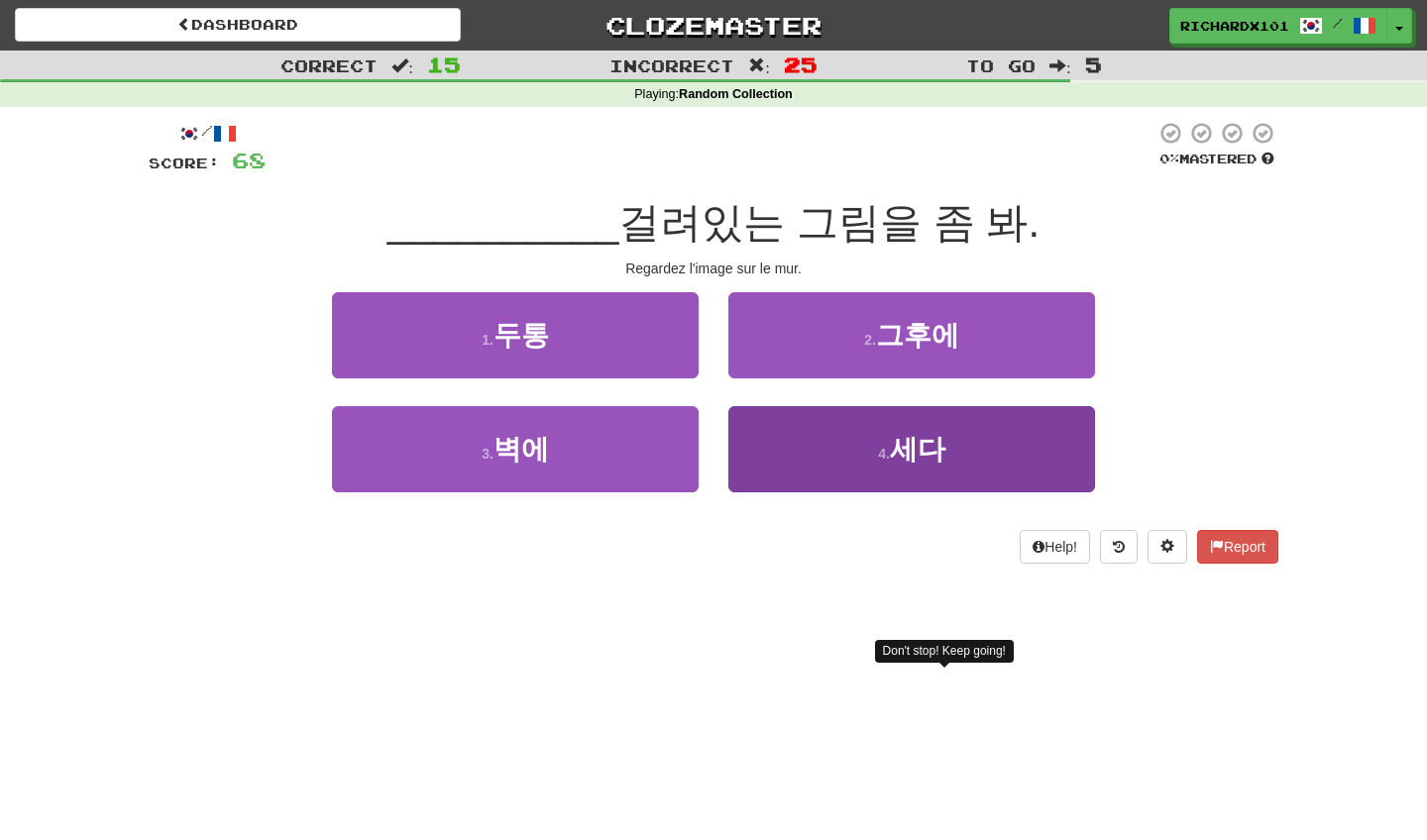 click on "4 .  세다" at bounding box center (912, 449) 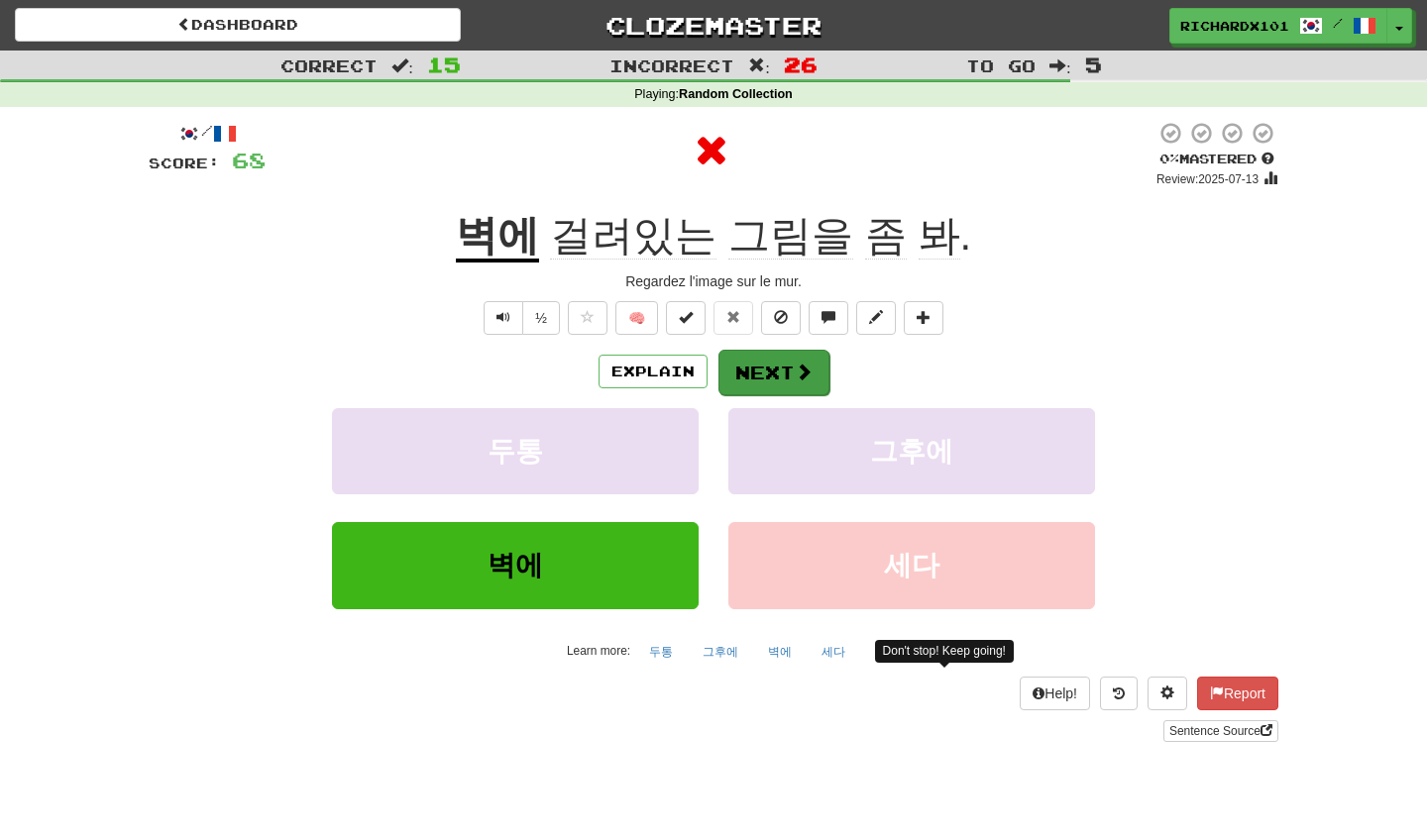 click at bounding box center [804, 371] 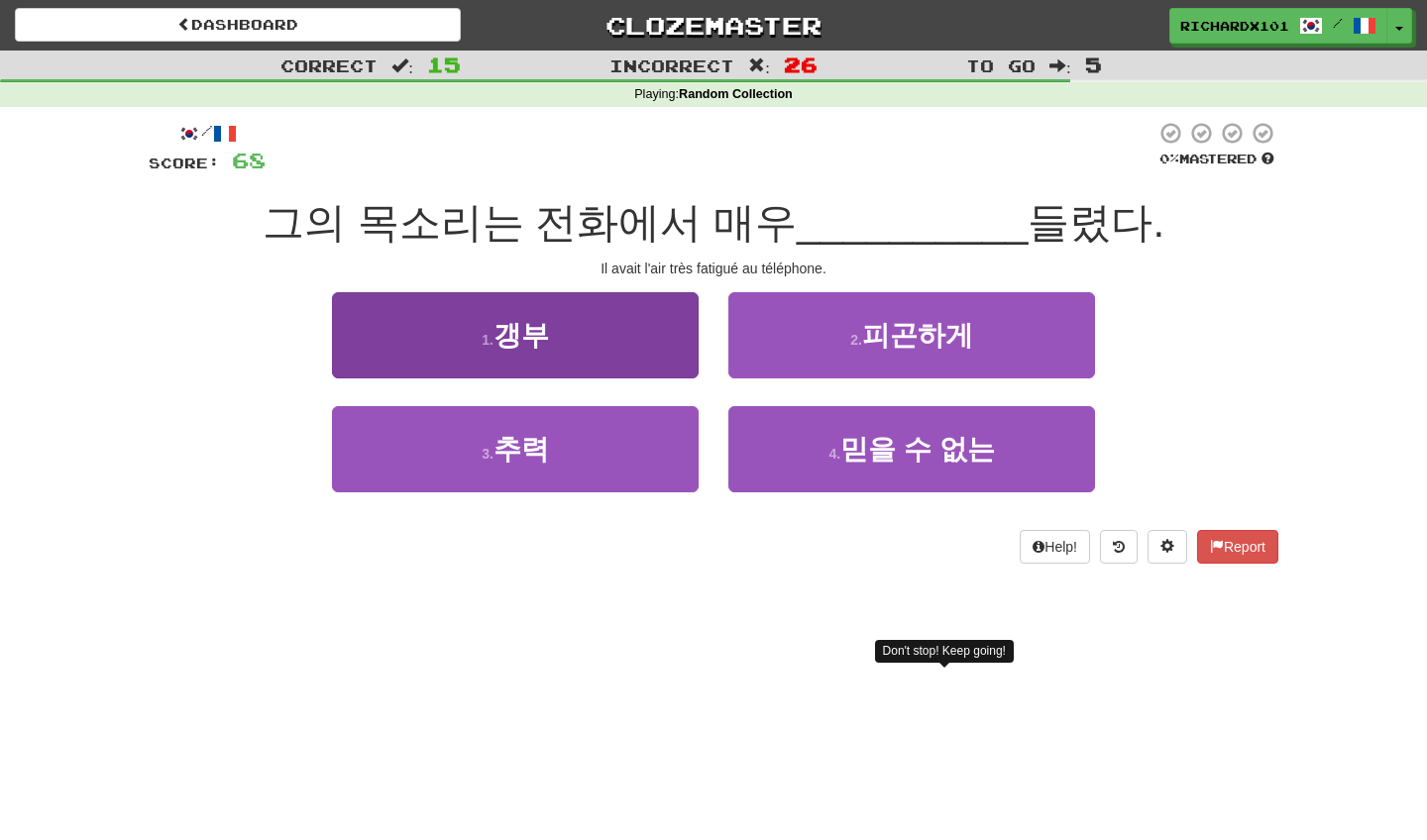 click on "1 .  갱부" at bounding box center [515, 335] 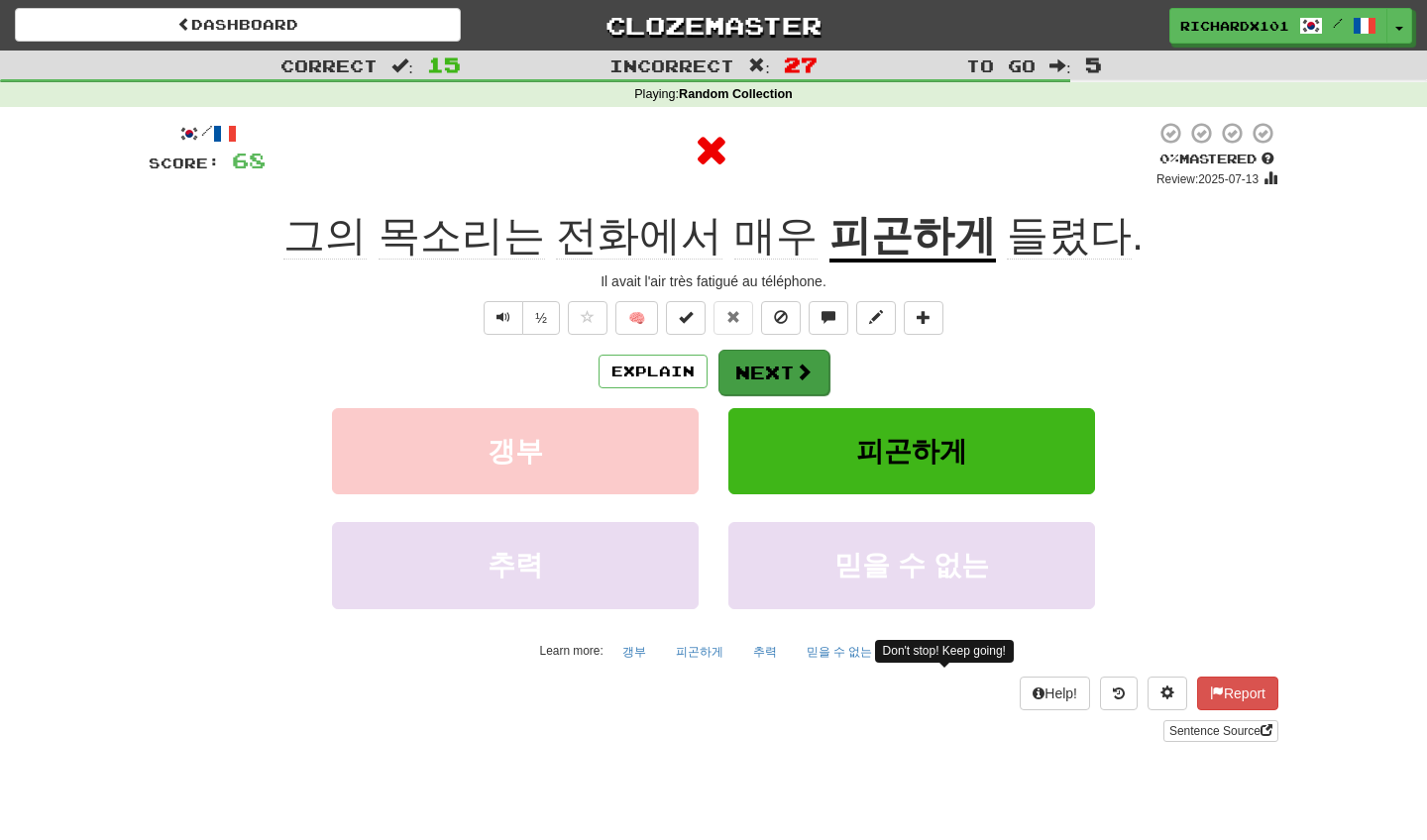 click on "Next" at bounding box center (774, 372) 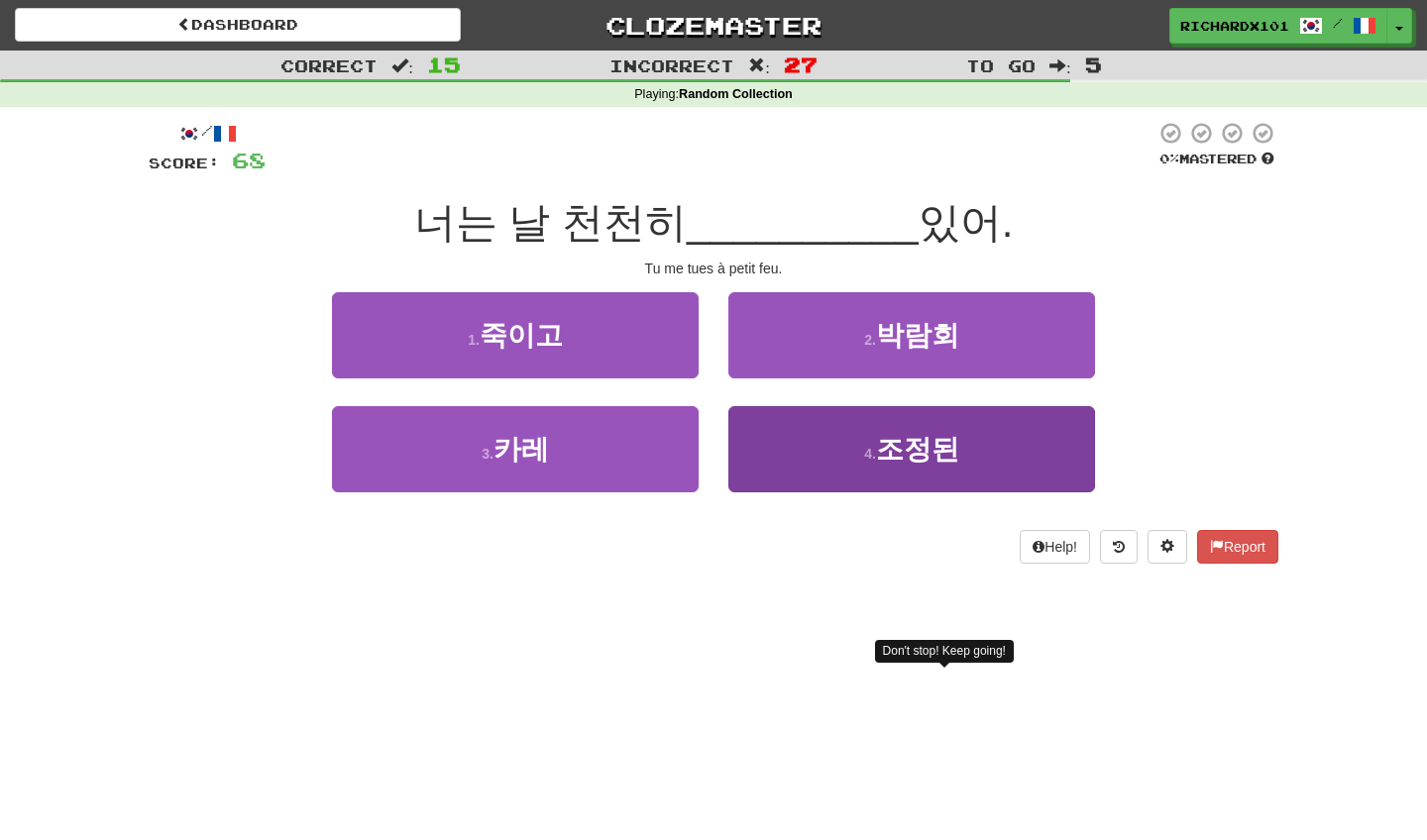 click on "4 .  조정된" at bounding box center [912, 449] 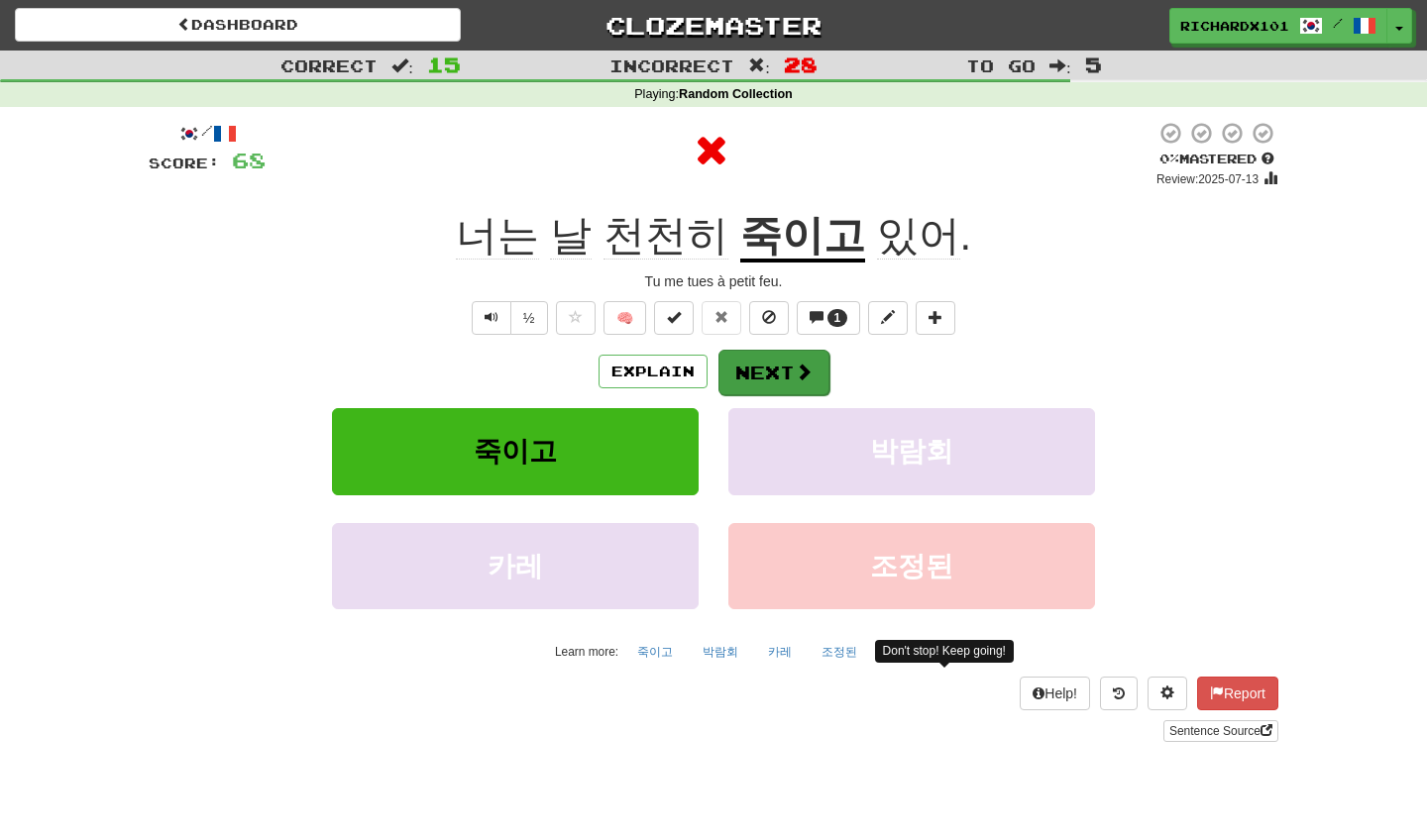 click on "Next" at bounding box center [774, 372] 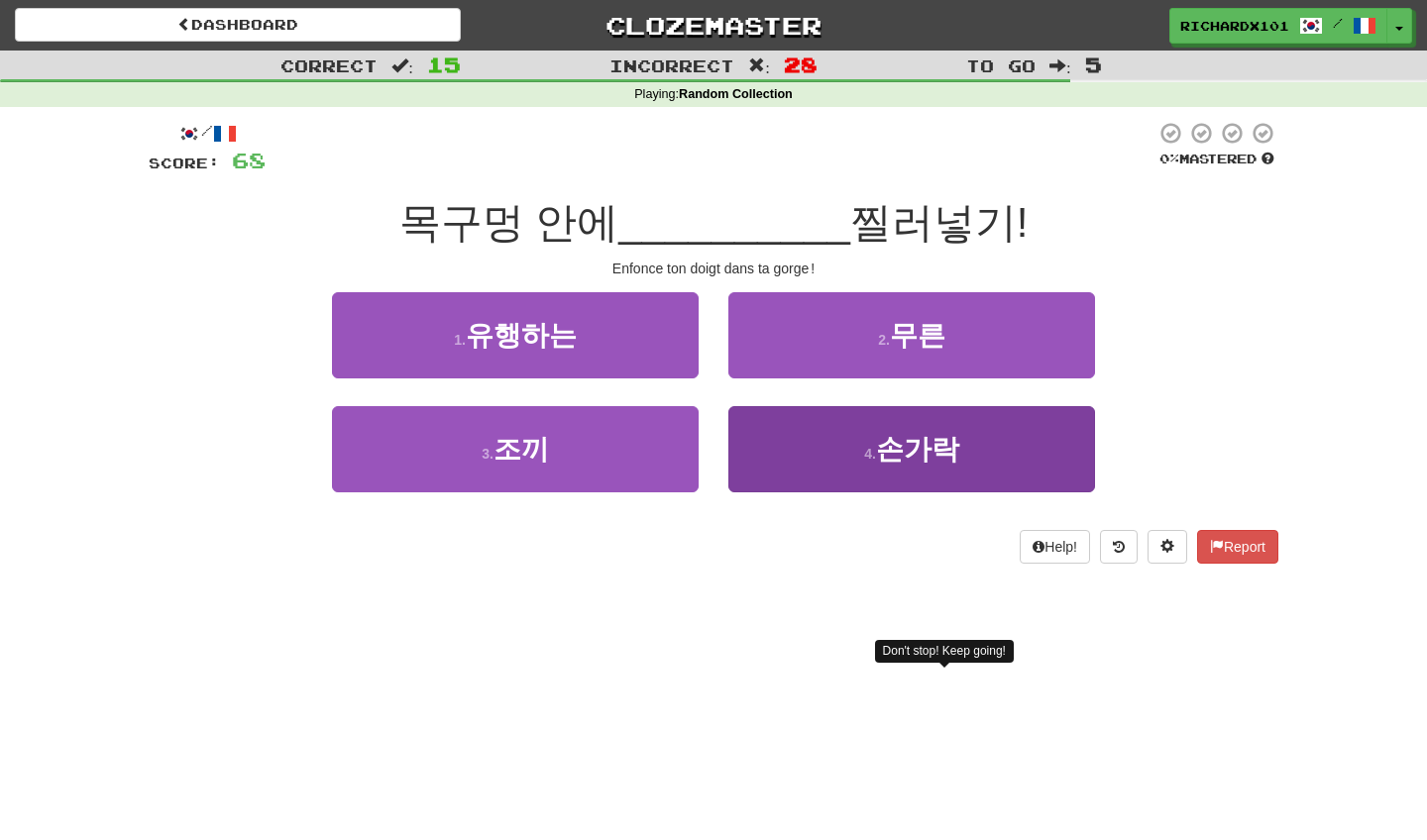 click on "4 .  손가락" at bounding box center (912, 449) 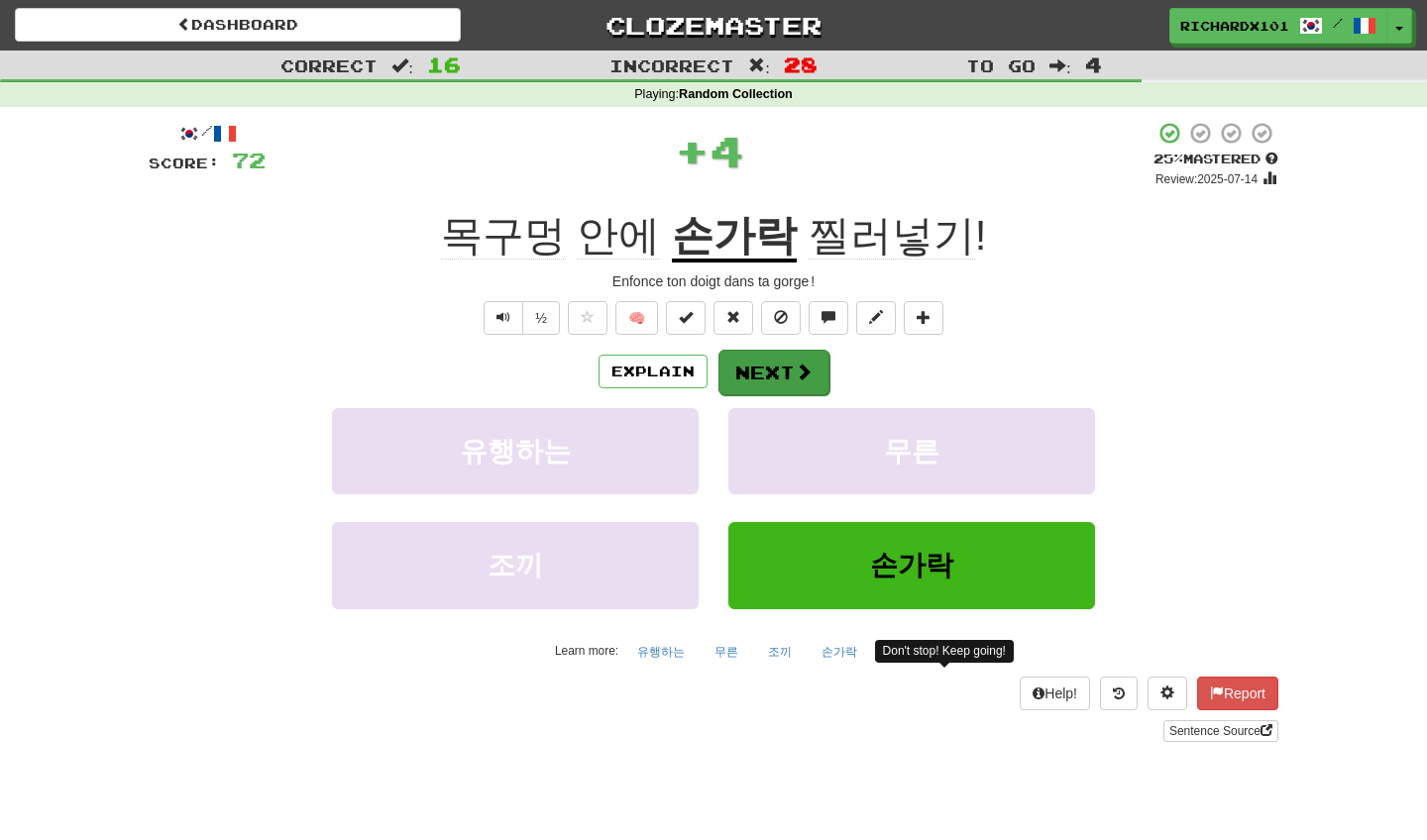 click on "Next" at bounding box center (774, 372) 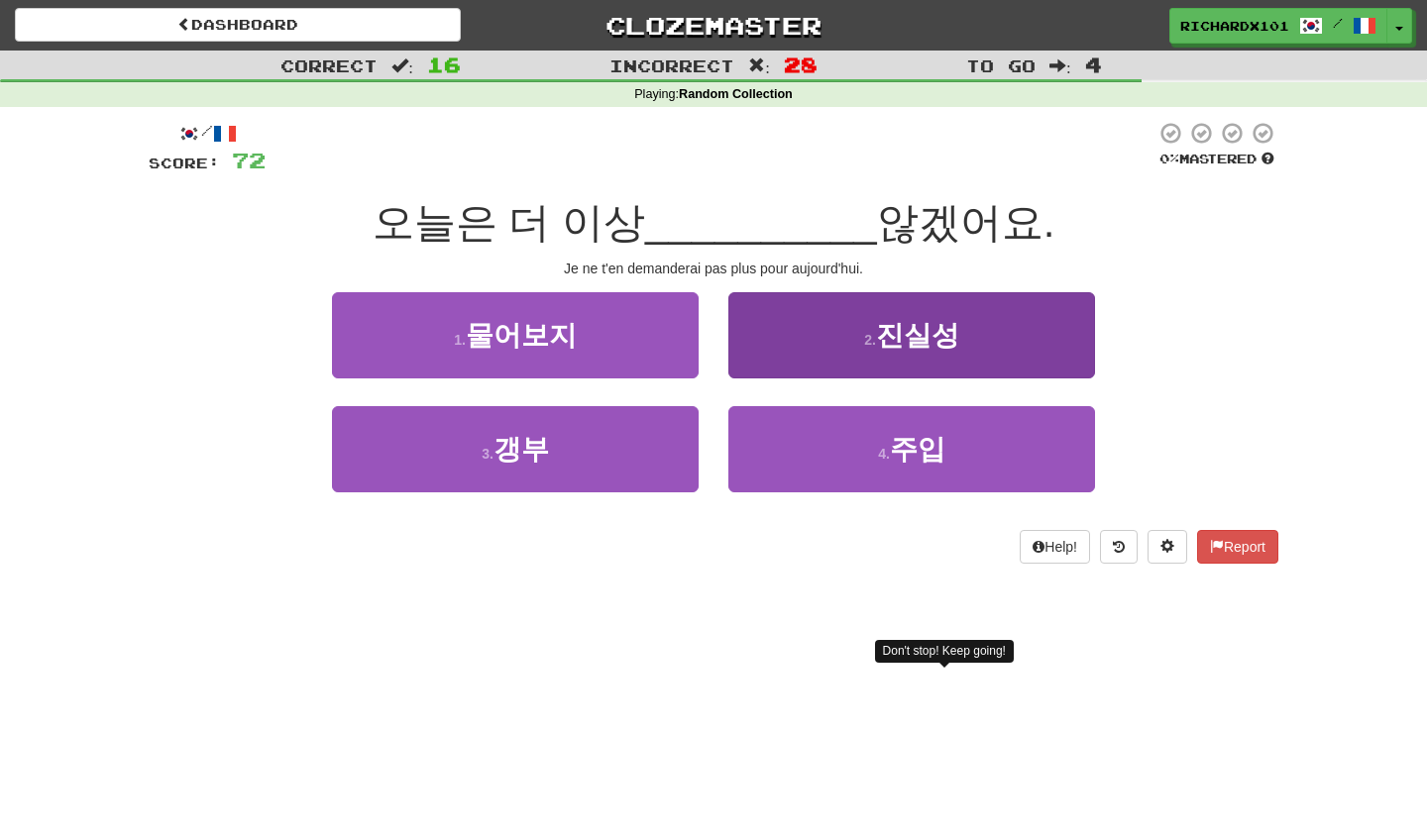 click on "2 .  진실성" at bounding box center (912, 335) 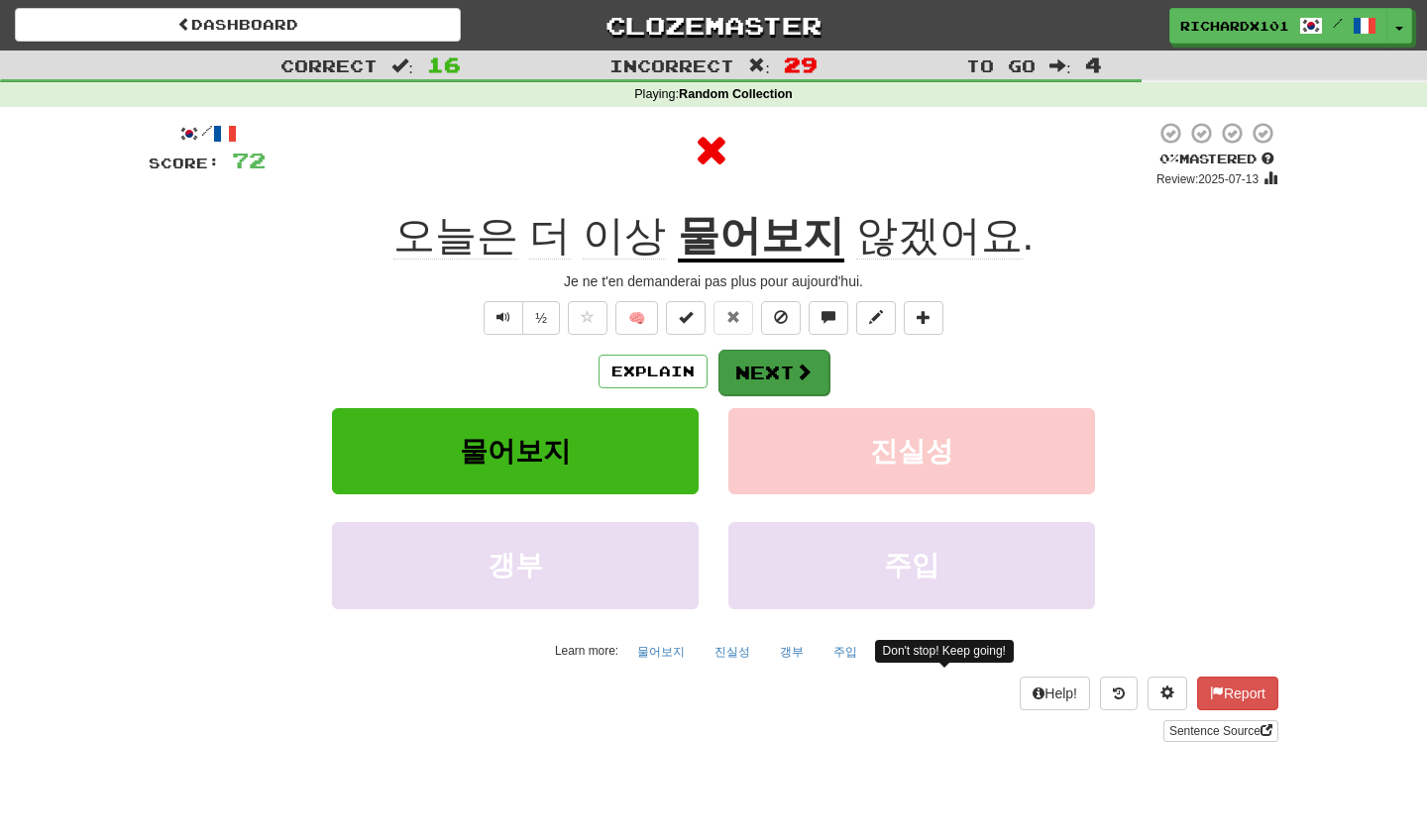 click on "Next" at bounding box center [774, 372] 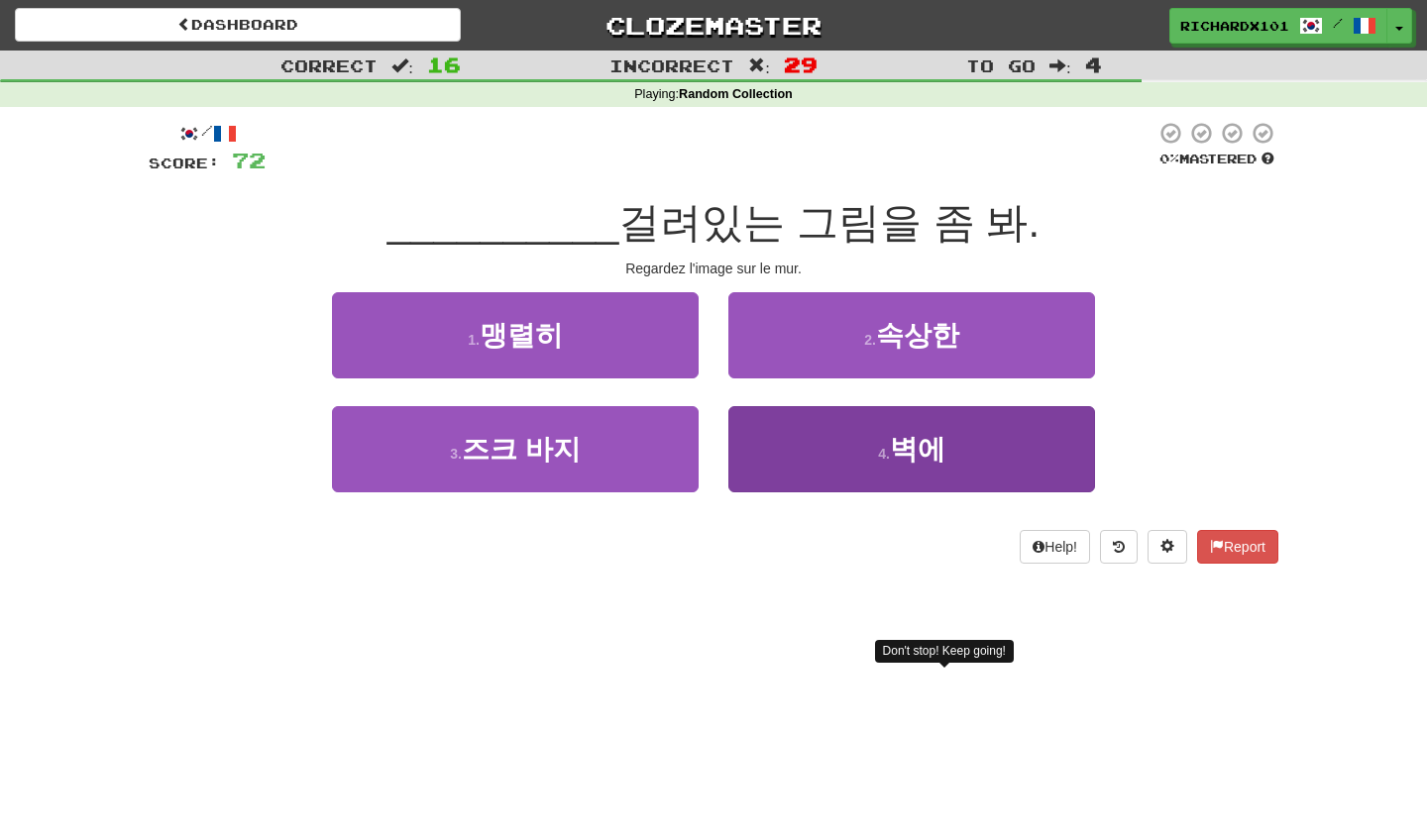 click on "4 .  벽에" at bounding box center [912, 449] 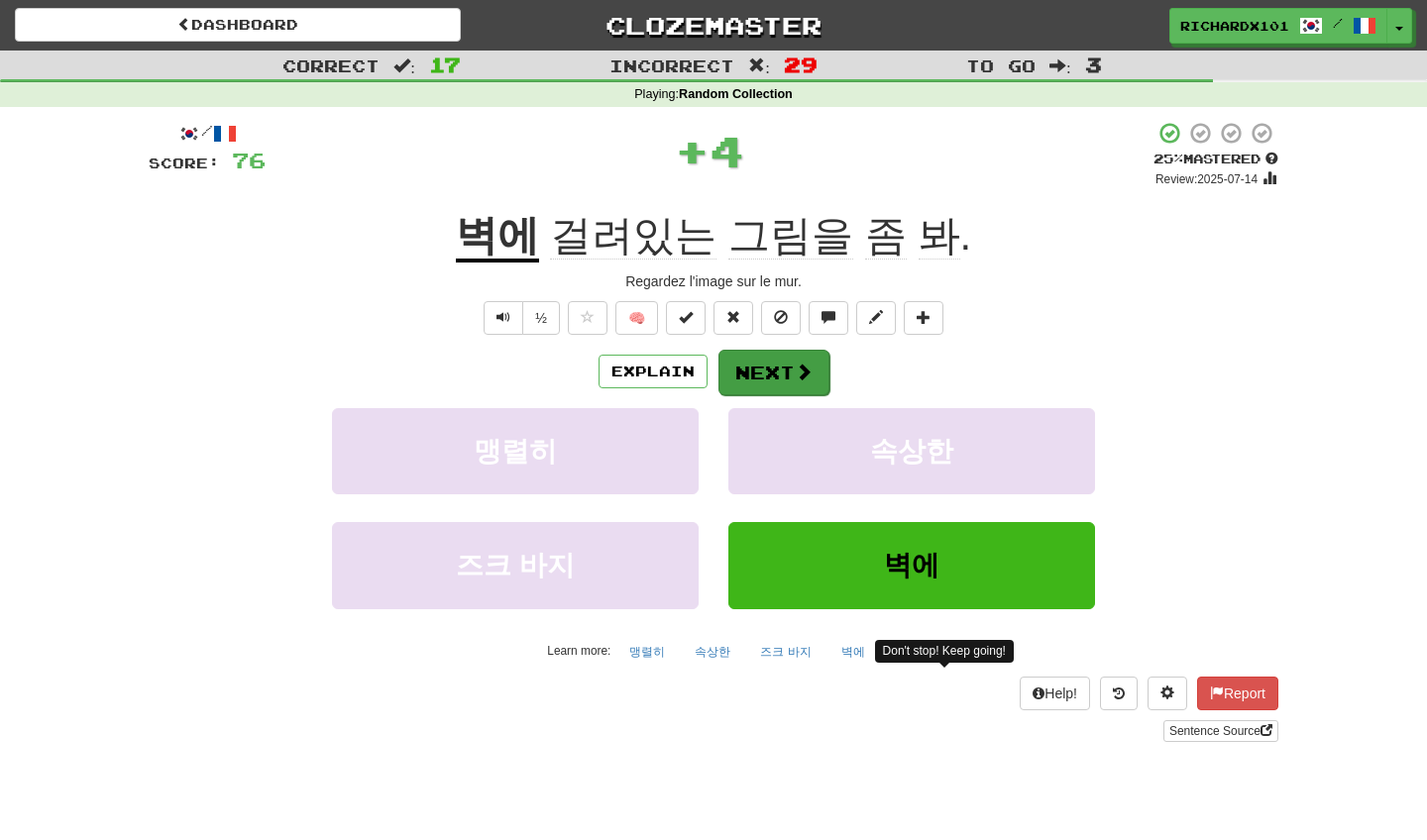 click on "Next" at bounding box center [774, 372] 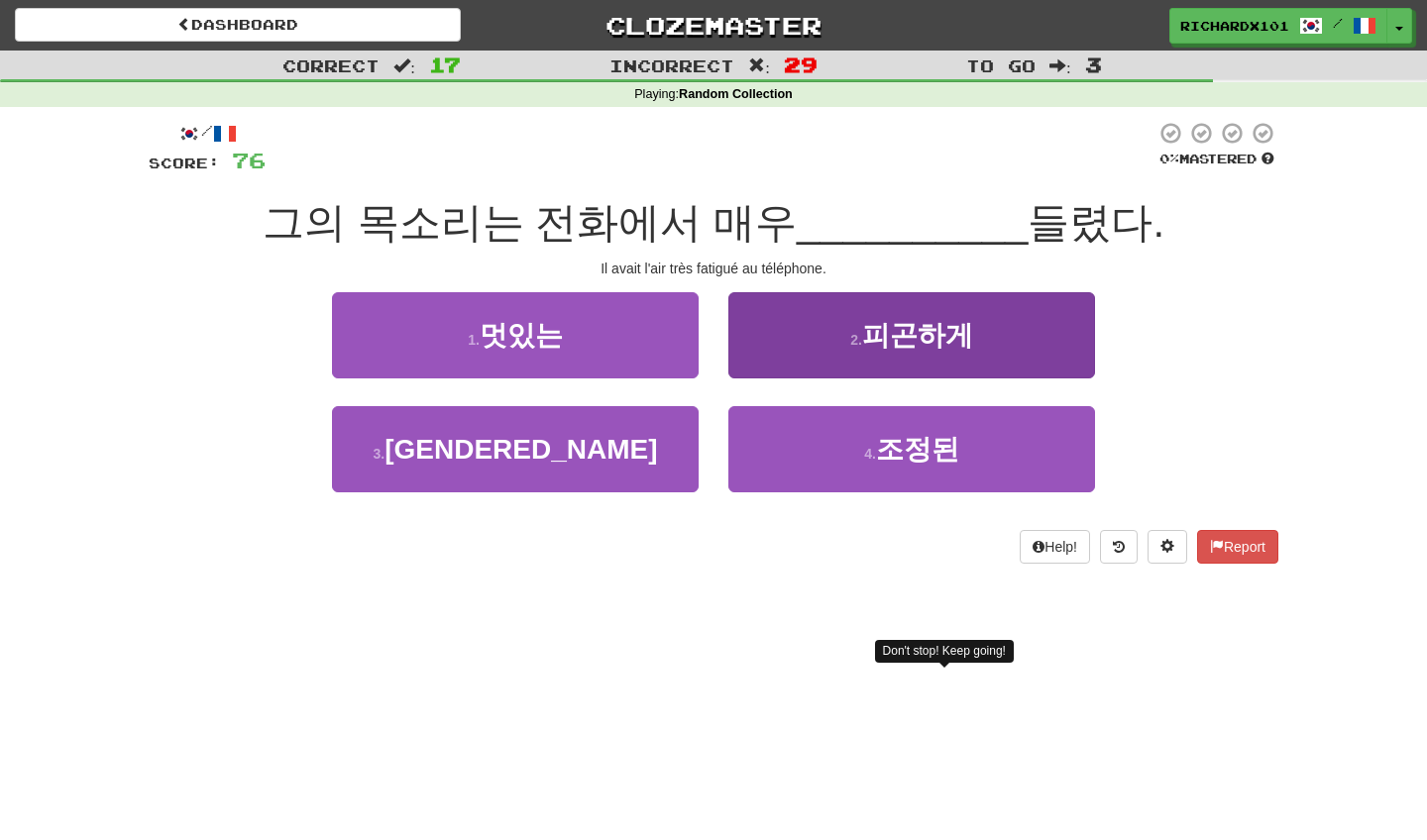 click on "2 .  피곤하게" at bounding box center (912, 335) 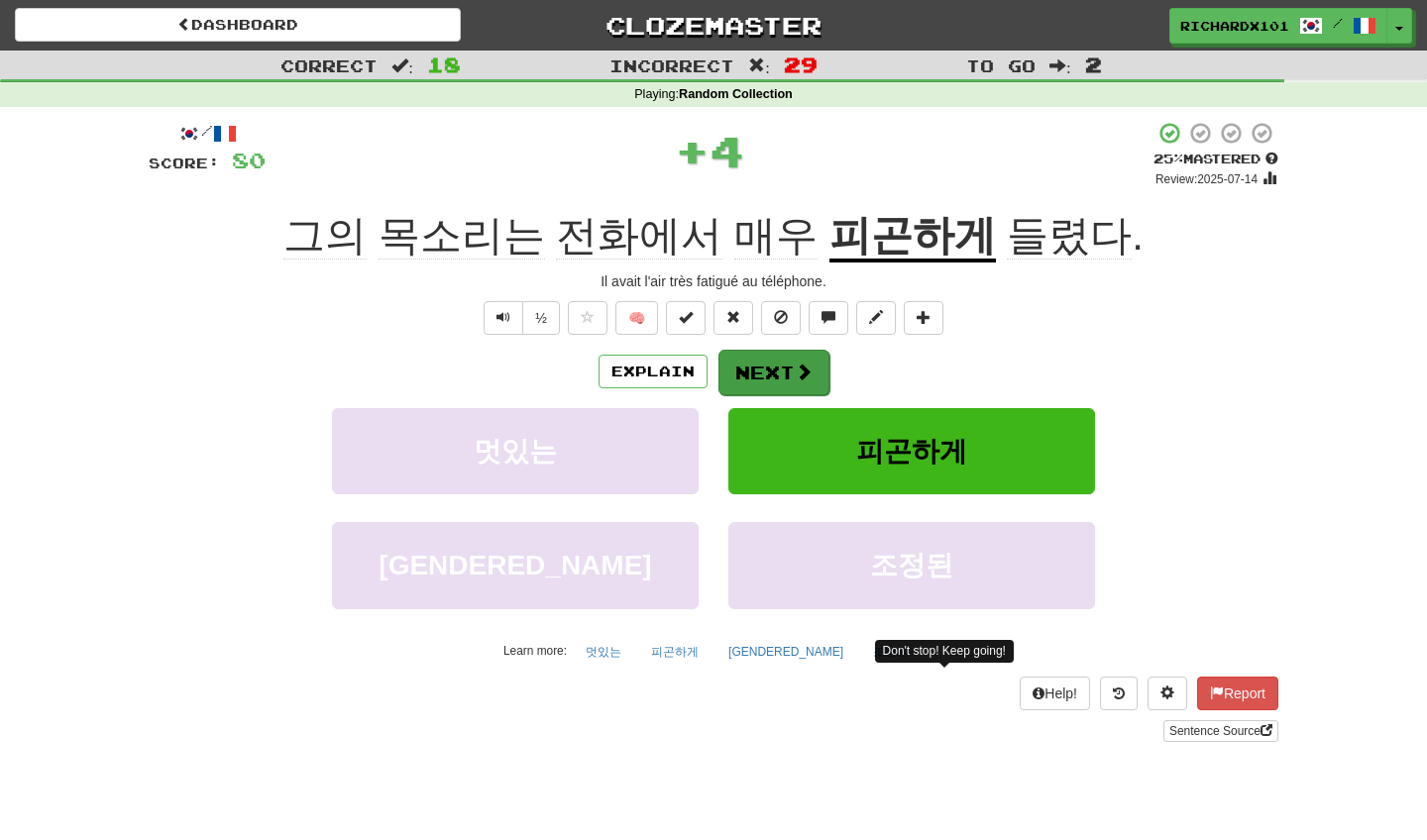 click on "Next" at bounding box center (774, 372) 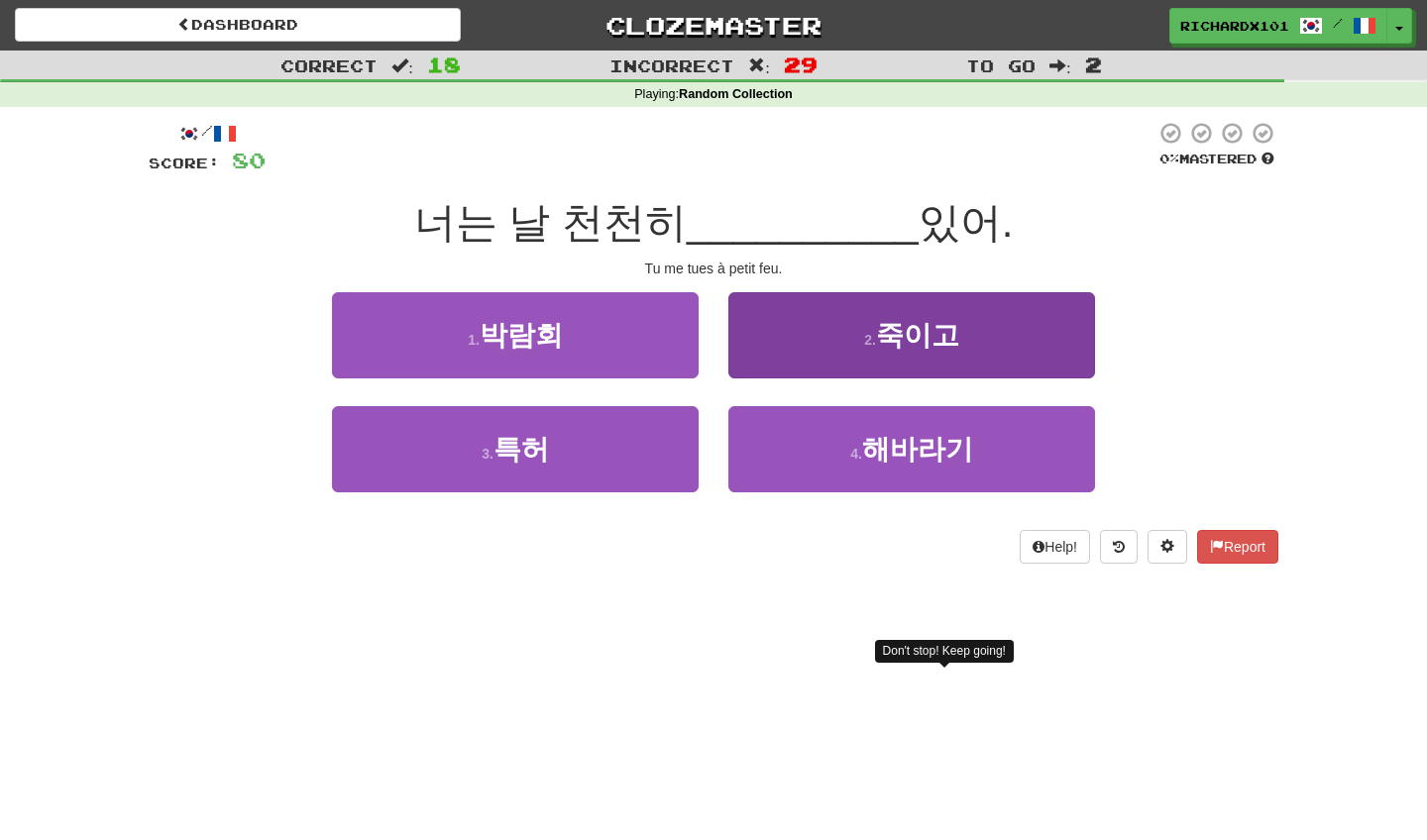 click on "2 .  죽이고" at bounding box center [912, 335] 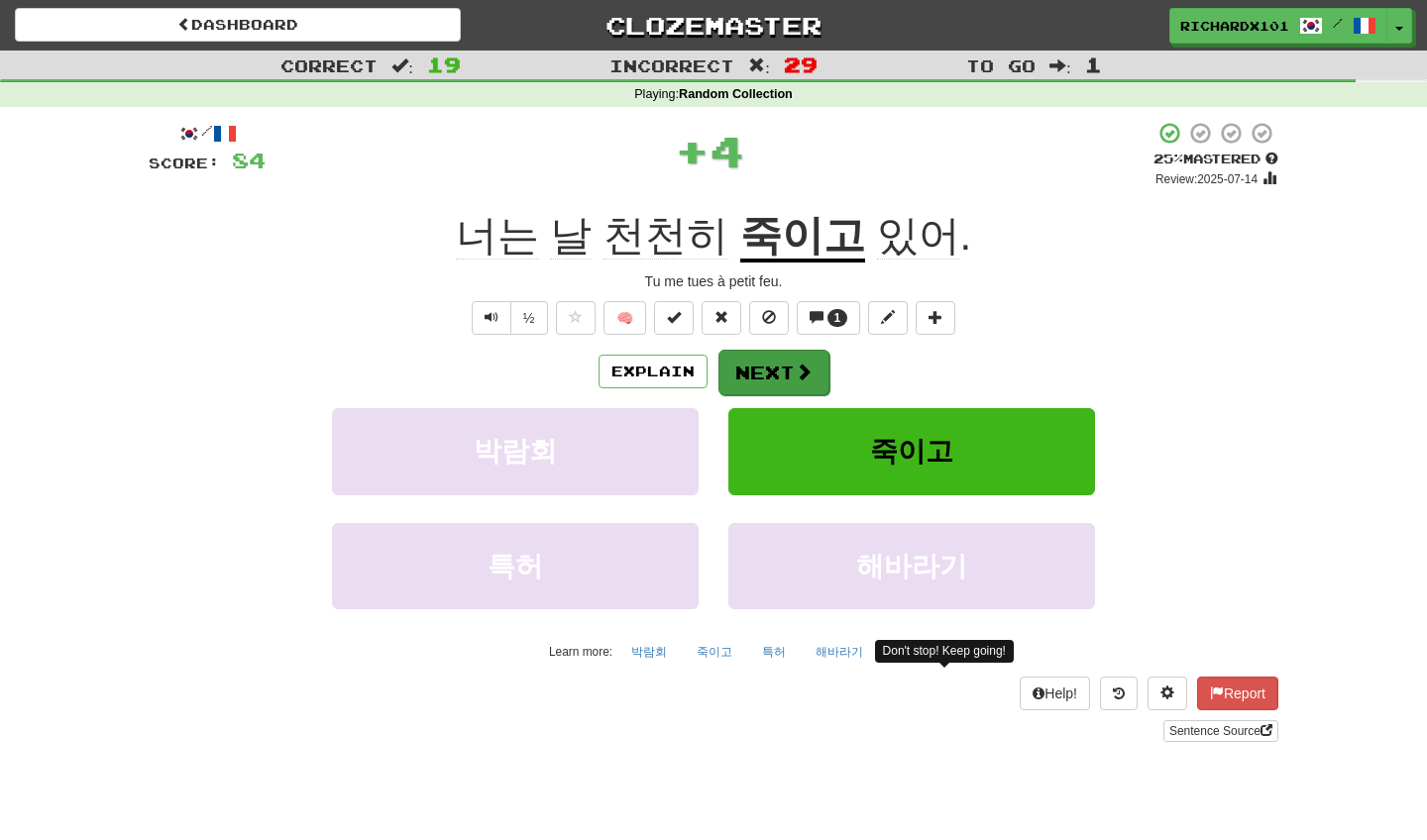 click at bounding box center (804, 371) 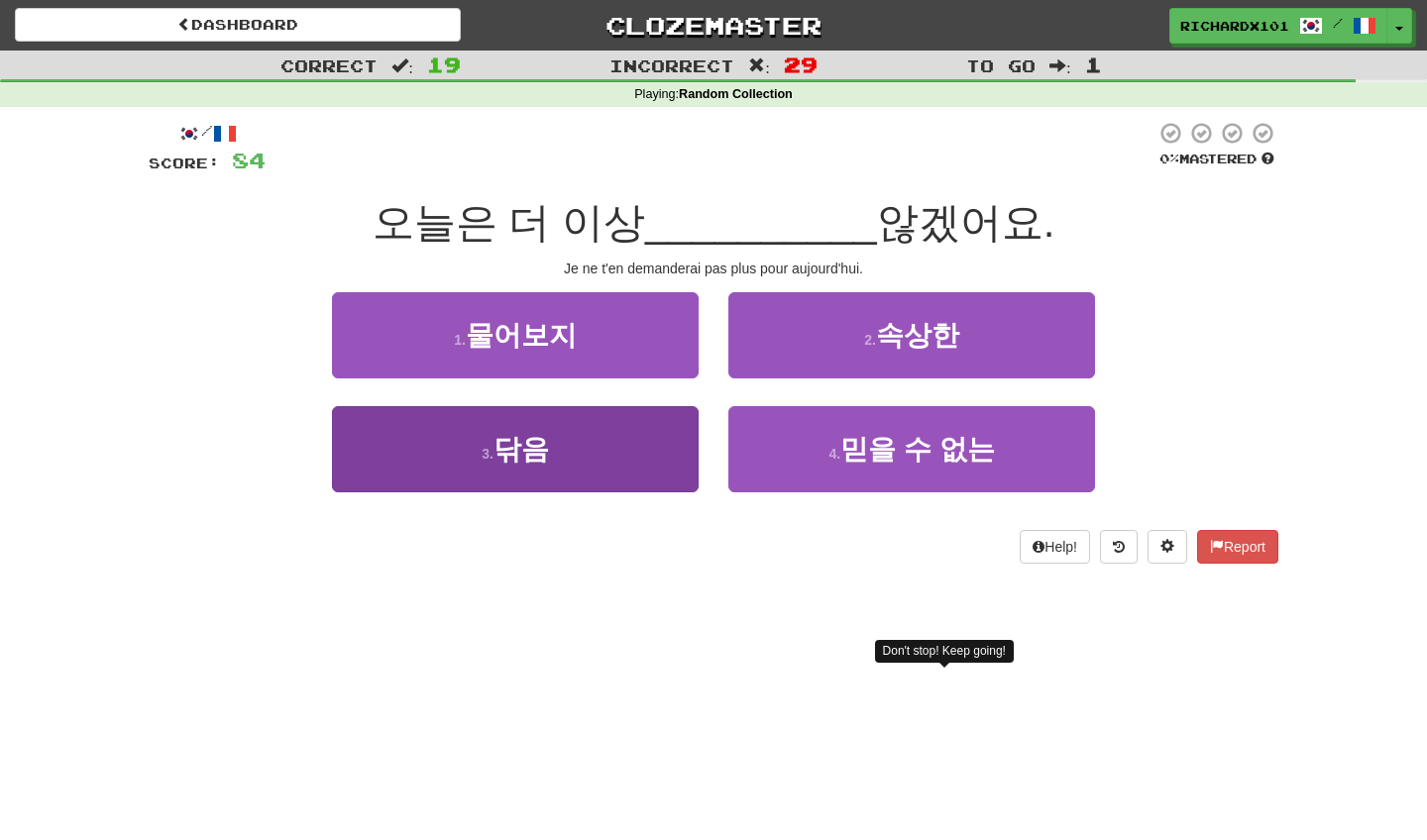 click on "3 .  닦음" at bounding box center (515, 449) 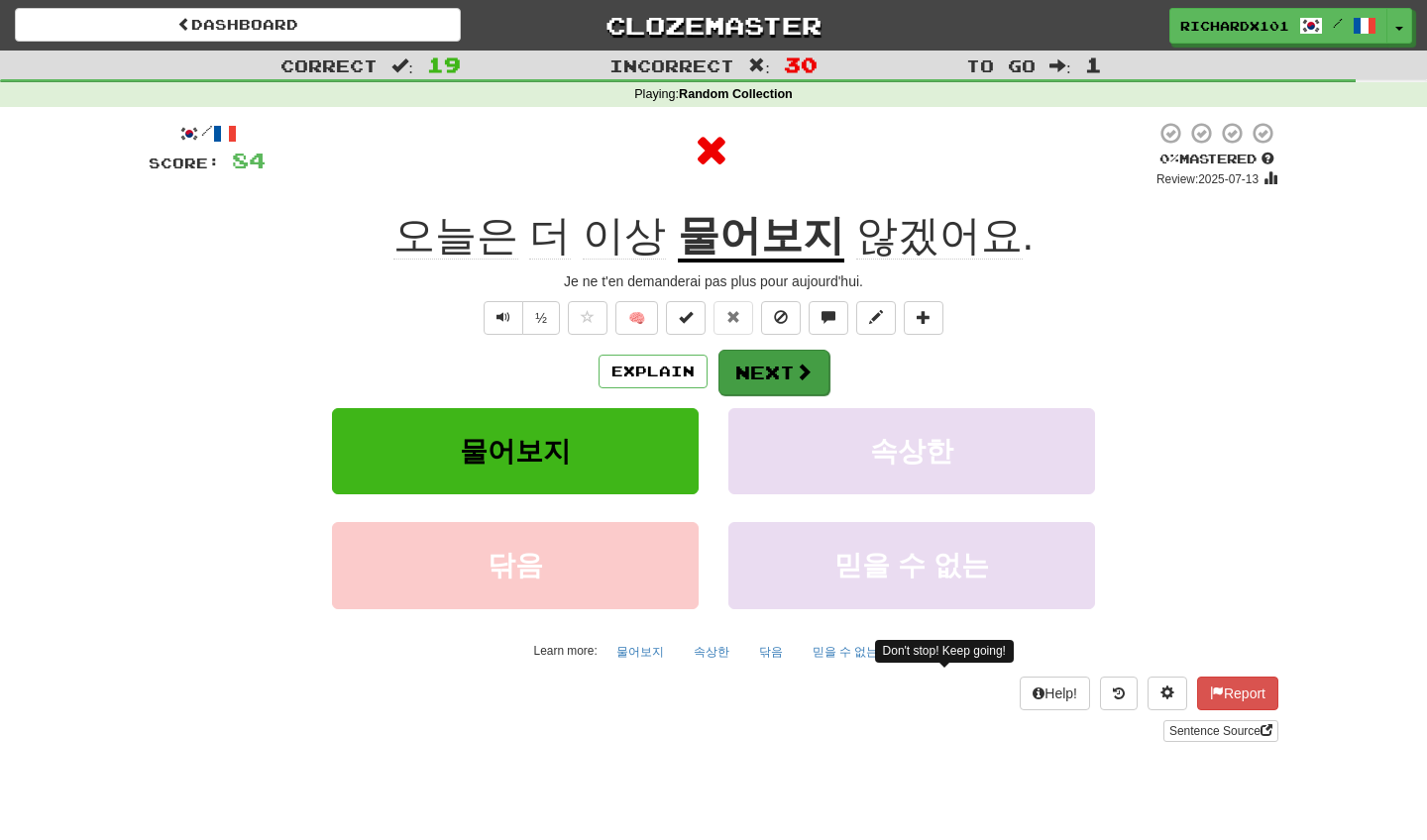 click on "Next" at bounding box center (774, 372) 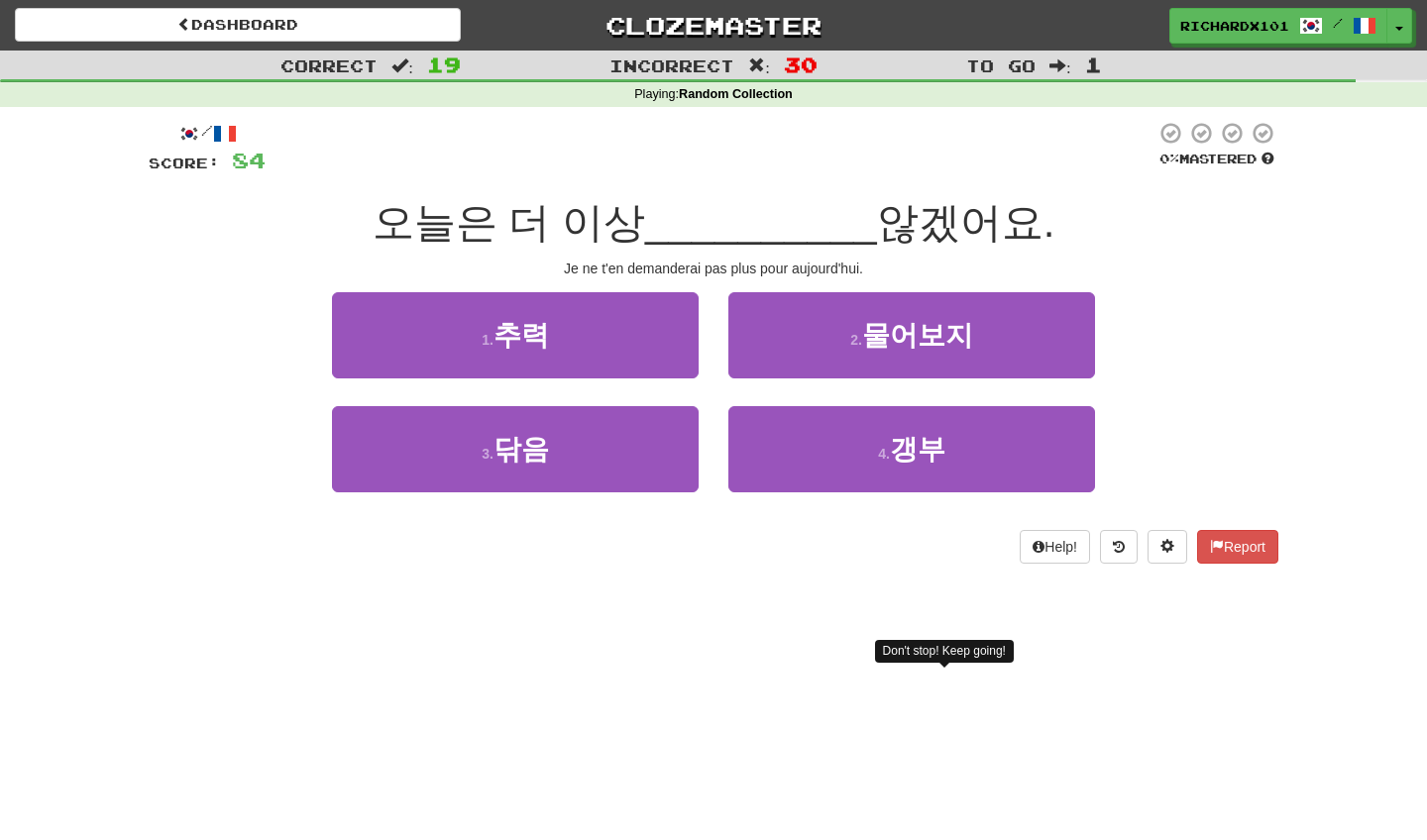 click on "2 .  물어보지" at bounding box center (912, 335) 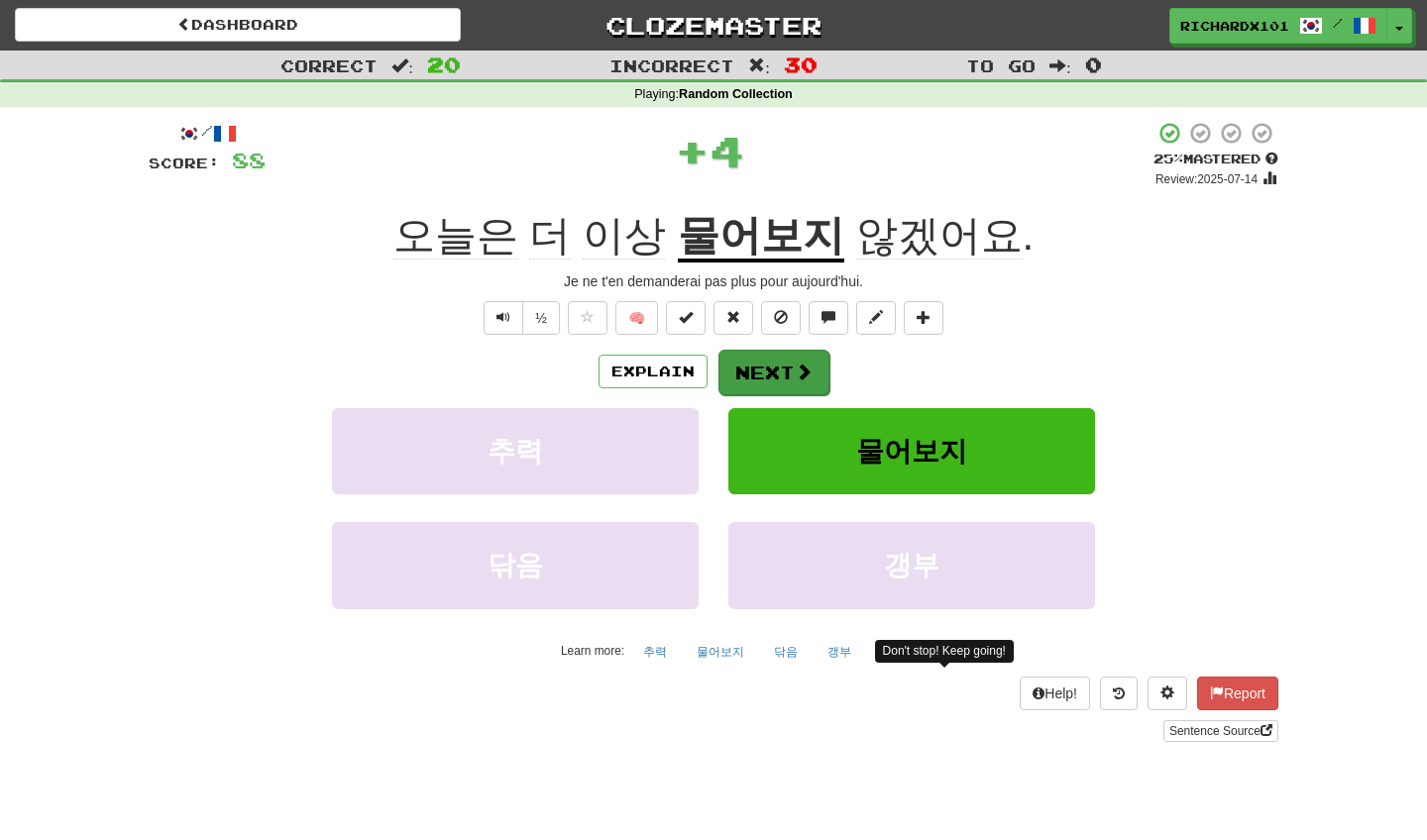 click on "Next" at bounding box center [774, 372] 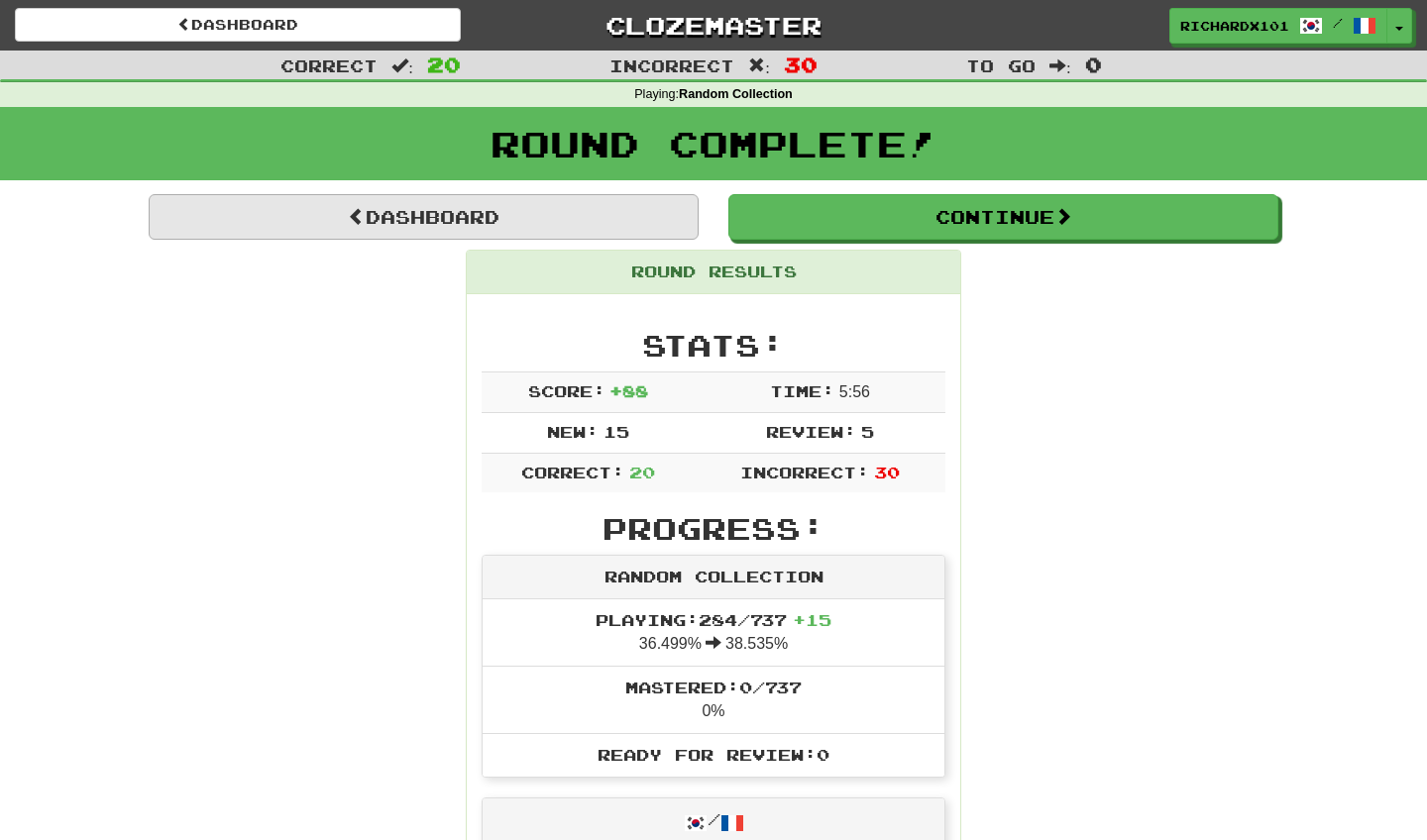 click on "Dashboard" at bounding box center (423, 217) 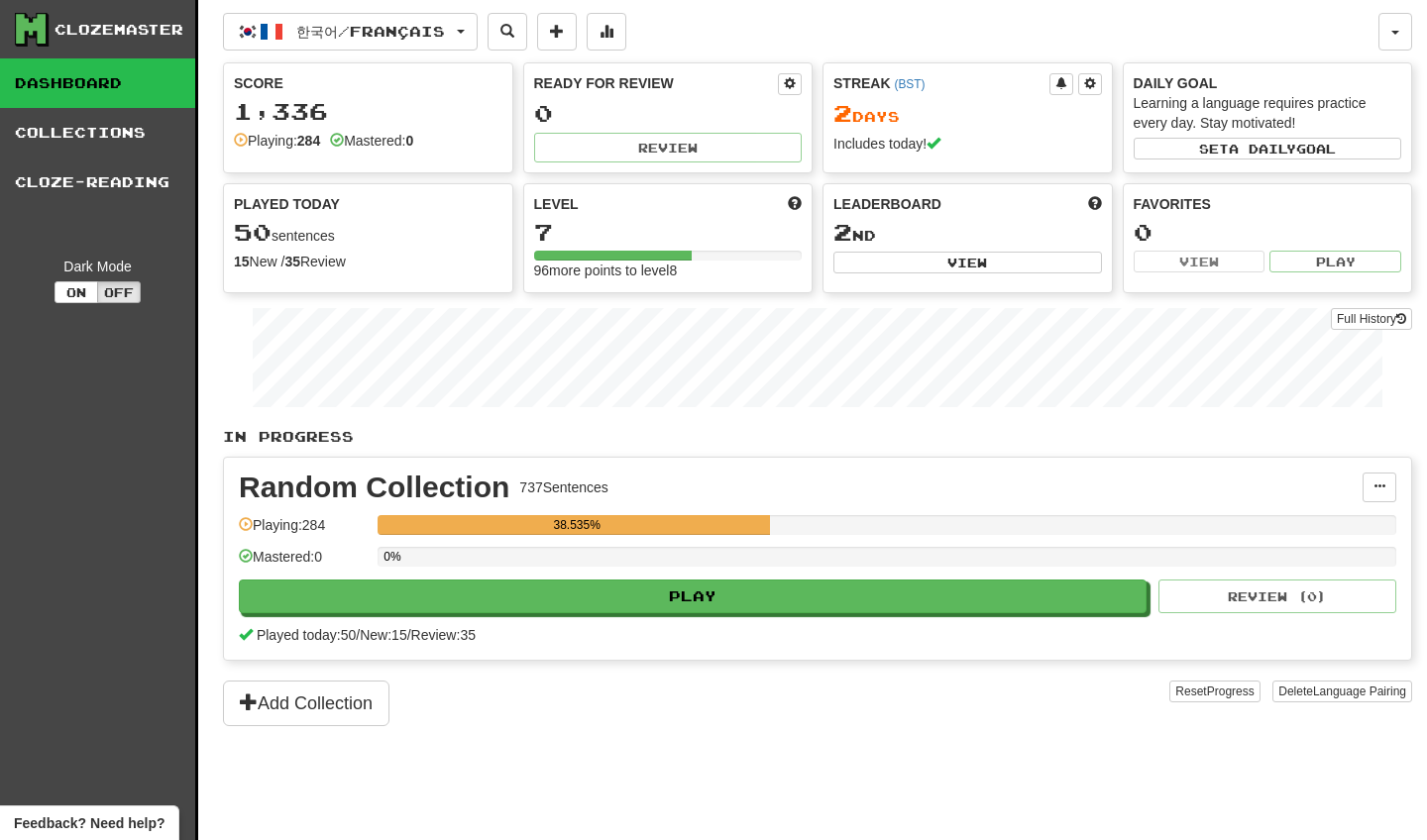 scroll, scrollTop: 0, scrollLeft: 0, axis: both 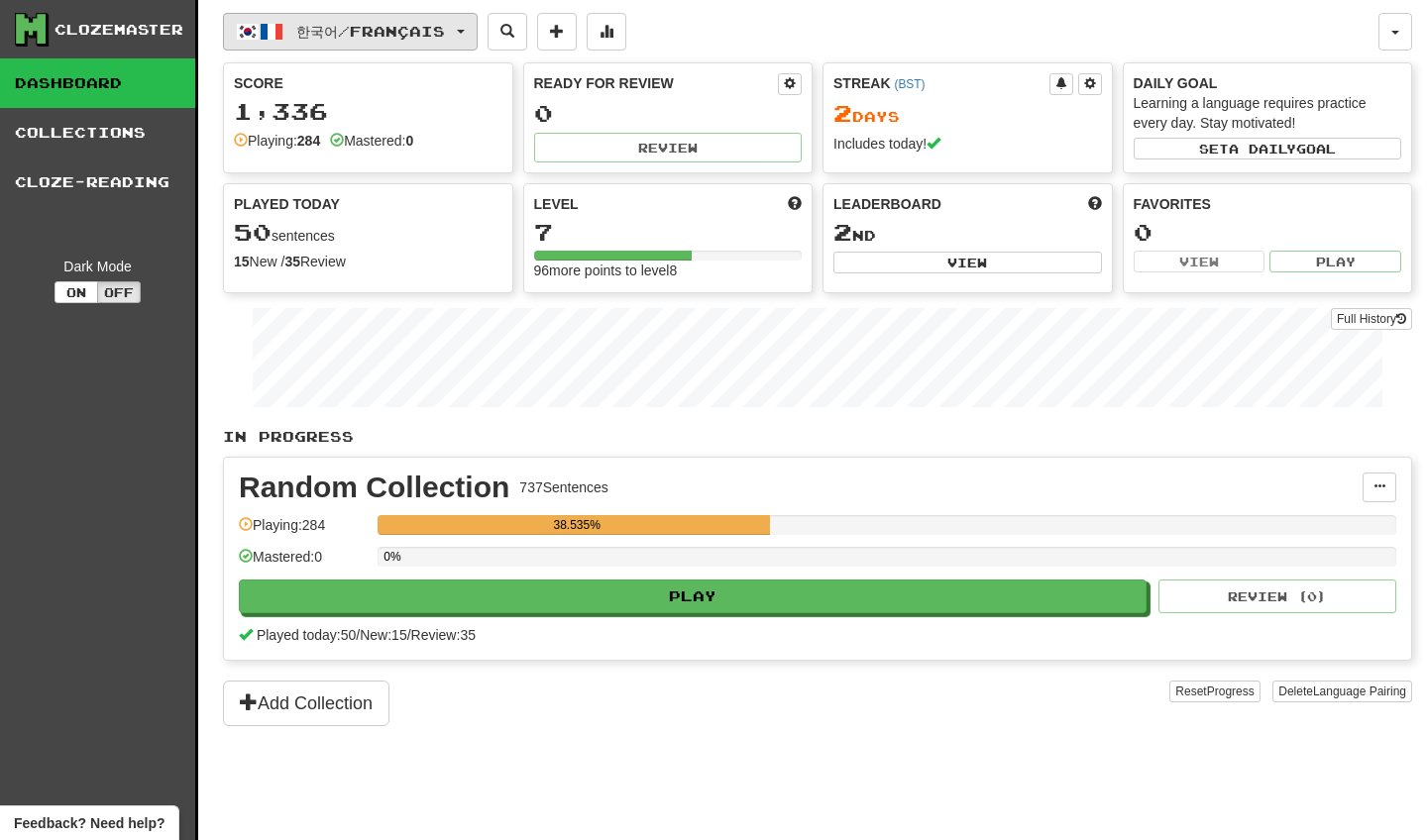 click on "한국어  /  Français" 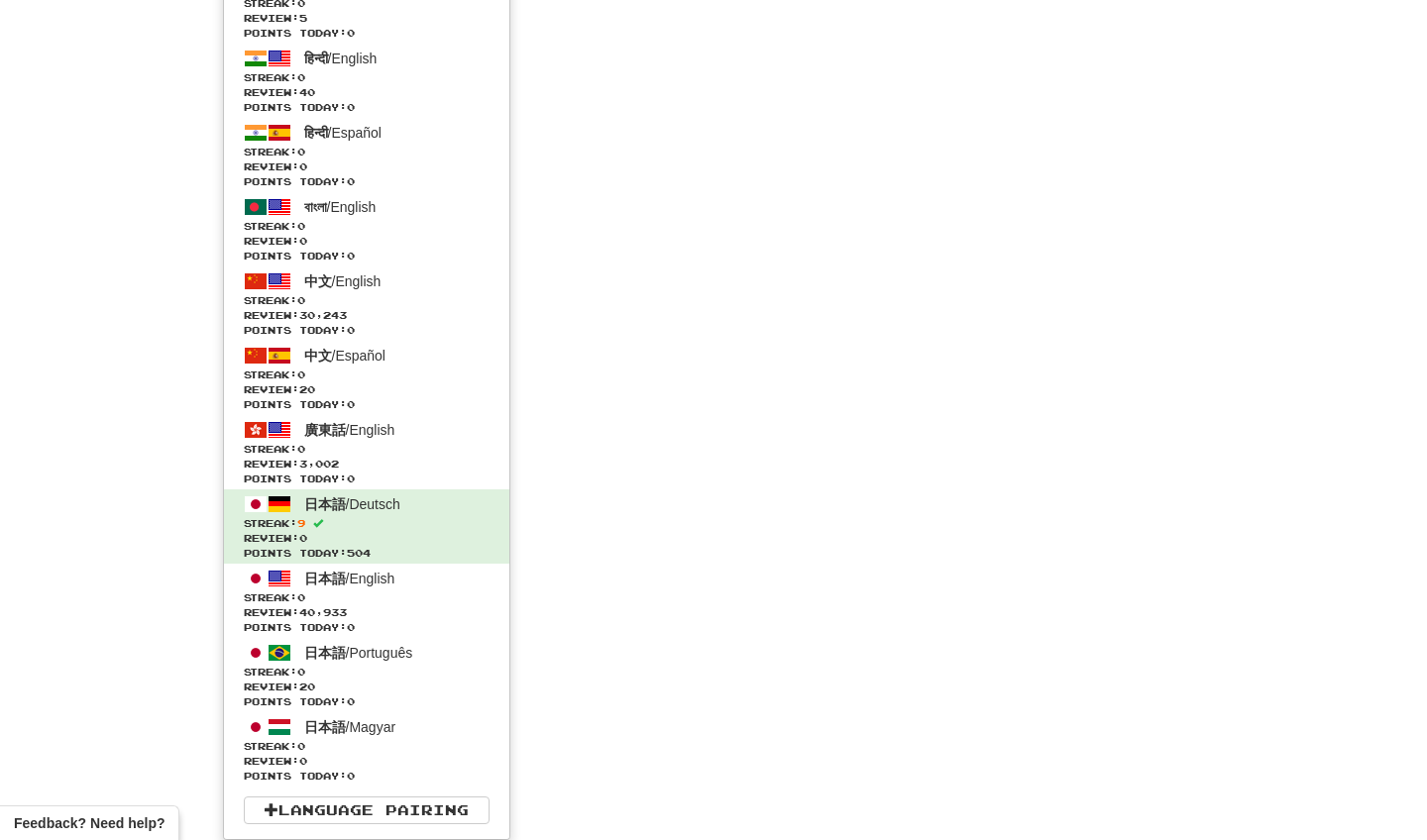scroll, scrollTop: 6255, scrollLeft: 0, axis: vertical 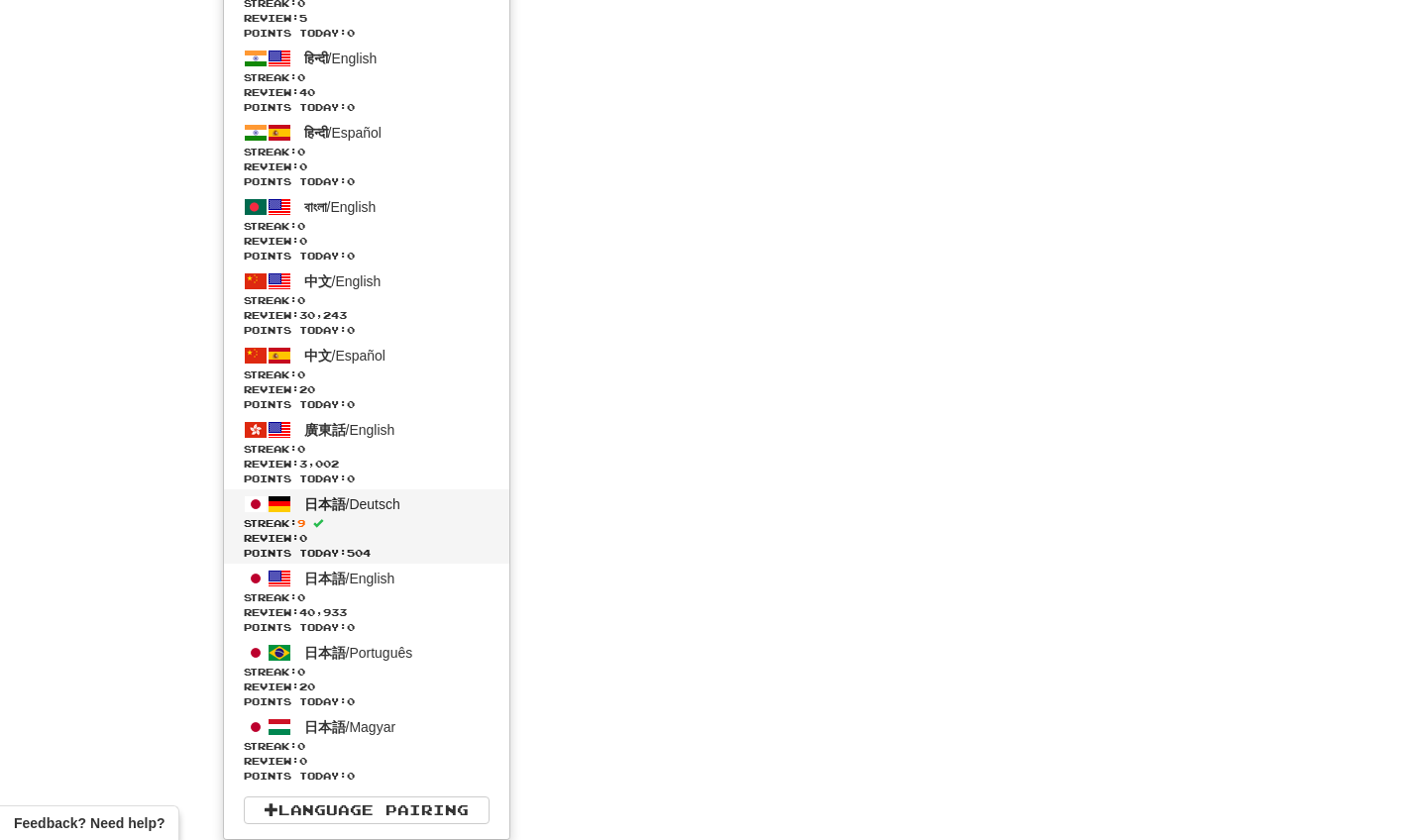 click on "日本語  /  Deutsch Streak:  9   Review:  0 Points today:  504" 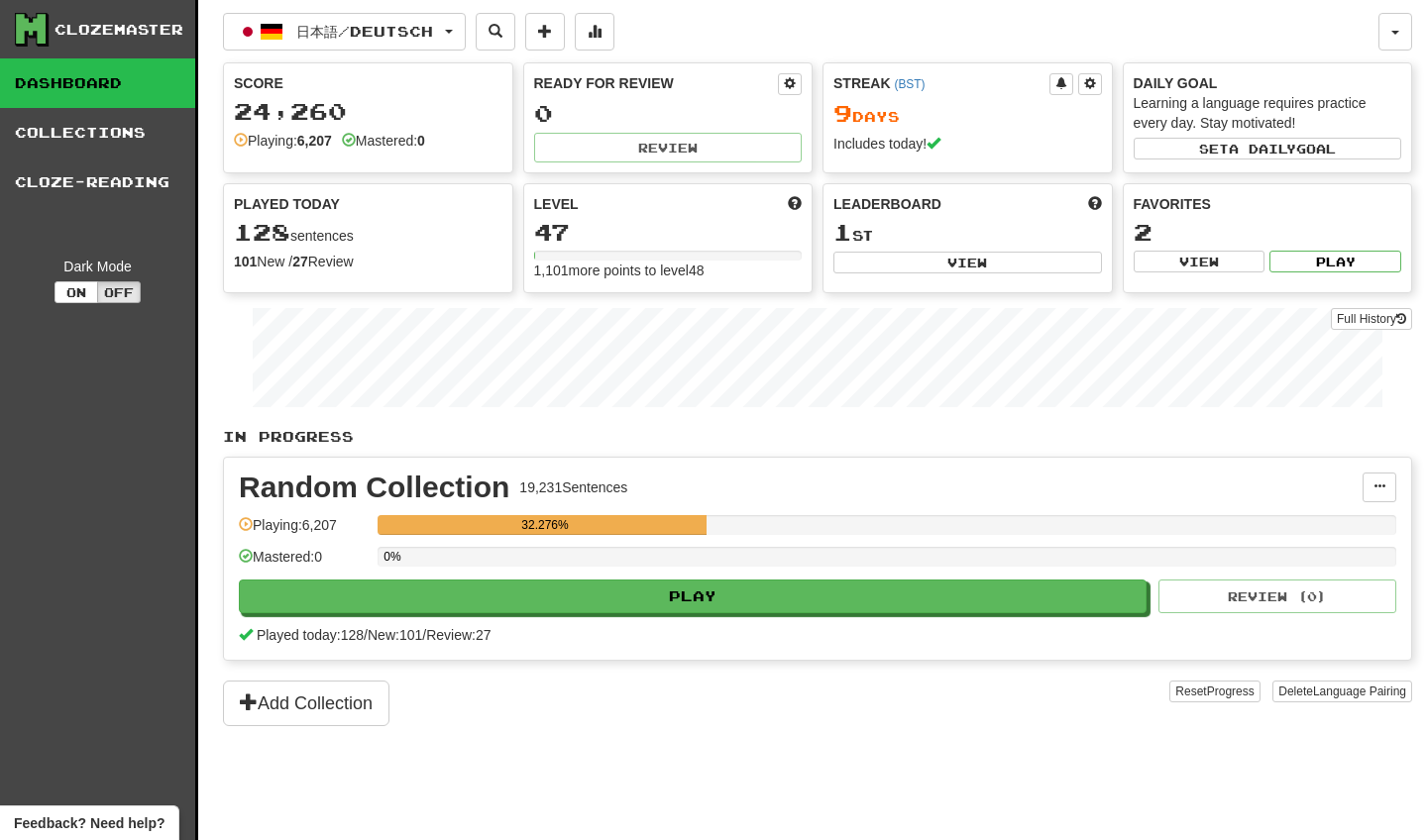 scroll, scrollTop: 0, scrollLeft: 0, axis: both 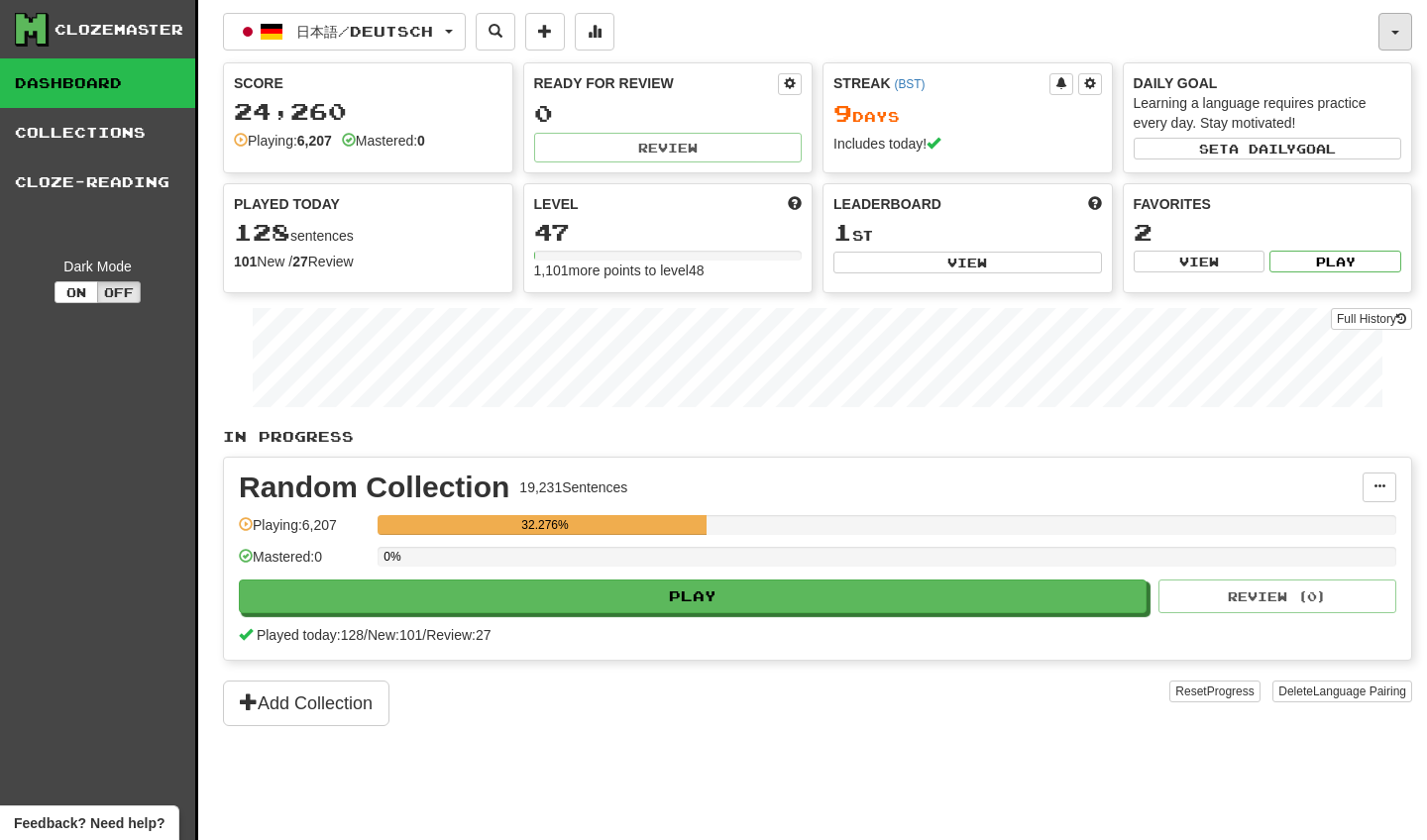 click 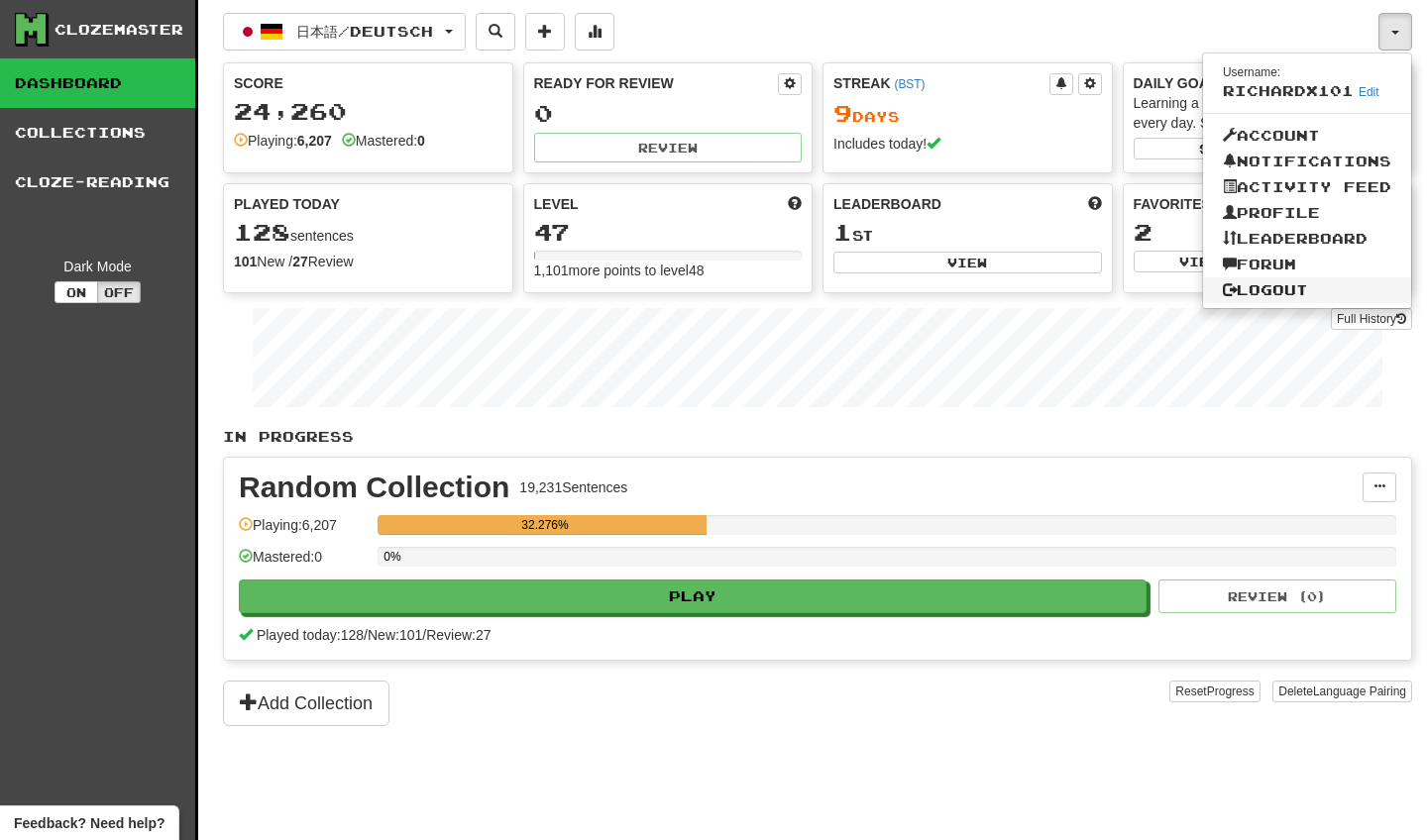 click on "Logout" 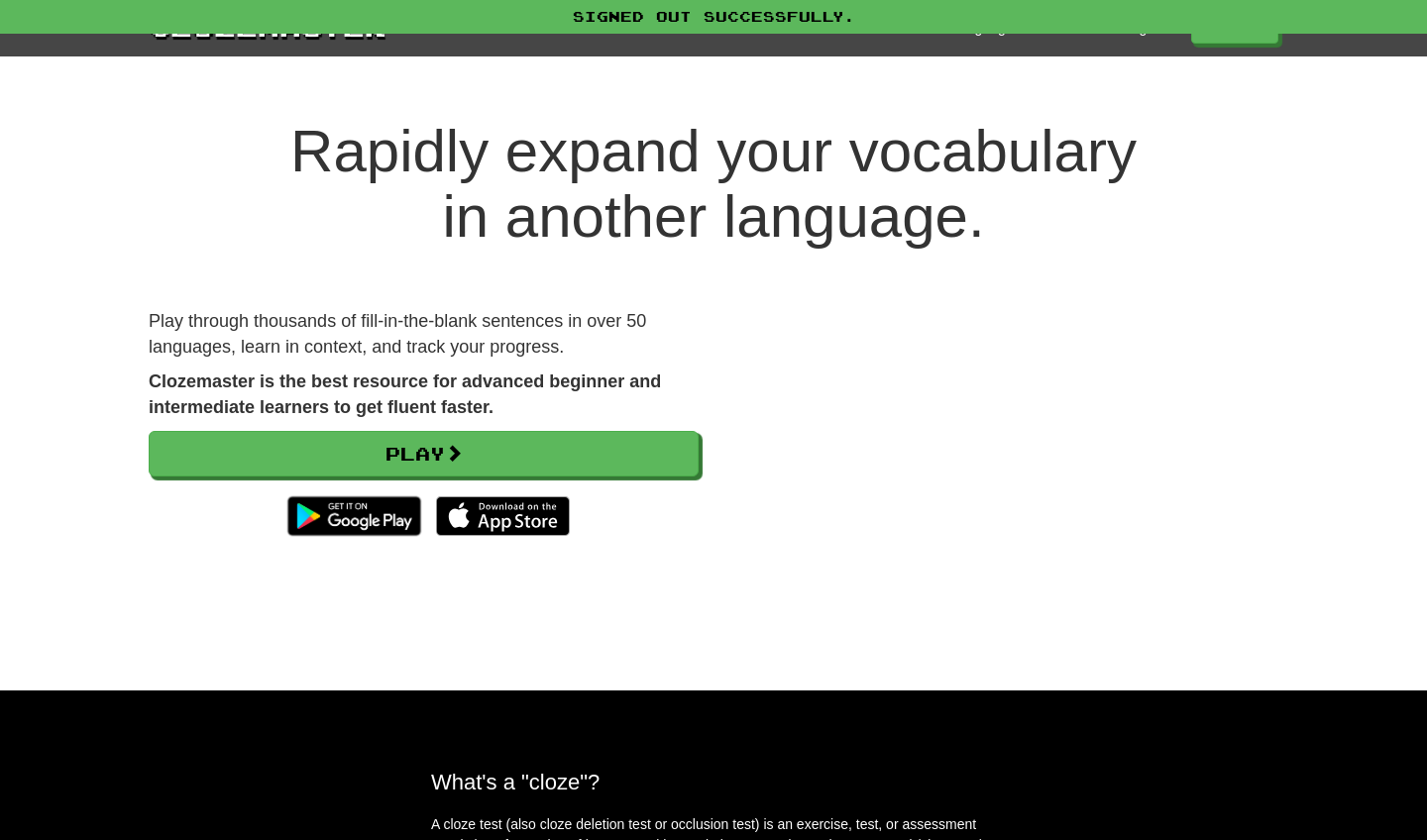 scroll, scrollTop: 0, scrollLeft: 0, axis: both 